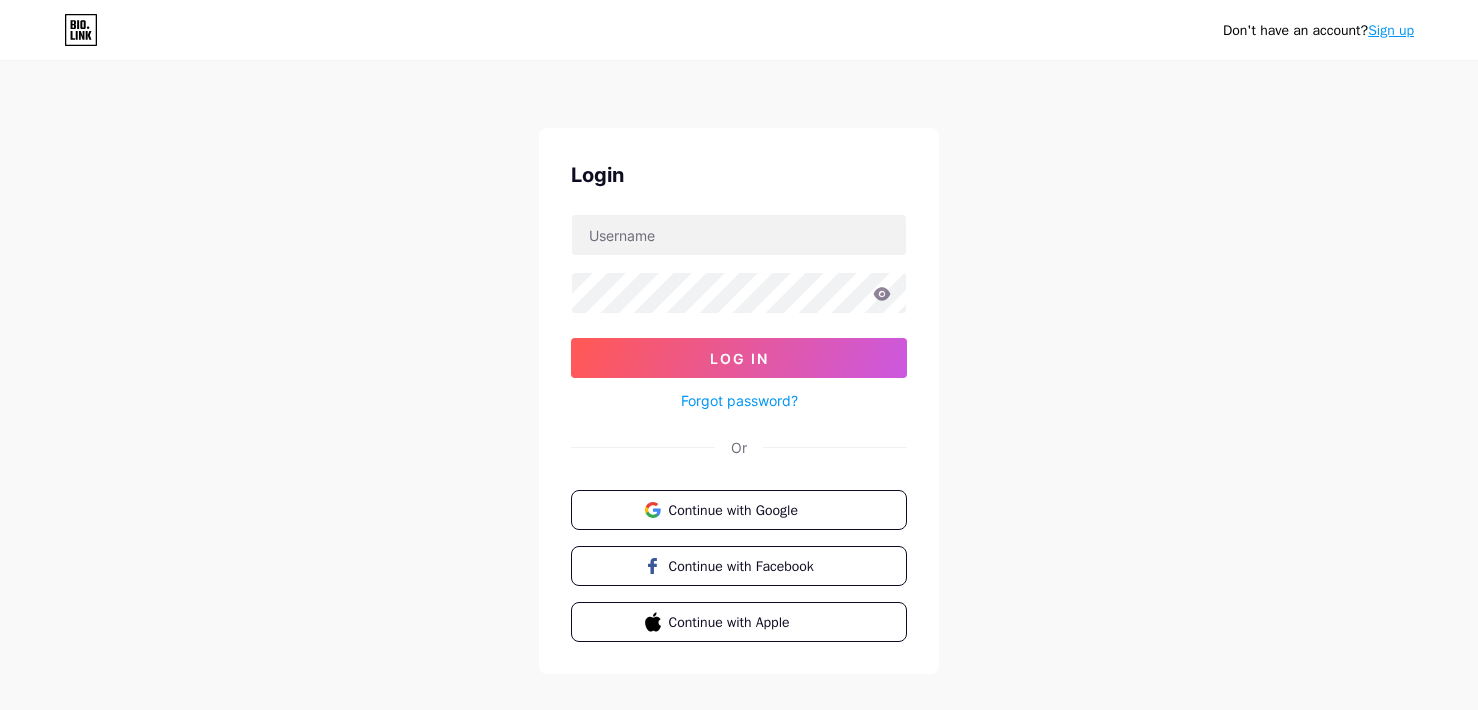 scroll, scrollTop: 0, scrollLeft: 0, axis: both 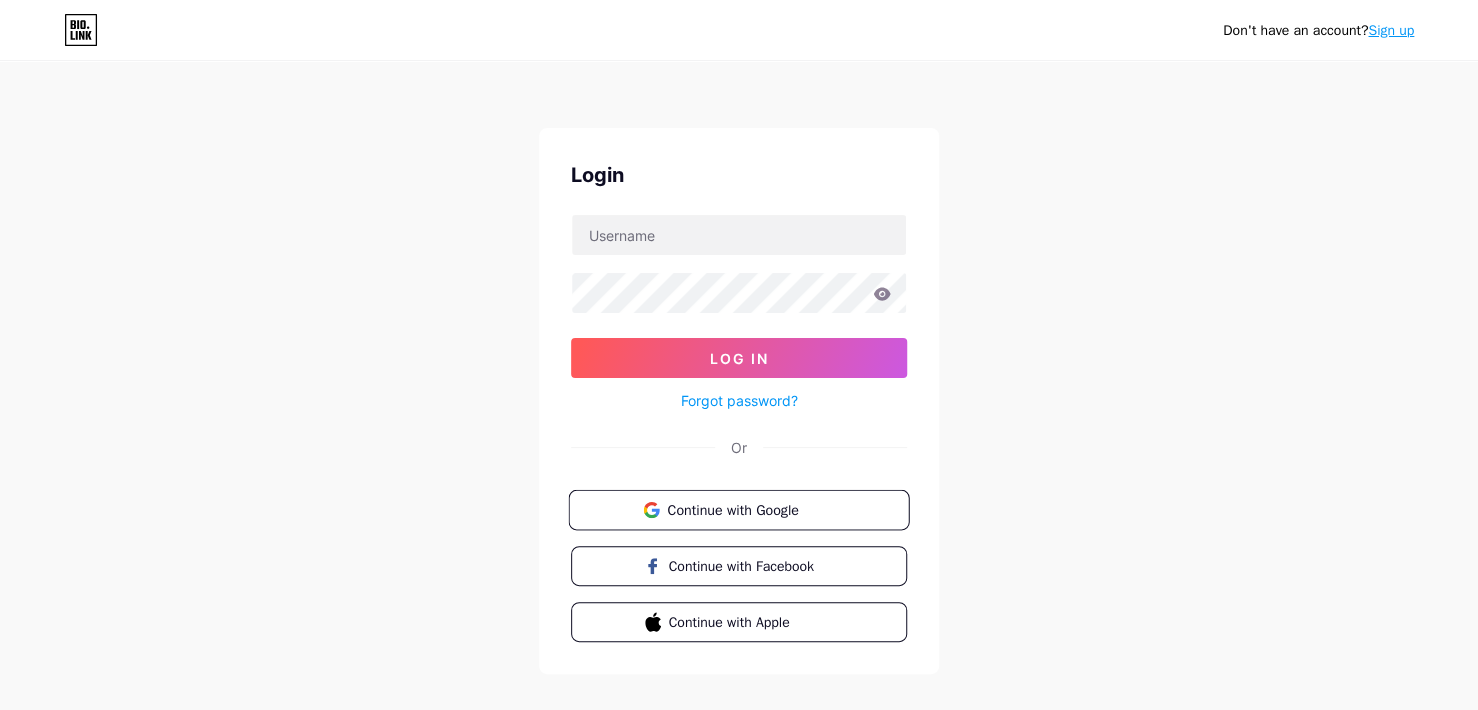 click at bounding box center (651, 509) 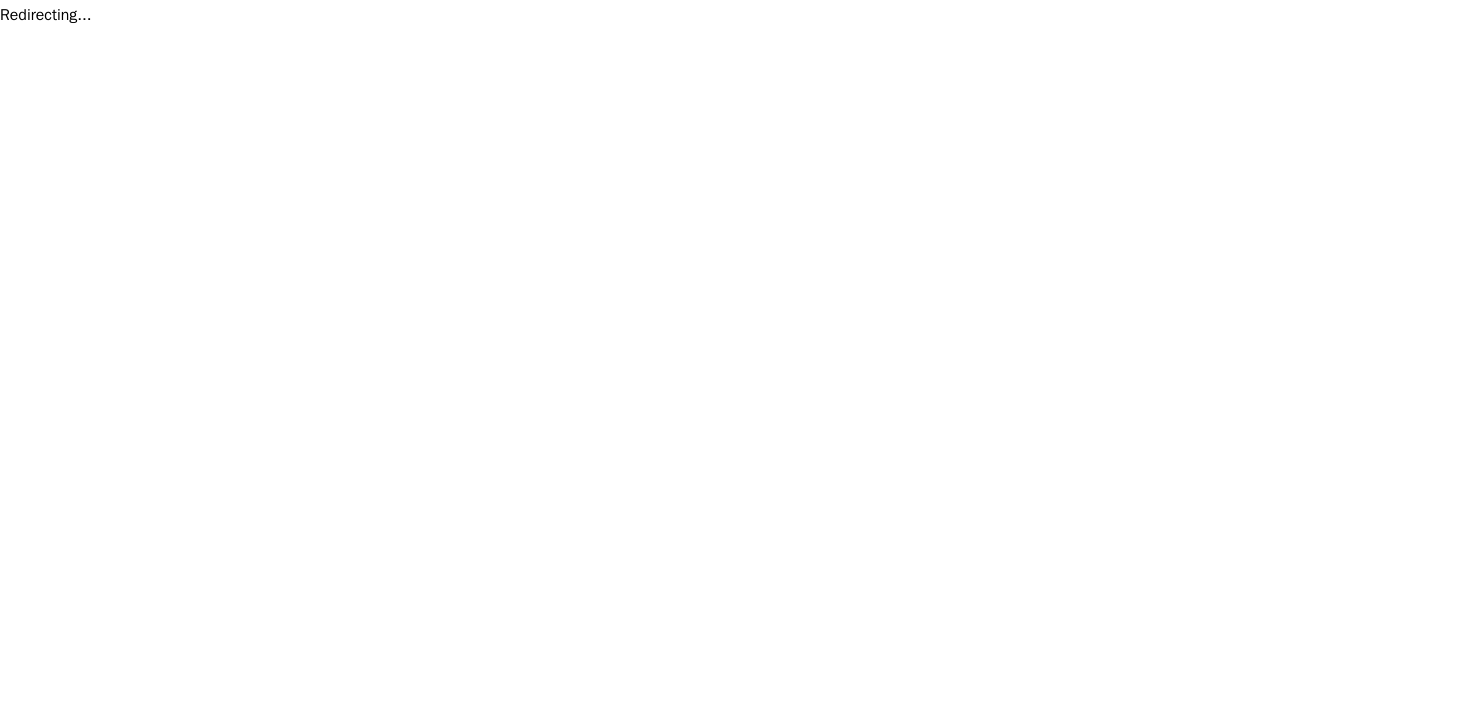 scroll, scrollTop: 0, scrollLeft: 0, axis: both 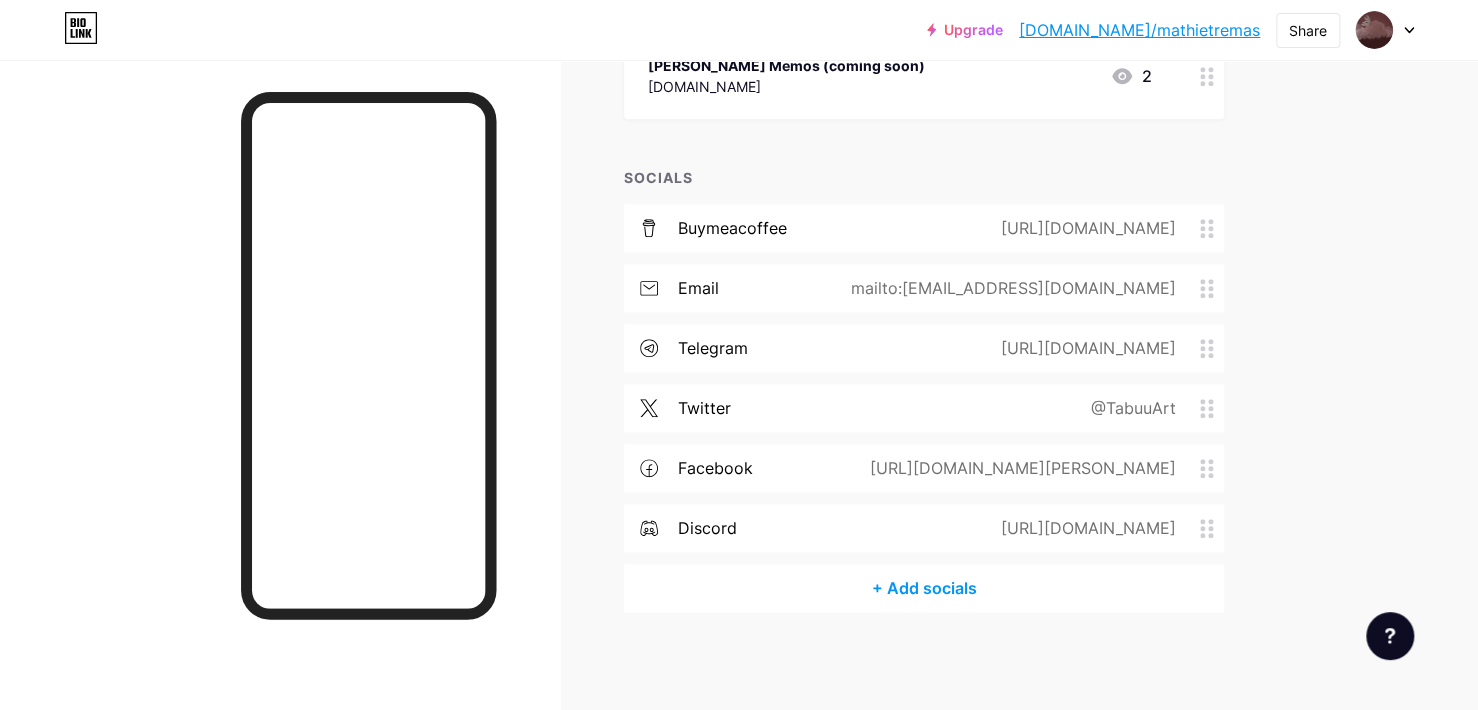 drag, startPoint x: 1204, startPoint y: 410, endPoint x: 1185, endPoint y: 409, distance: 19.026299 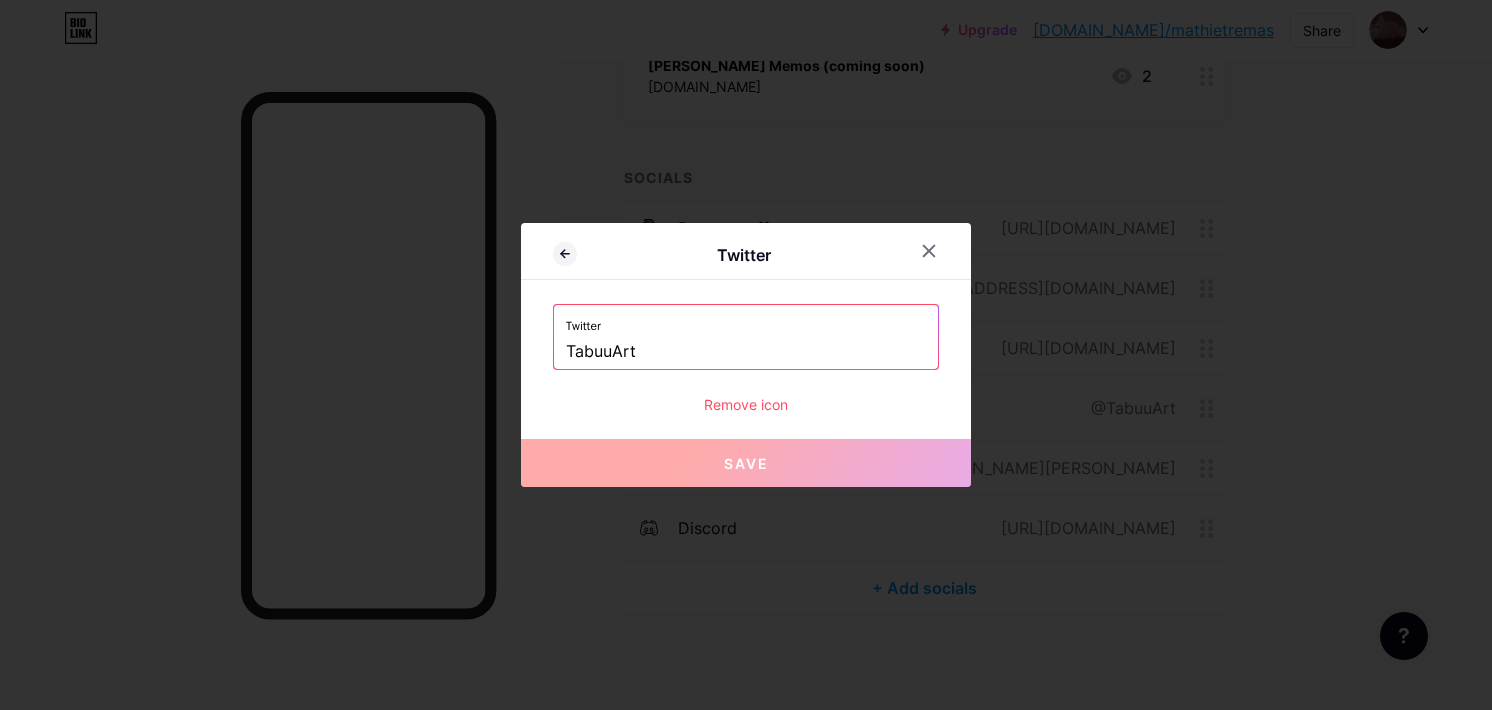 click on "Remove icon" at bounding box center [746, 404] 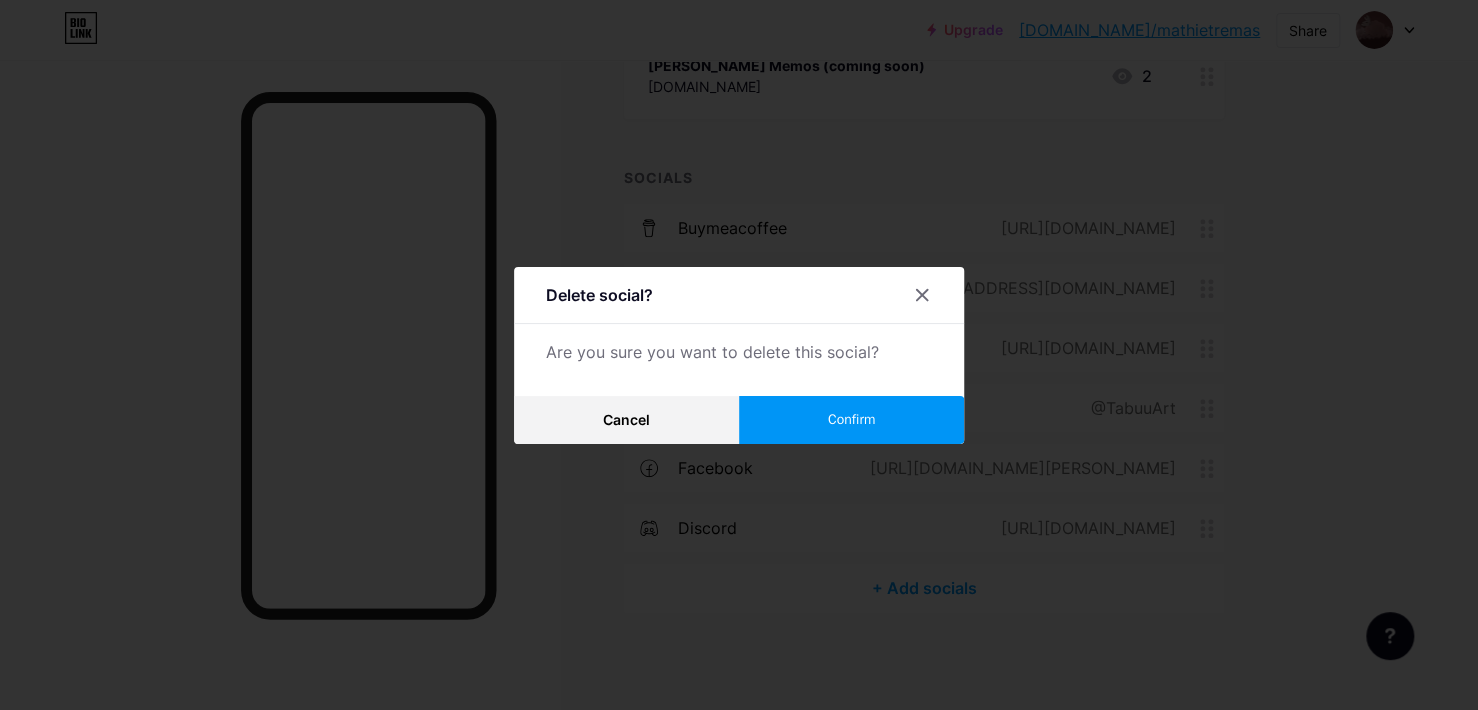 click on "Confirm" at bounding box center (851, 420) 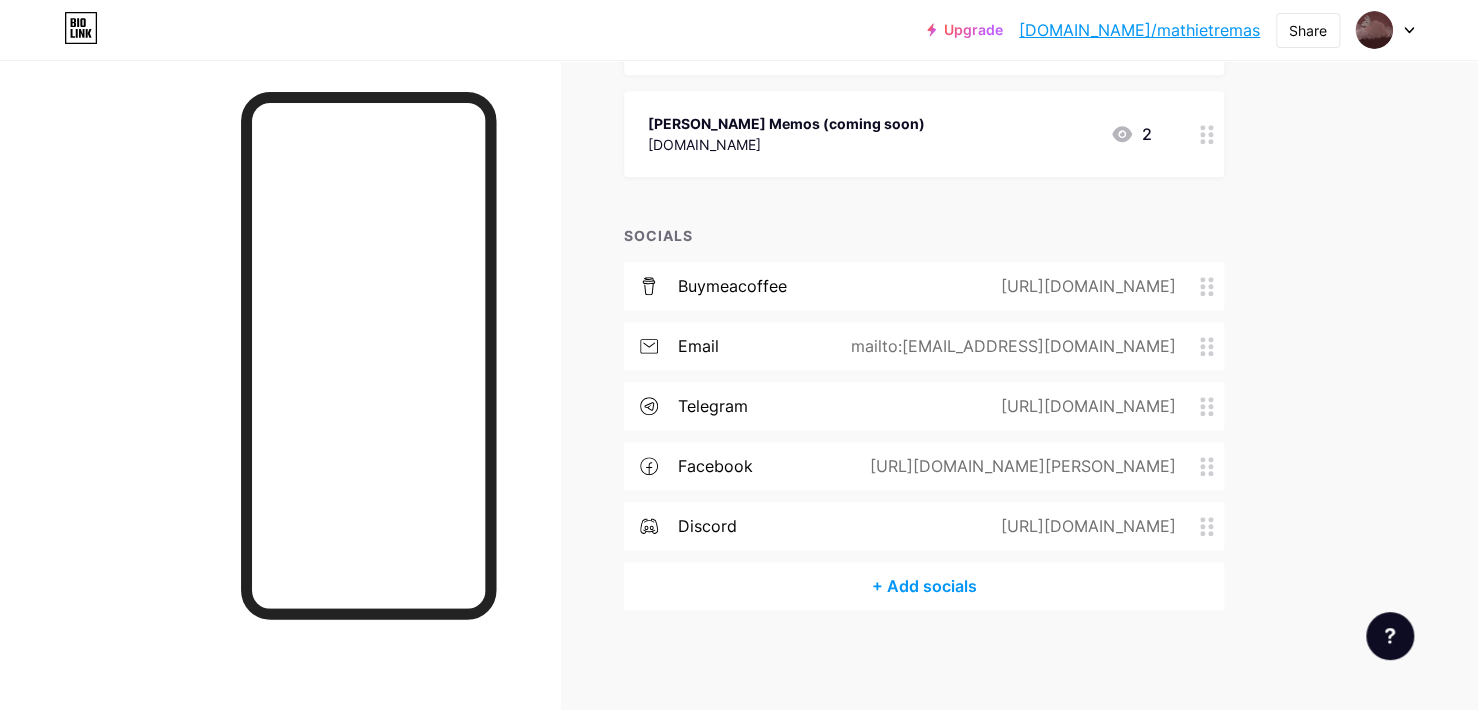 scroll, scrollTop: 654, scrollLeft: 0, axis: vertical 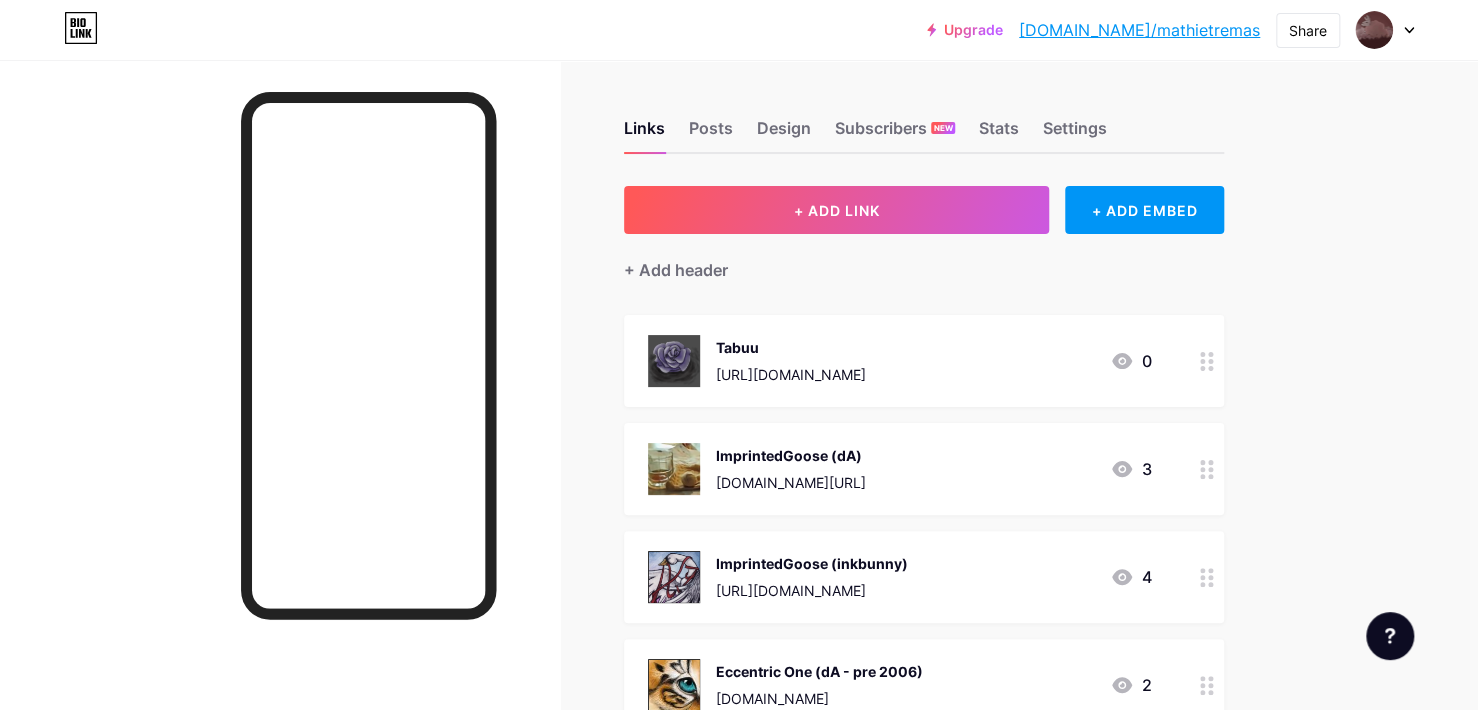 click 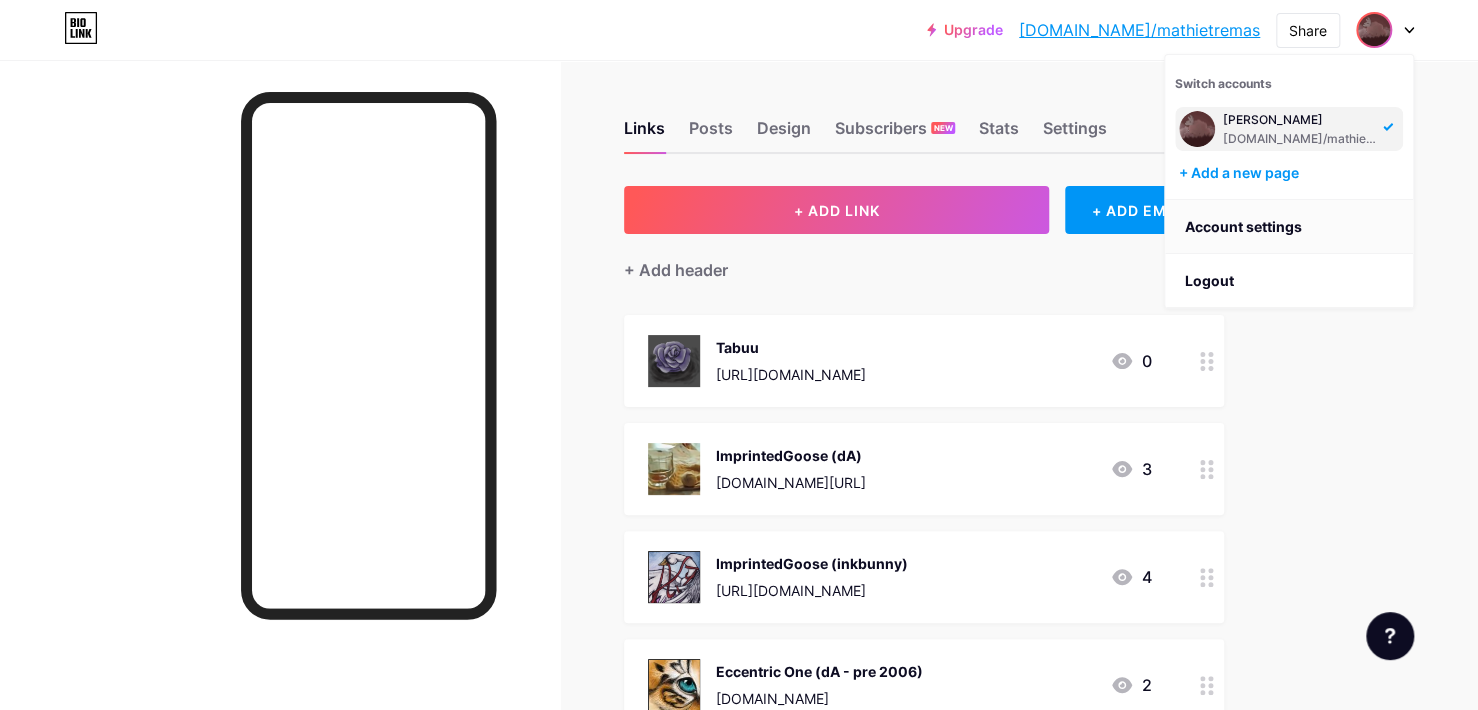 click on "Account settings" at bounding box center (1289, 227) 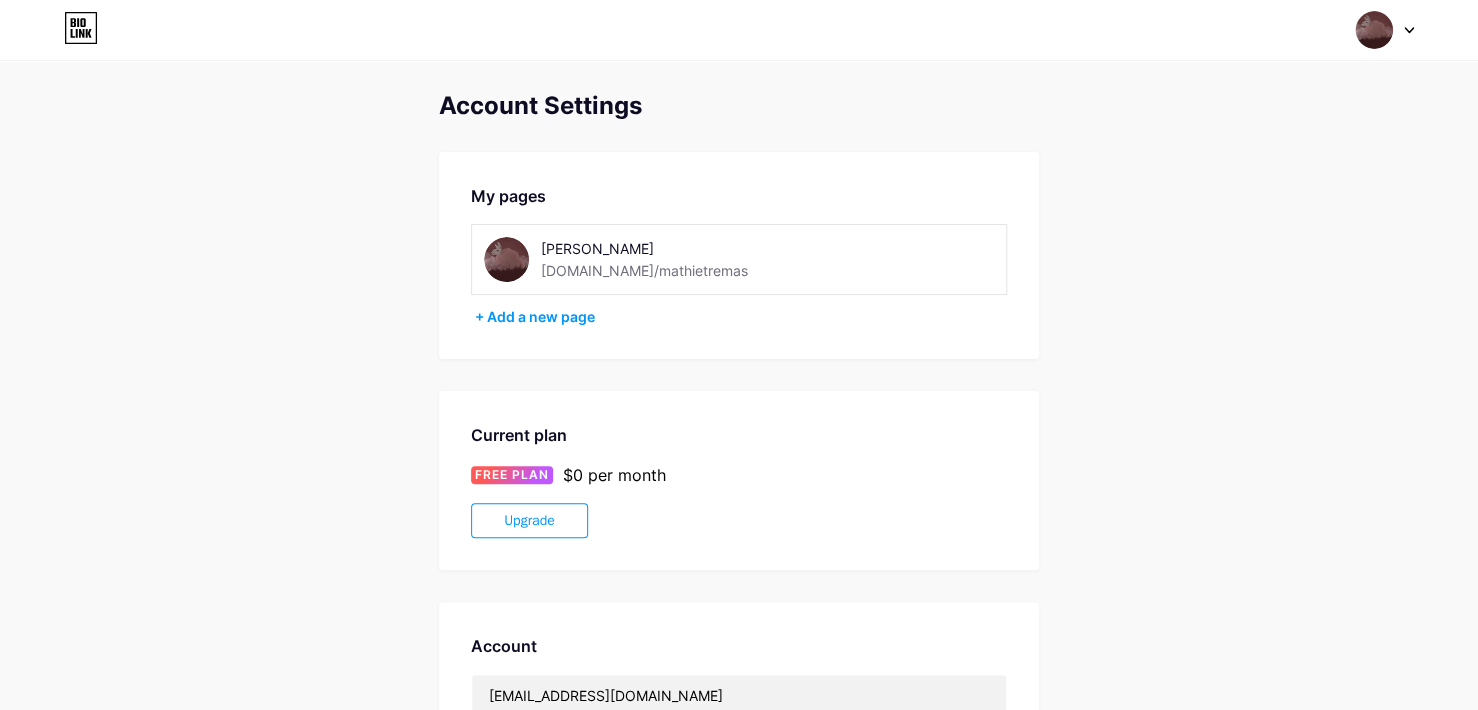 click on "Account Settings   My pages     Mathie Tremas   bio.link/mathietremas      + Add a new page            Current plan   FREE PLAN
$0 per month
Upgrade
Account   mathietremas@gmail.com
Change password
Danger Zone   Deleting your account permanently deletes your page and all your data.   Delete account" at bounding box center (739, 563) 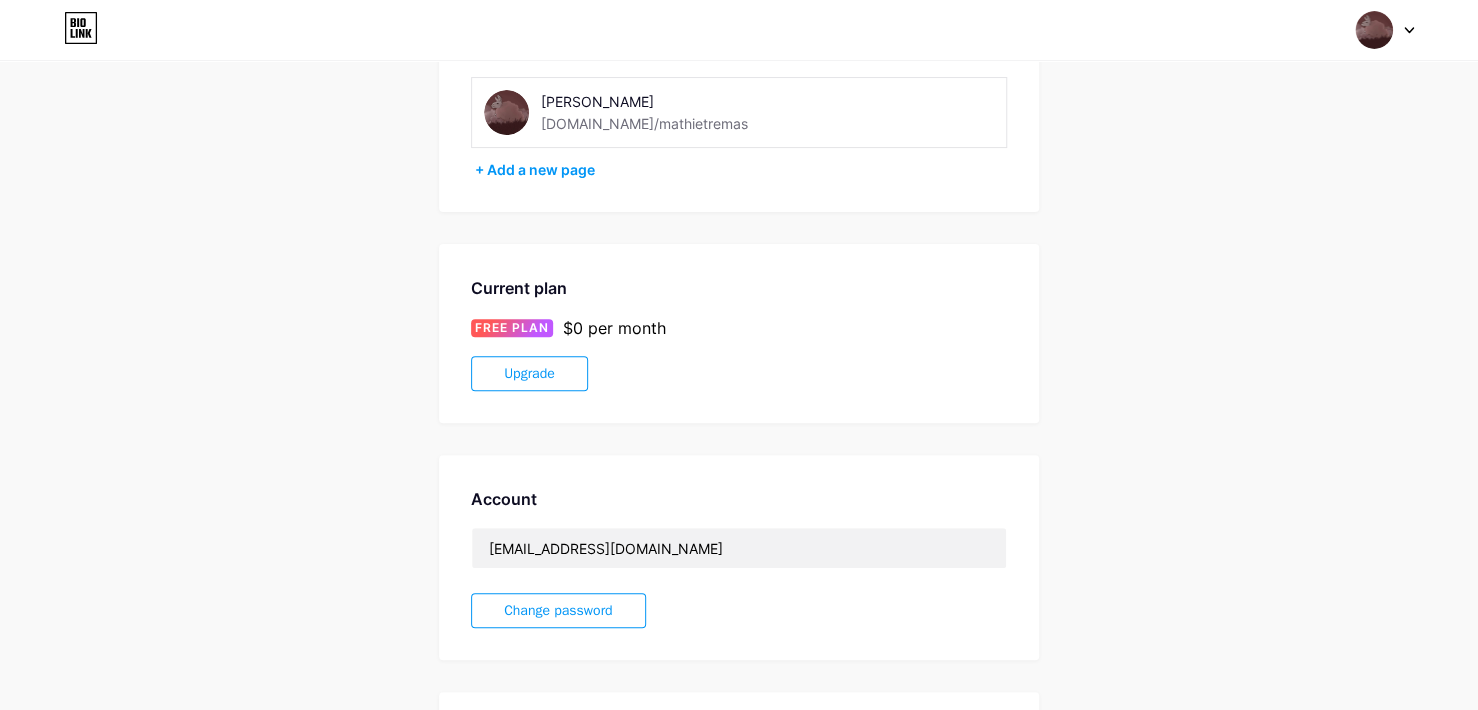 scroll, scrollTop: 0, scrollLeft: 0, axis: both 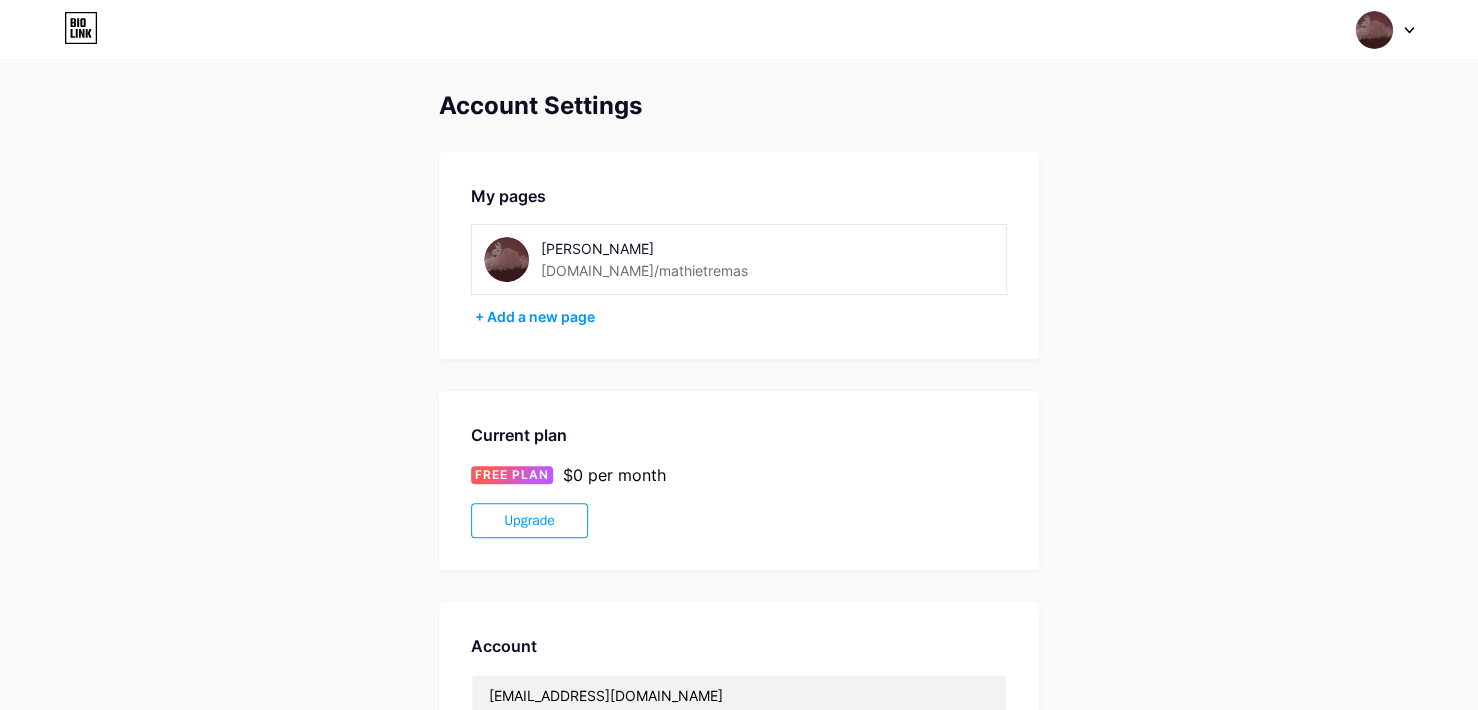 click at bounding box center [506, 259] 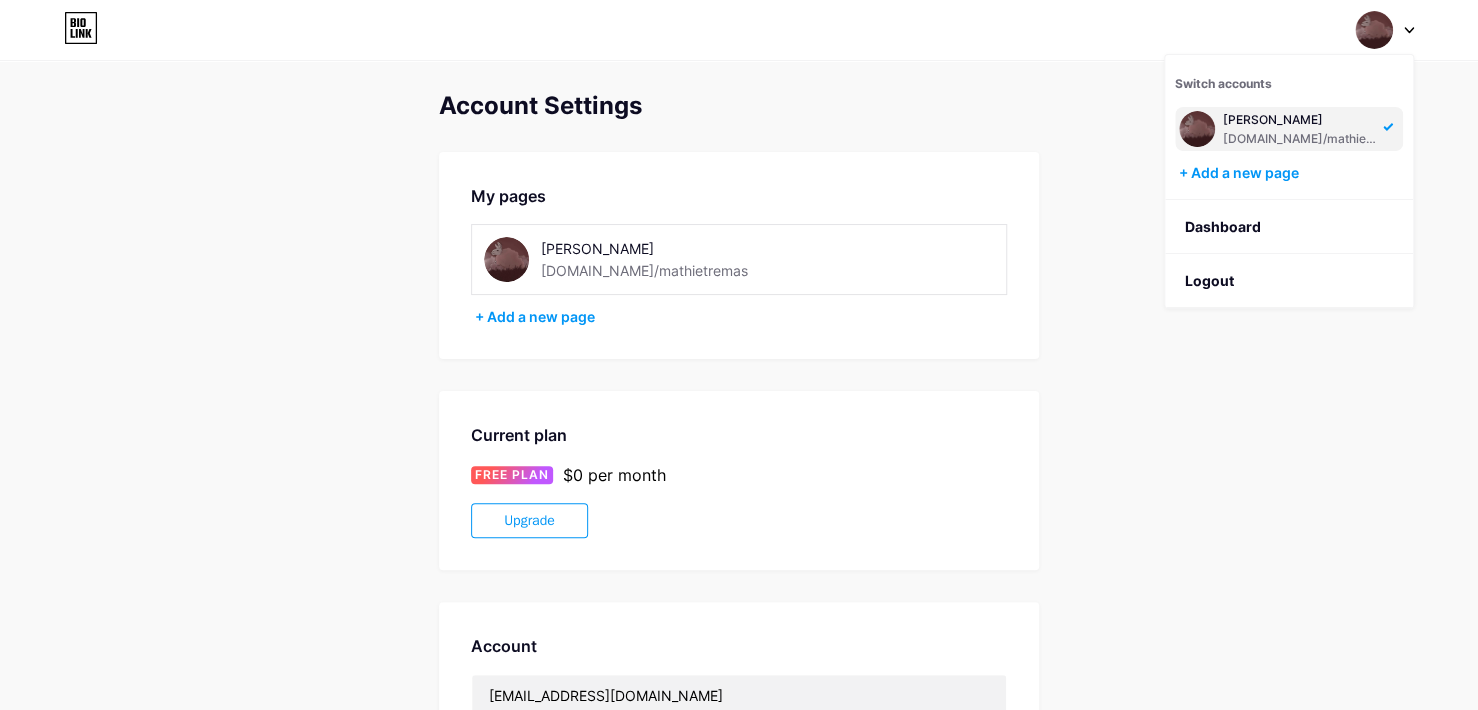 click on "[PERSON_NAME]" at bounding box center [1300, 120] 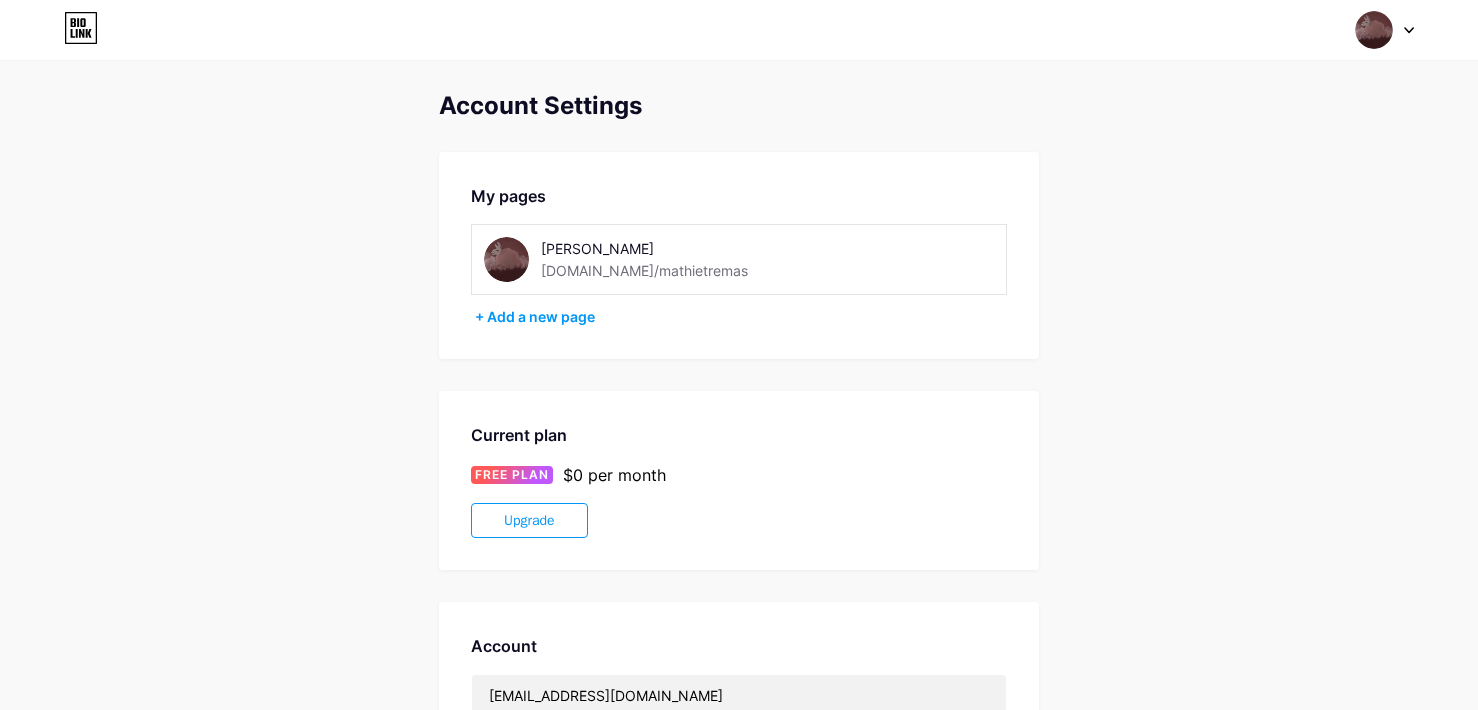 scroll, scrollTop: 0, scrollLeft: 0, axis: both 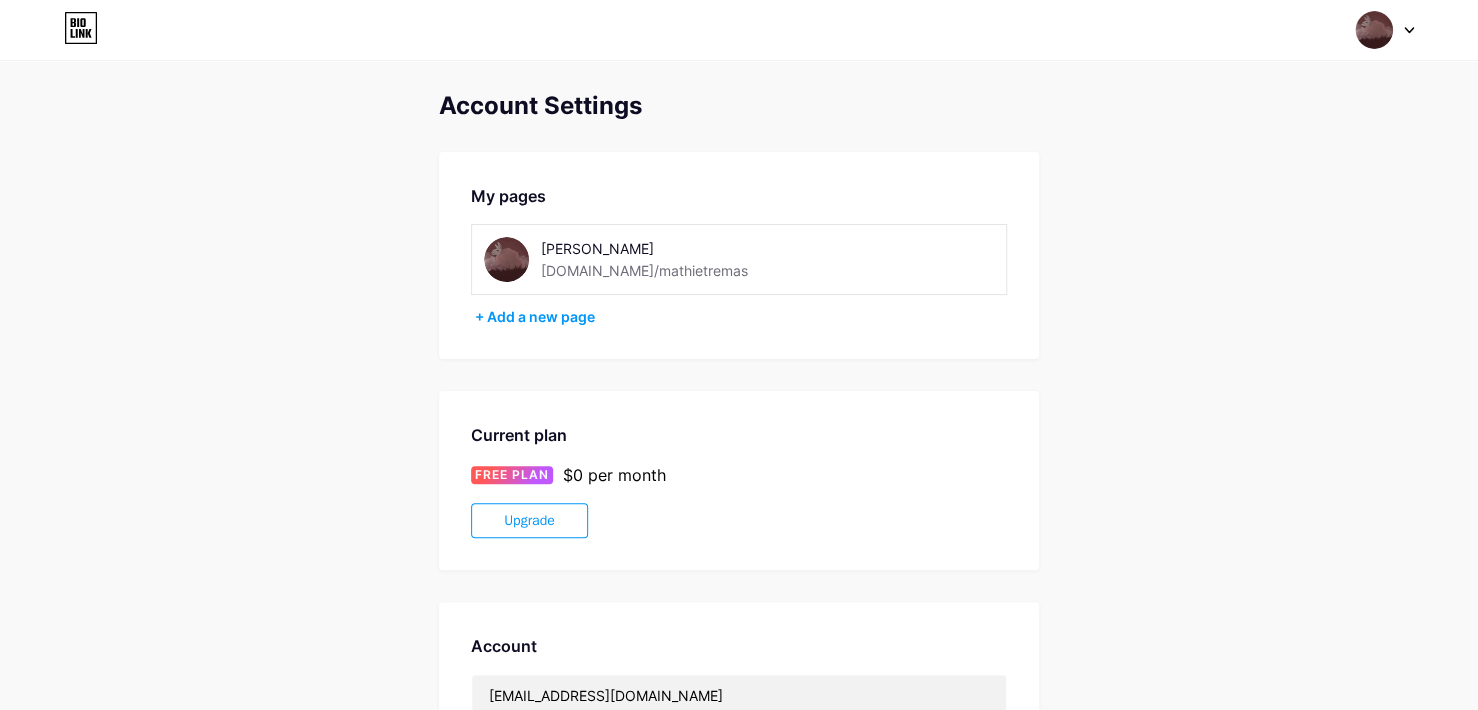 click 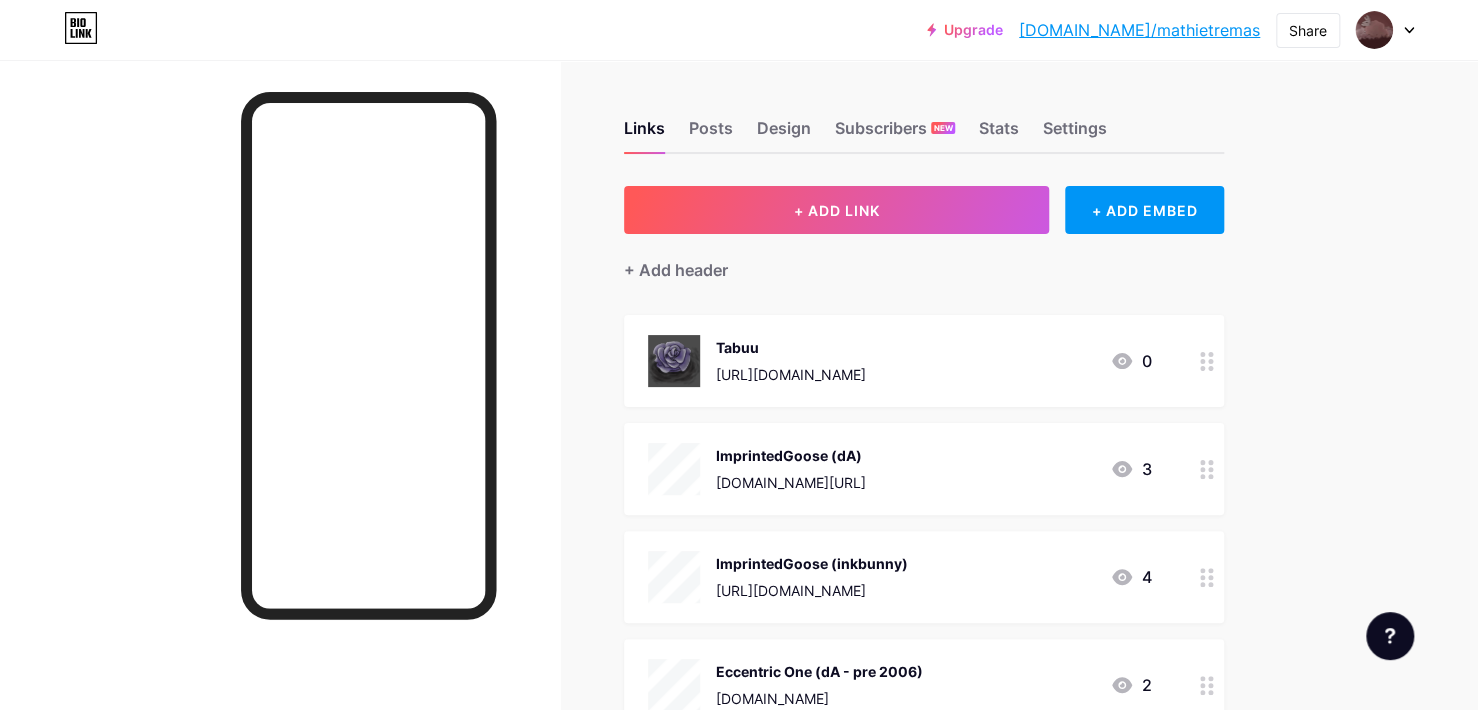 click 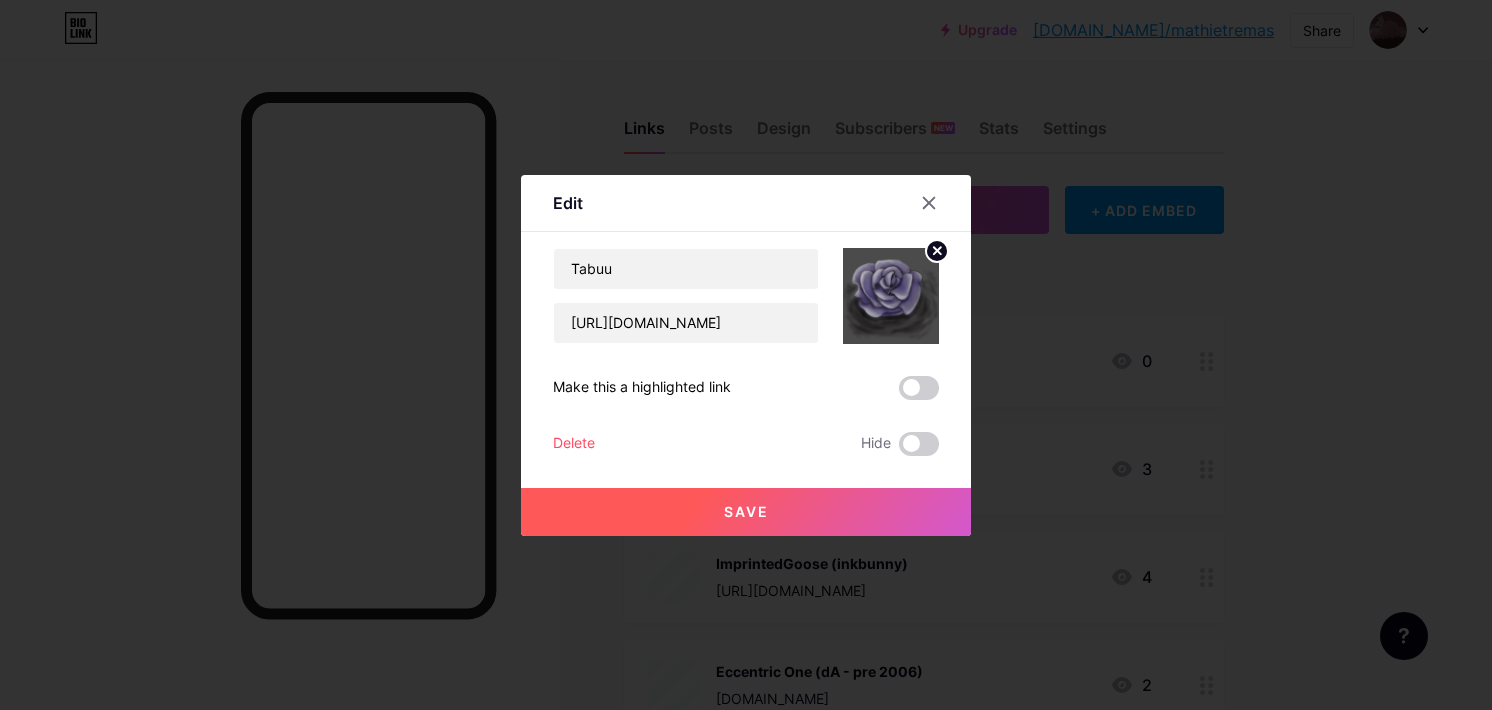 click on "Delete" at bounding box center (574, 444) 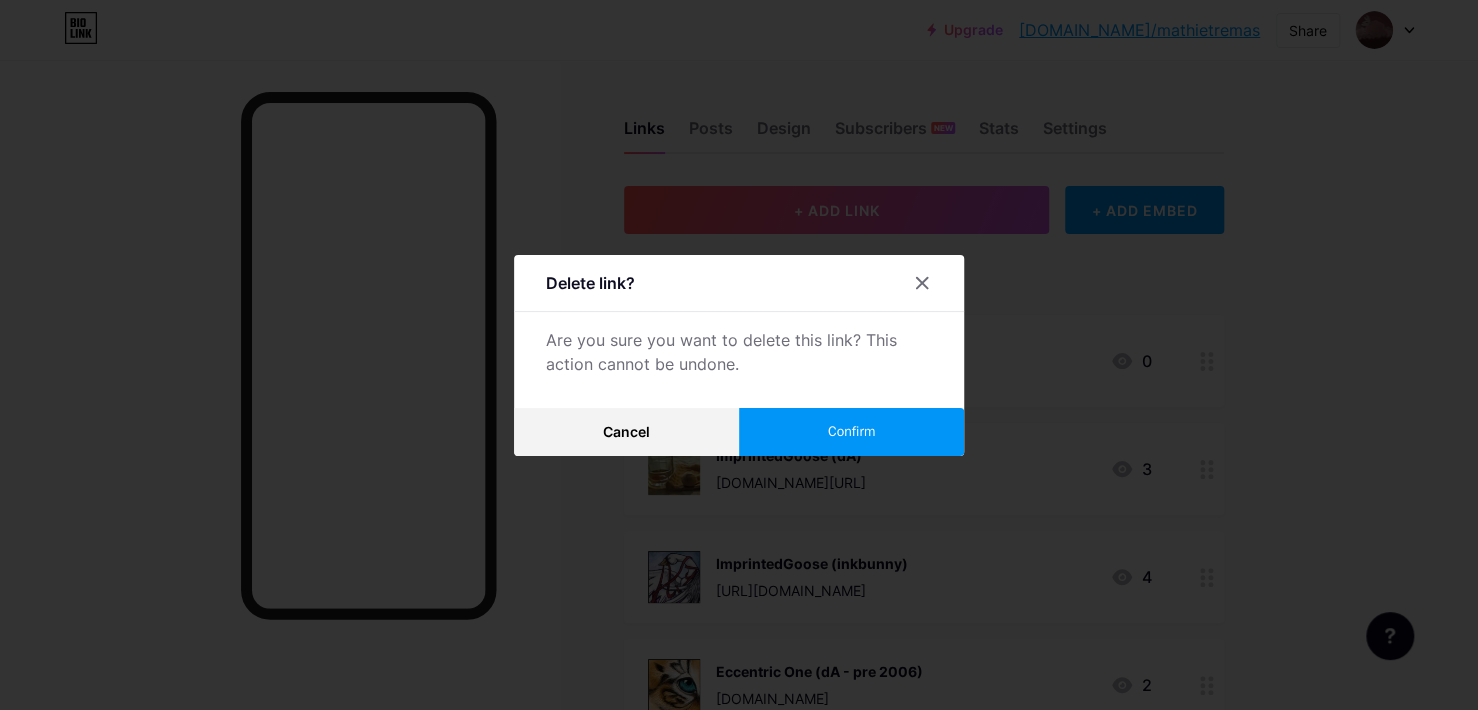 click on "Confirm" at bounding box center [851, 431] 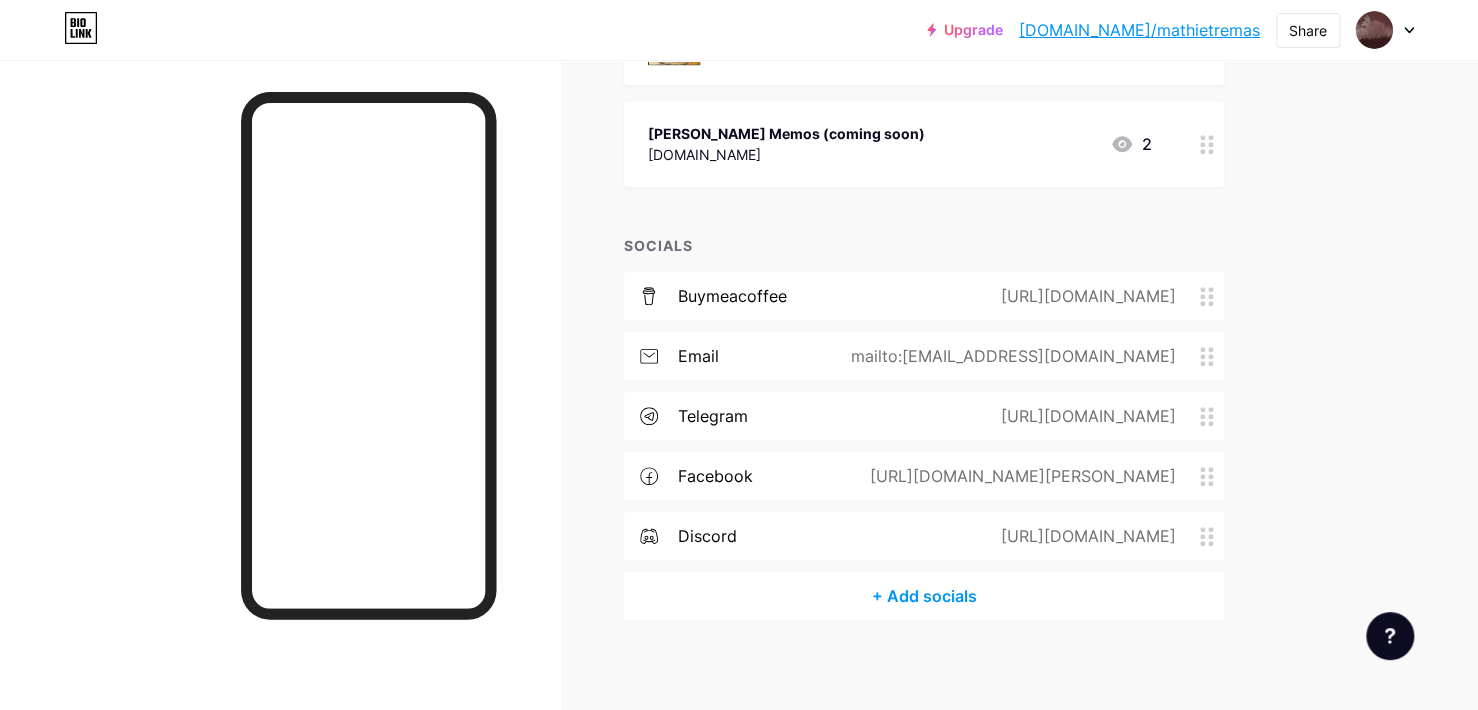 scroll, scrollTop: 546, scrollLeft: 0, axis: vertical 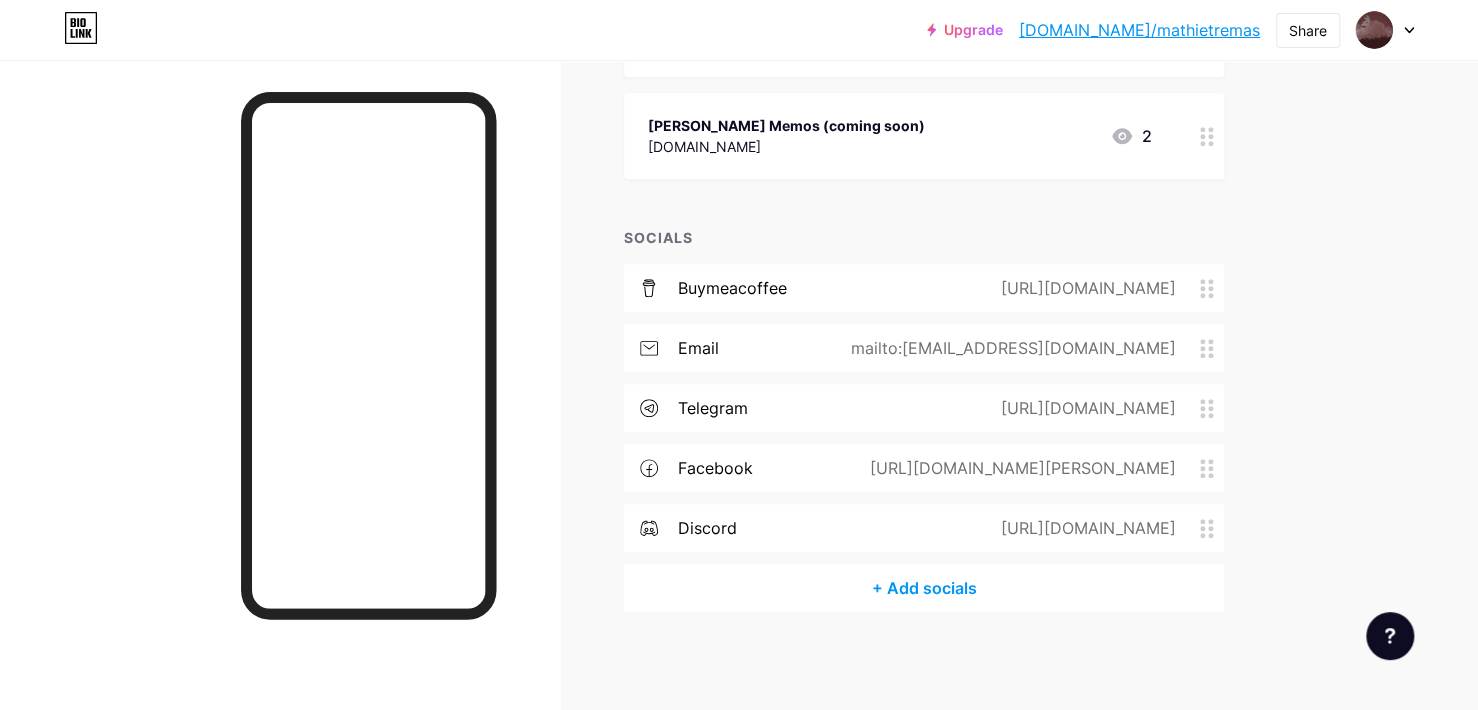 click 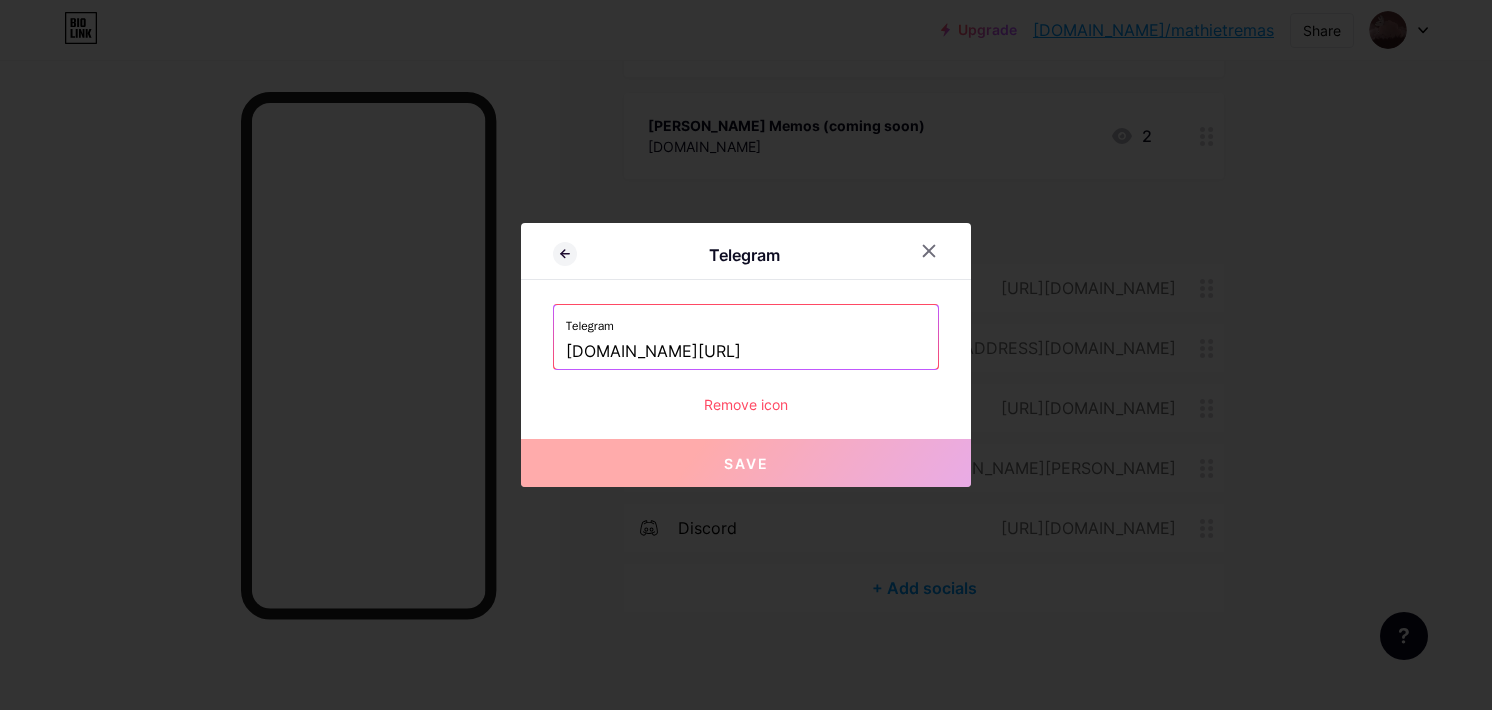 click on "t.me/mathietremas" at bounding box center (746, 352) 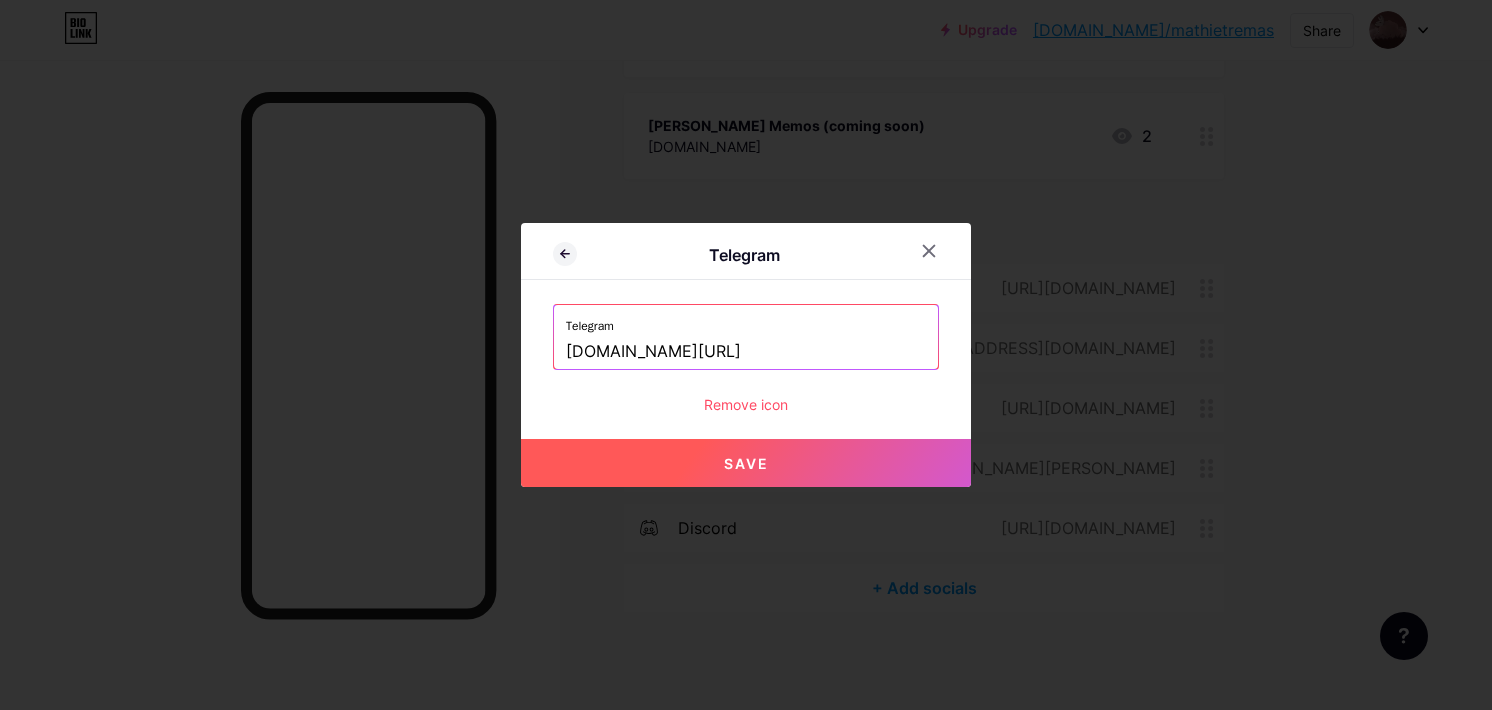 click on "Save" at bounding box center (746, 463) 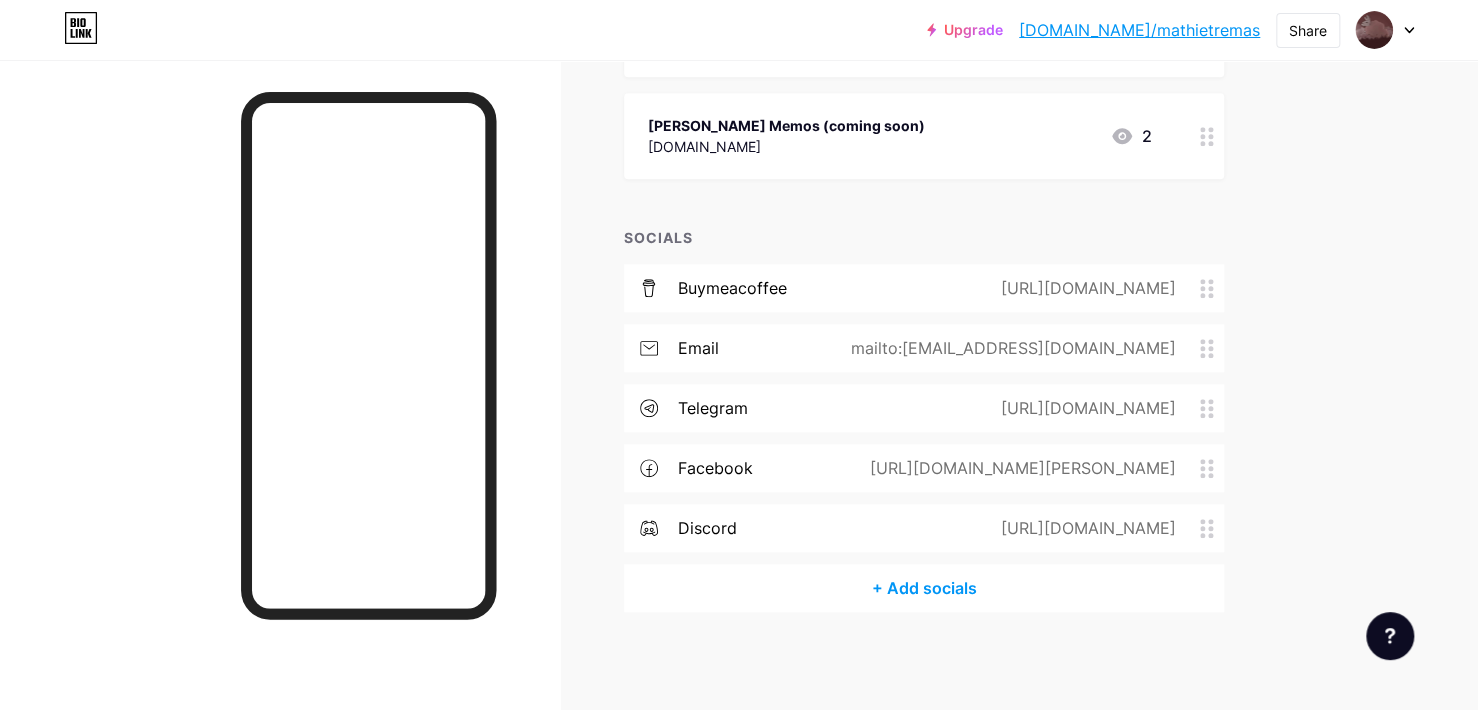 click 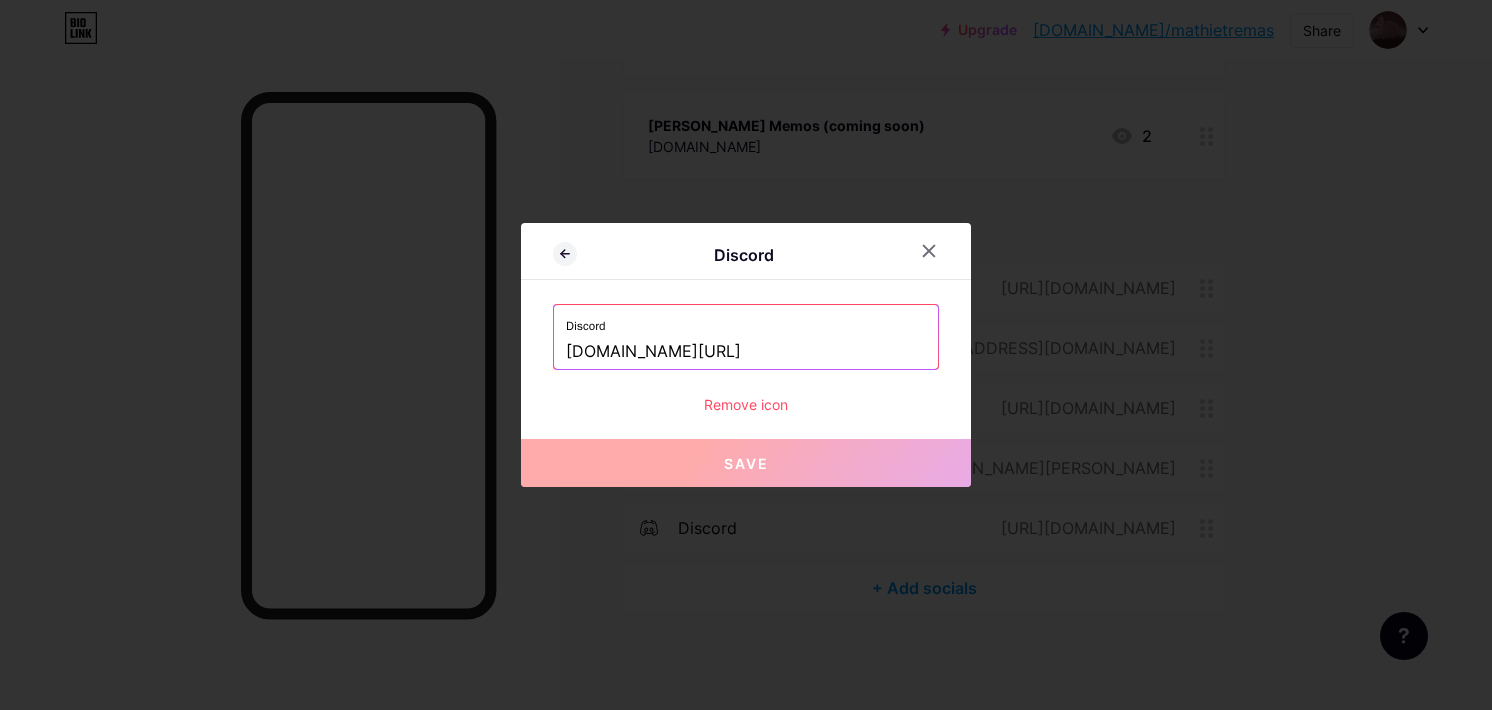 click on "Remove icon" at bounding box center [746, 404] 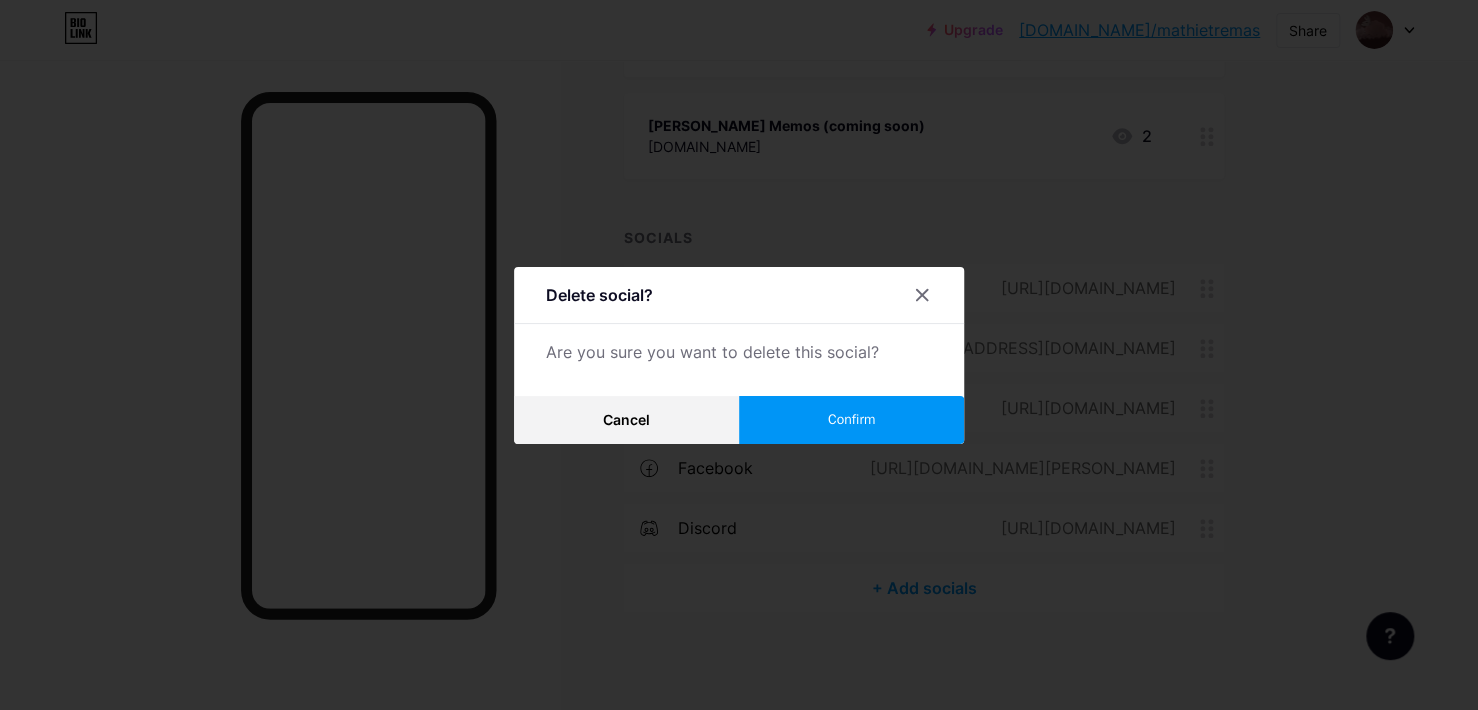 click on "Confirm" at bounding box center (851, 420) 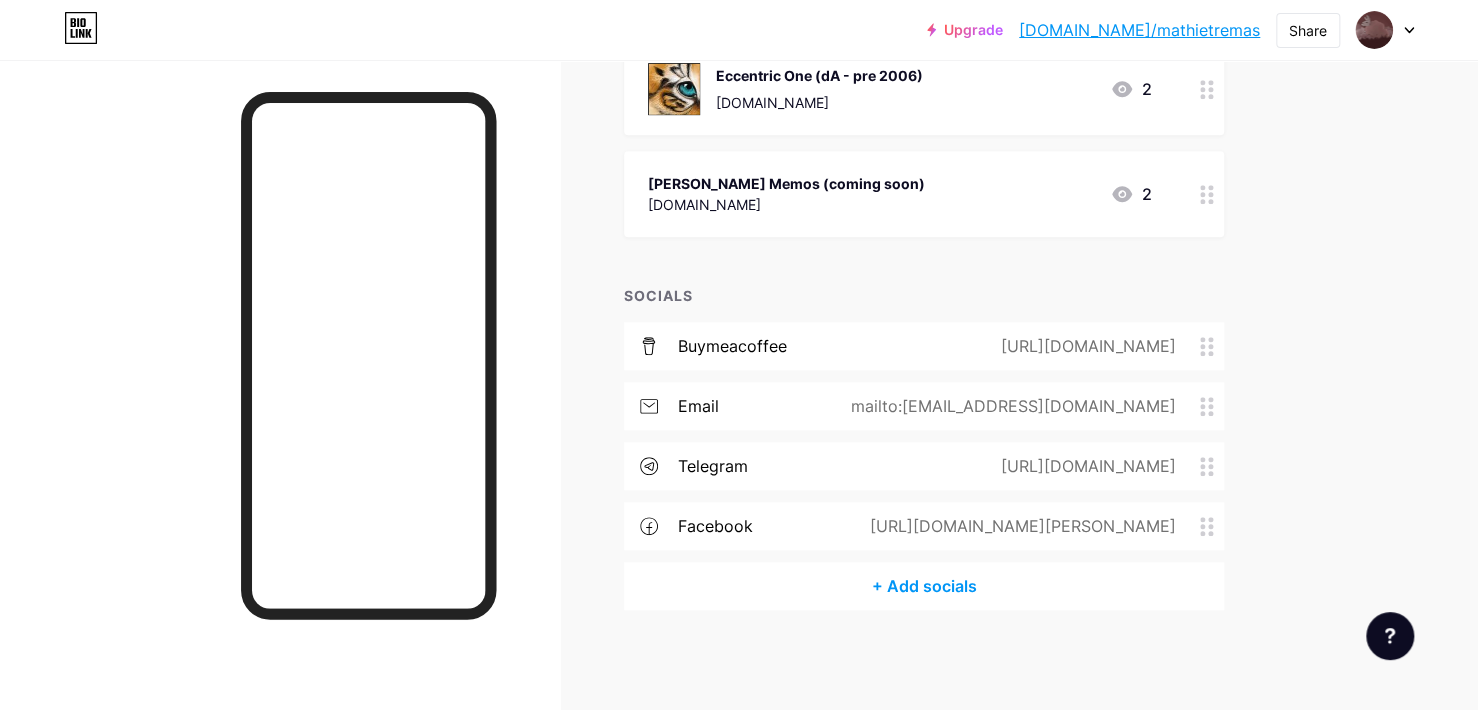 scroll, scrollTop: 486, scrollLeft: 0, axis: vertical 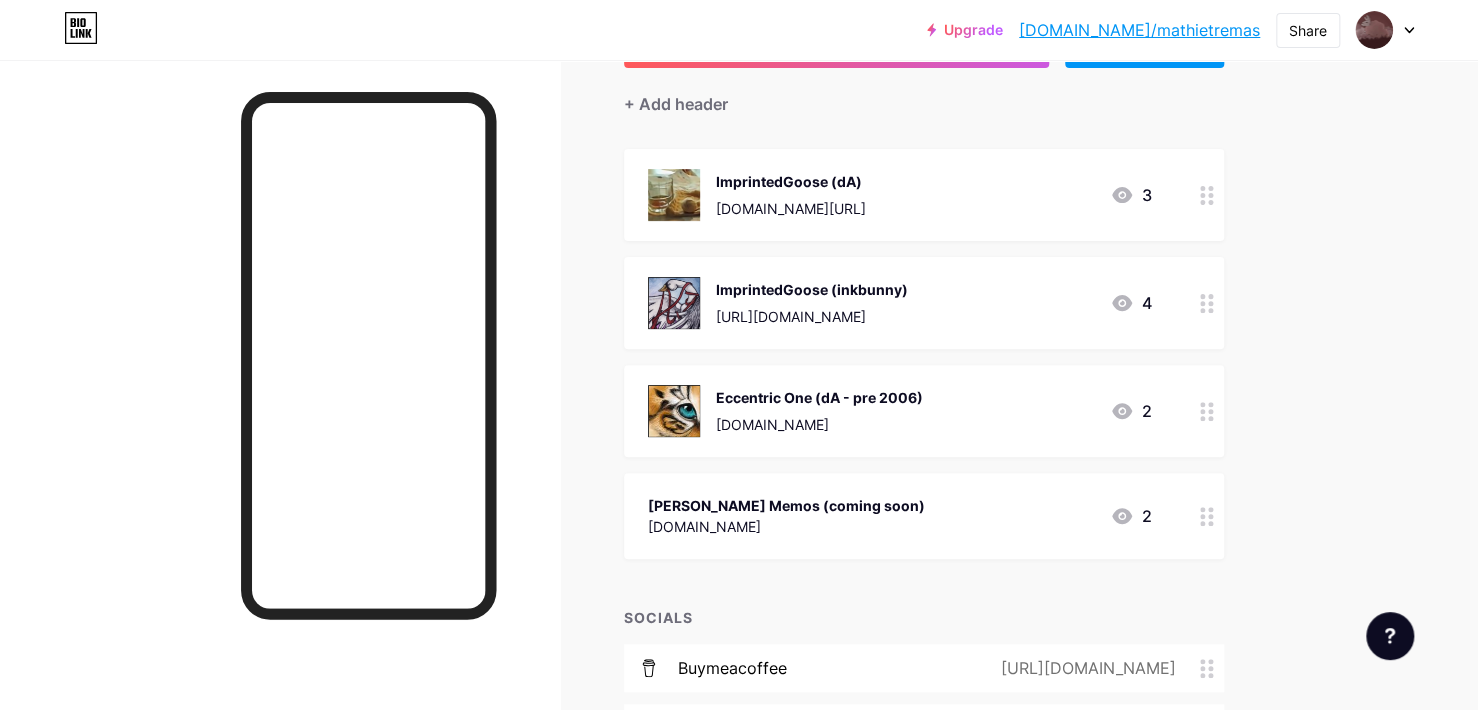 drag, startPoint x: 1211, startPoint y: 525, endPoint x: 1193, endPoint y: 510, distance: 23.43075 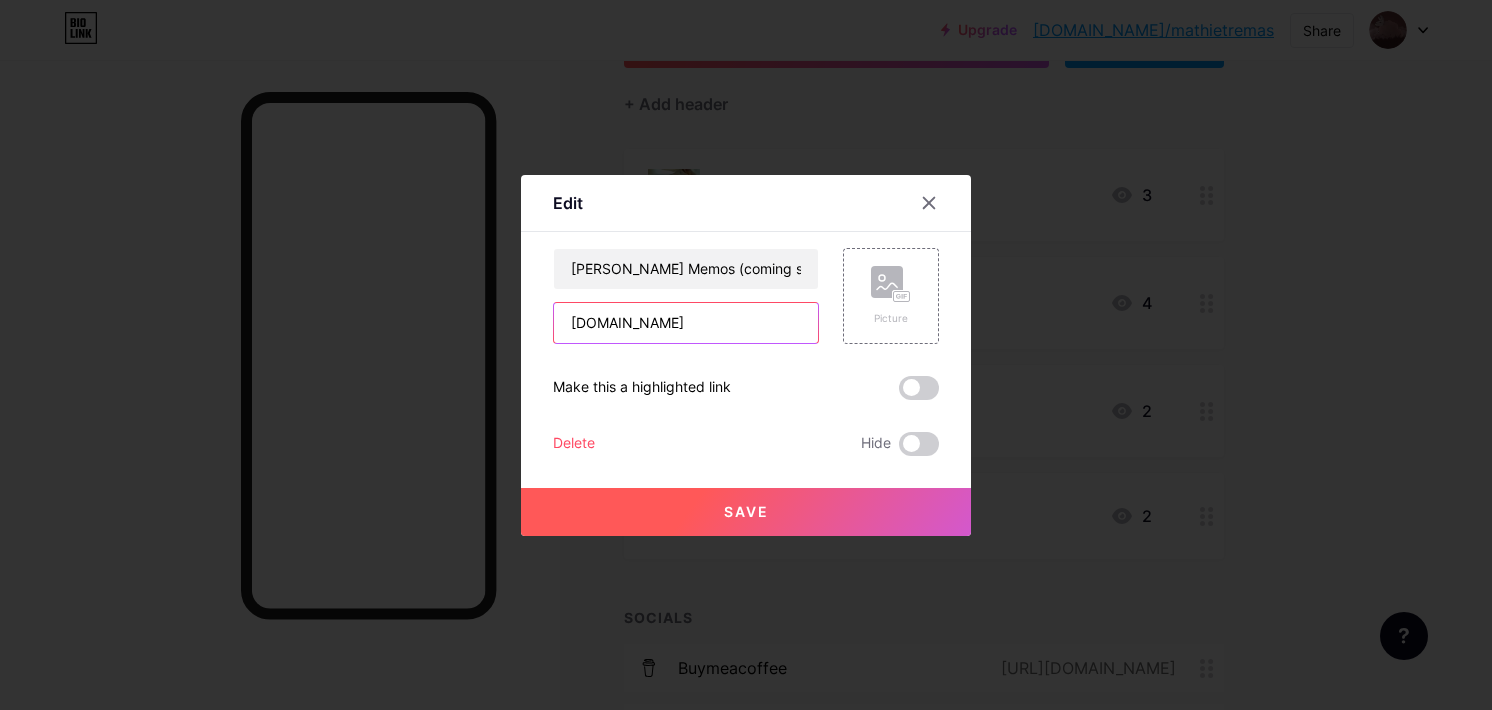 drag, startPoint x: 780, startPoint y: 323, endPoint x: 478, endPoint y: 323, distance: 302 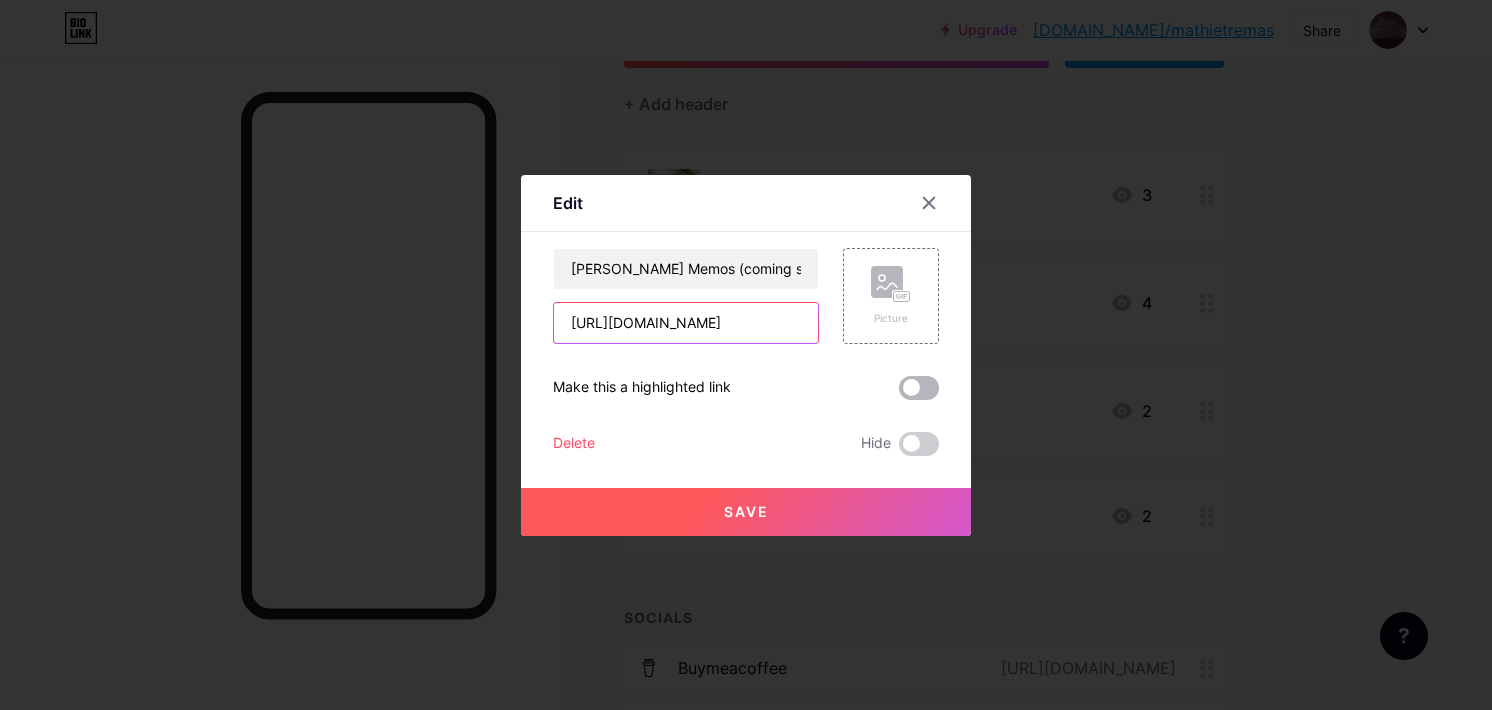 type on "[URL][DOMAIN_NAME]" 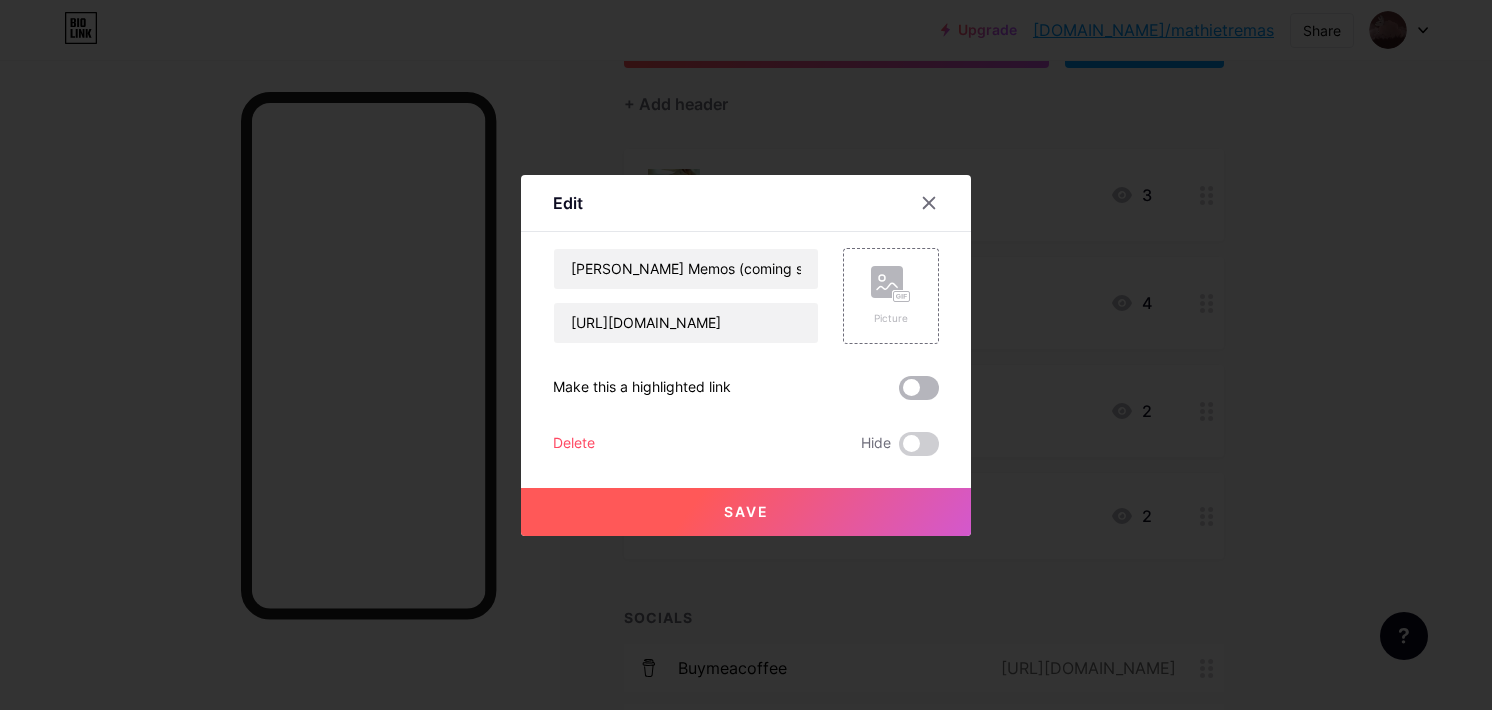click at bounding box center [919, 388] 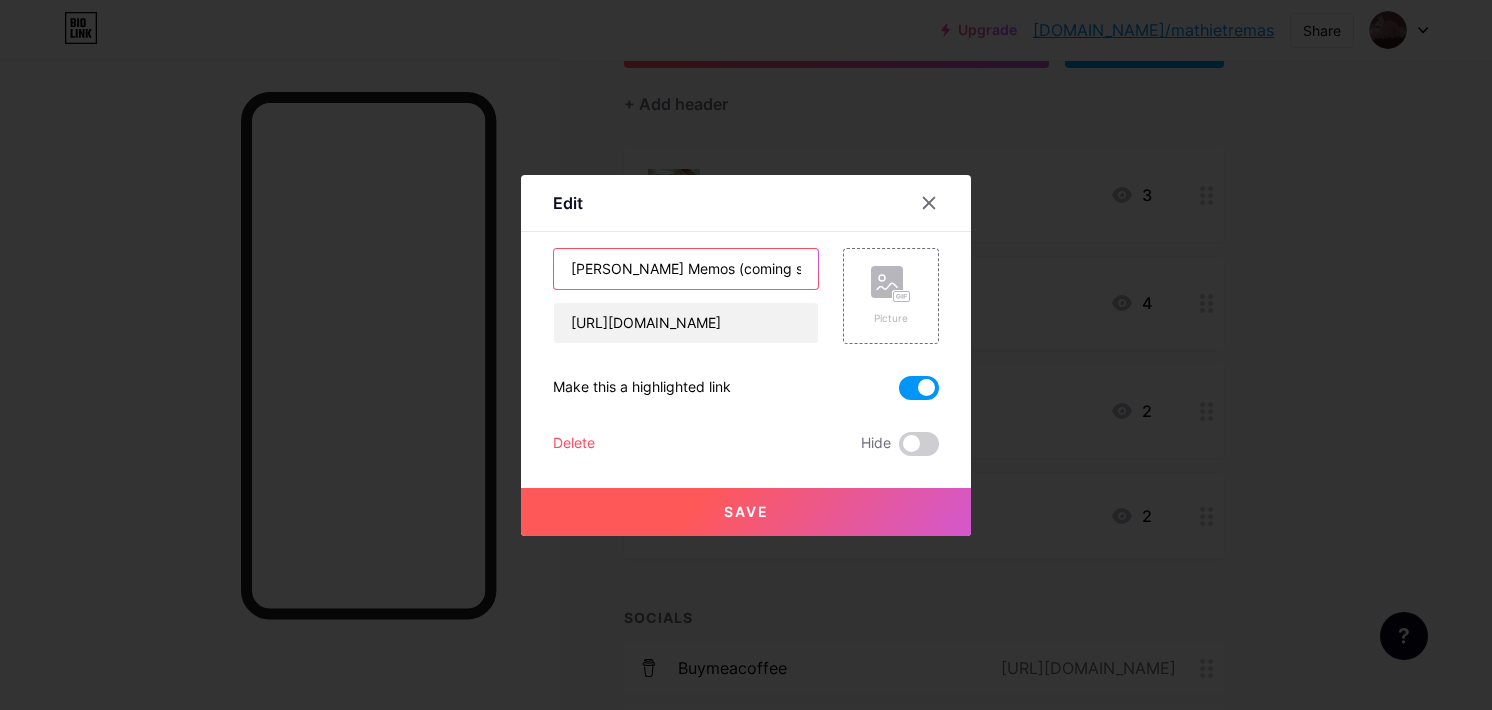 drag, startPoint x: 792, startPoint y: 262, endPoint x: 670, endPoint y: 269, distance: 122.20065 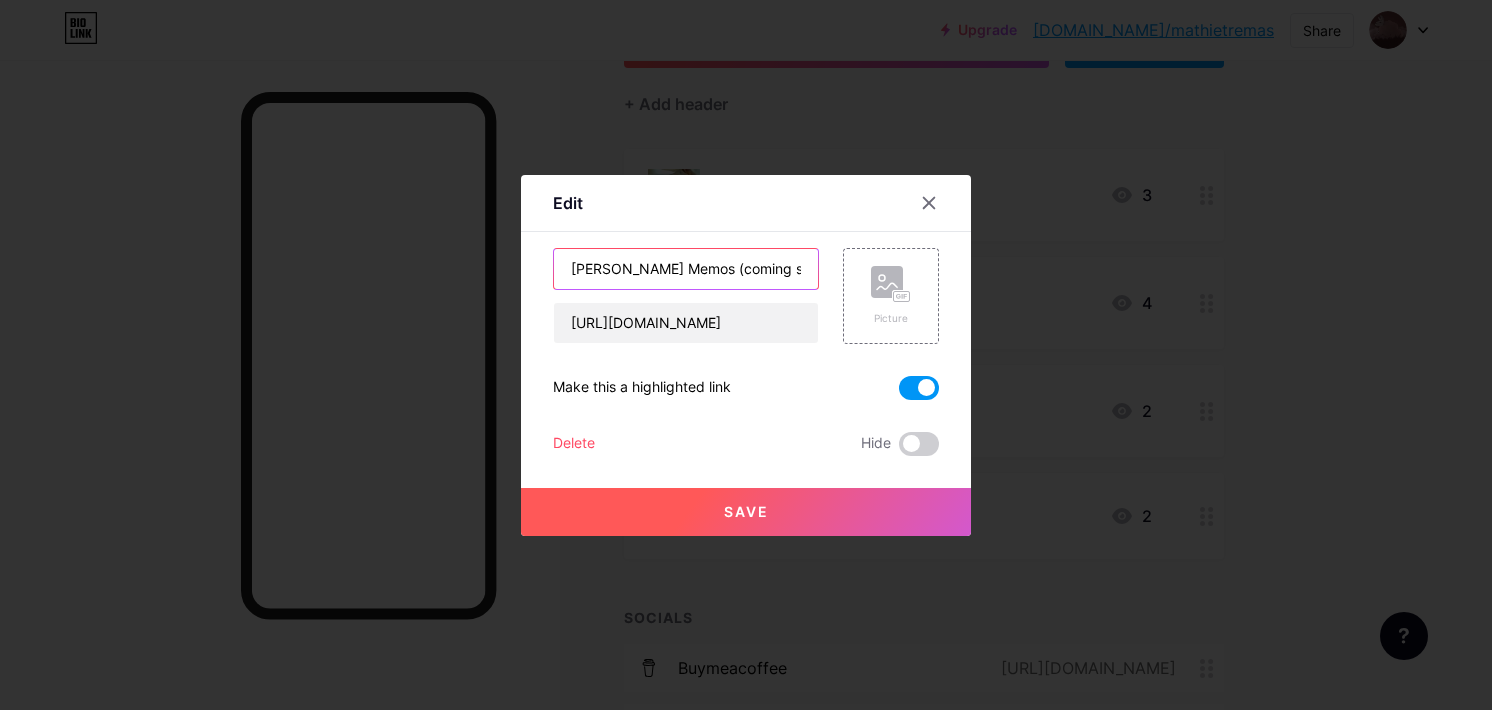 click on "Mathie's Memos (coming soon)" at bounding box center [686, 269] 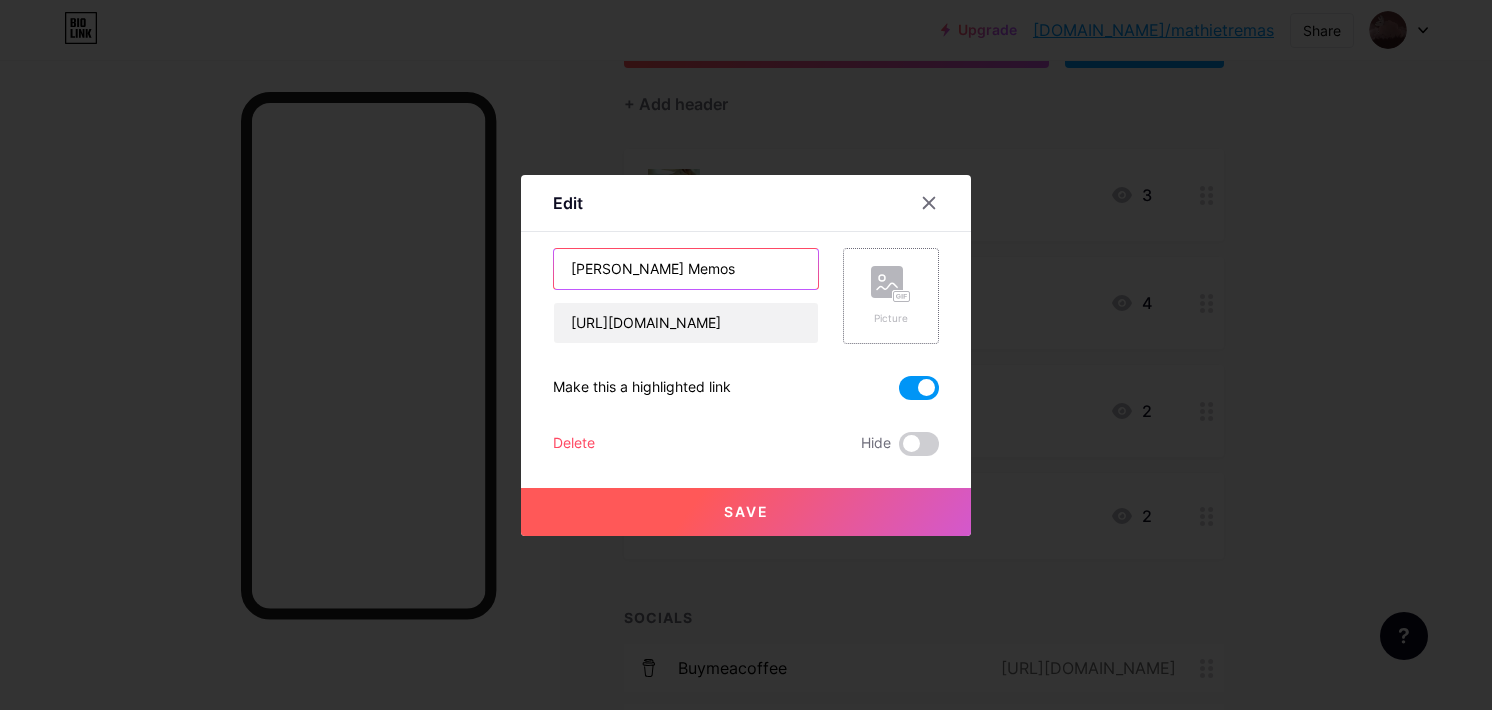 type on "Mathie's Memos" 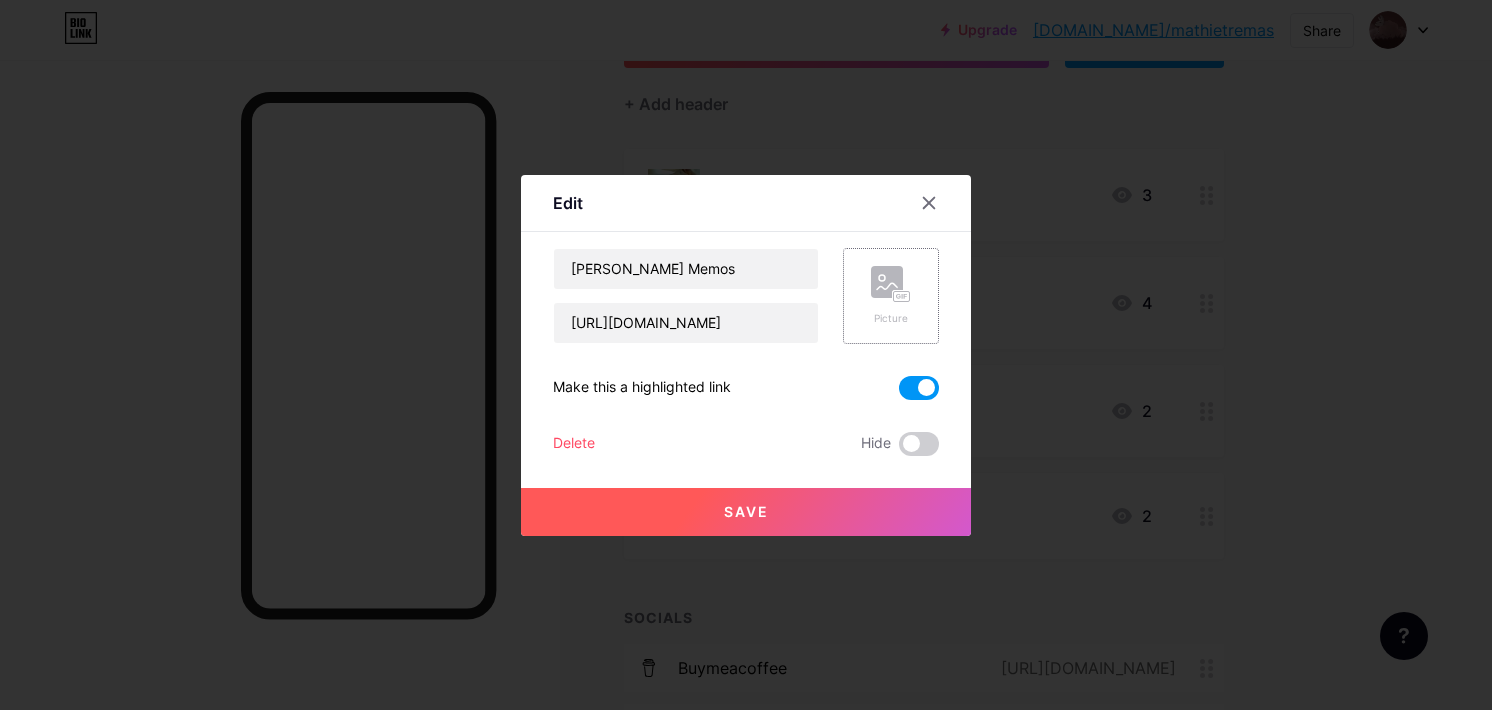 click on "Picture" at bounding box center (891, 296) 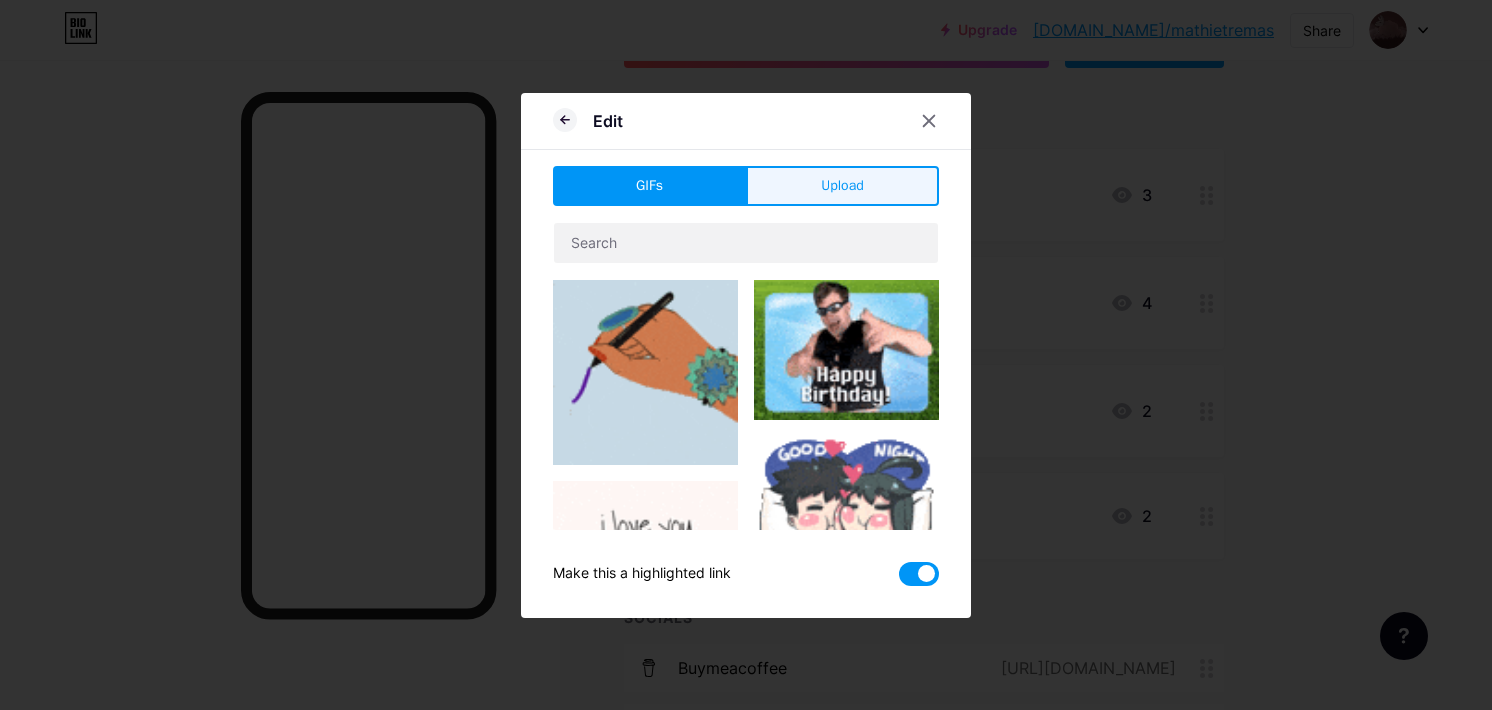 click on "Upload" at bounding box center [842, 185] 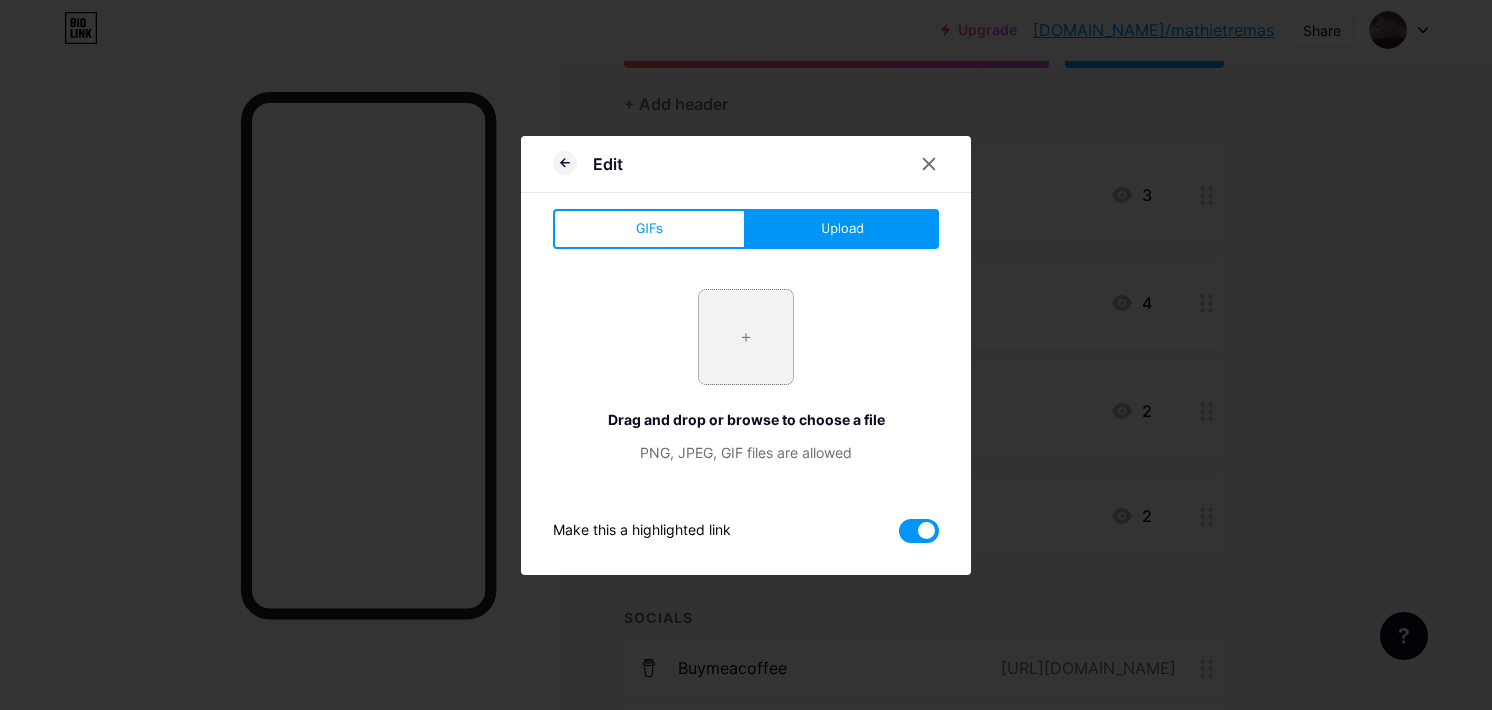 click at bounding box center (746, 337) 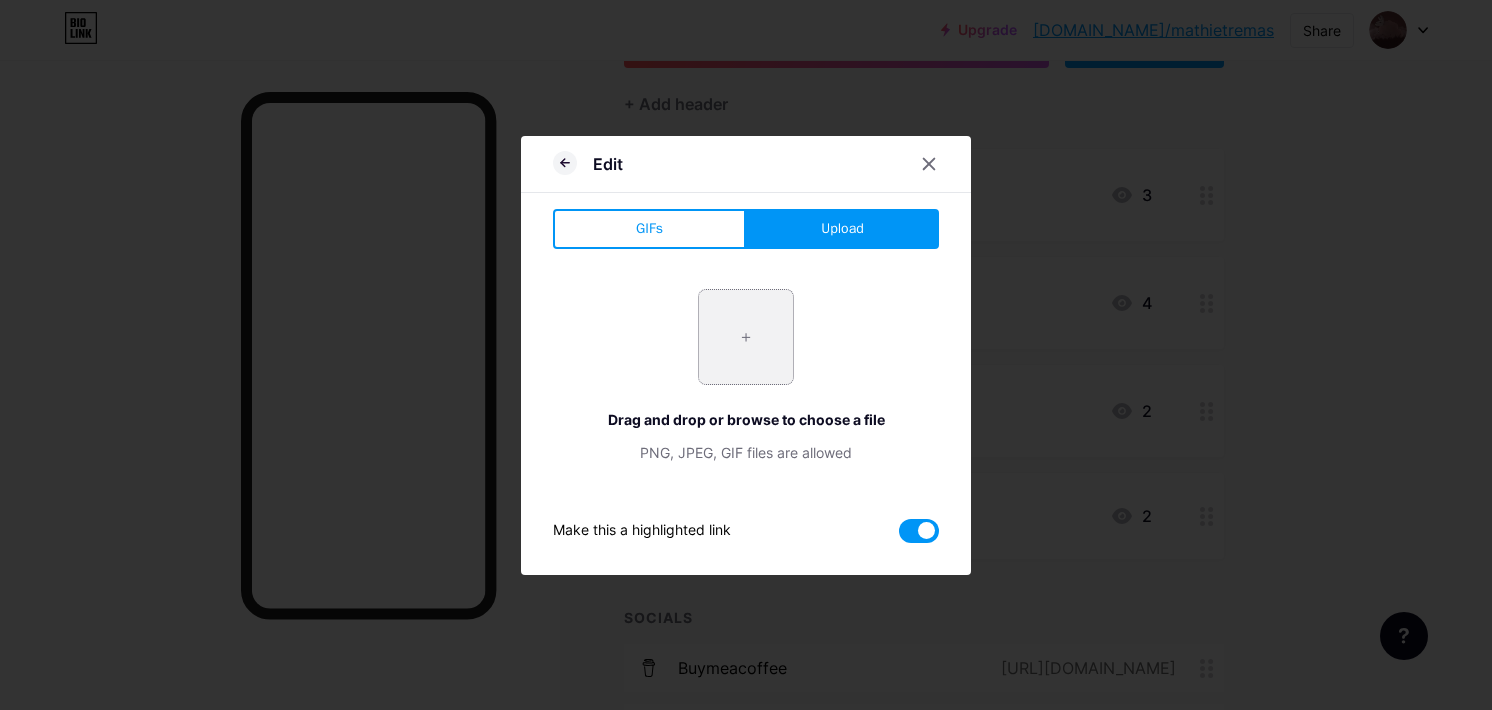type on "C:\fakepath\1000001928.jpg" 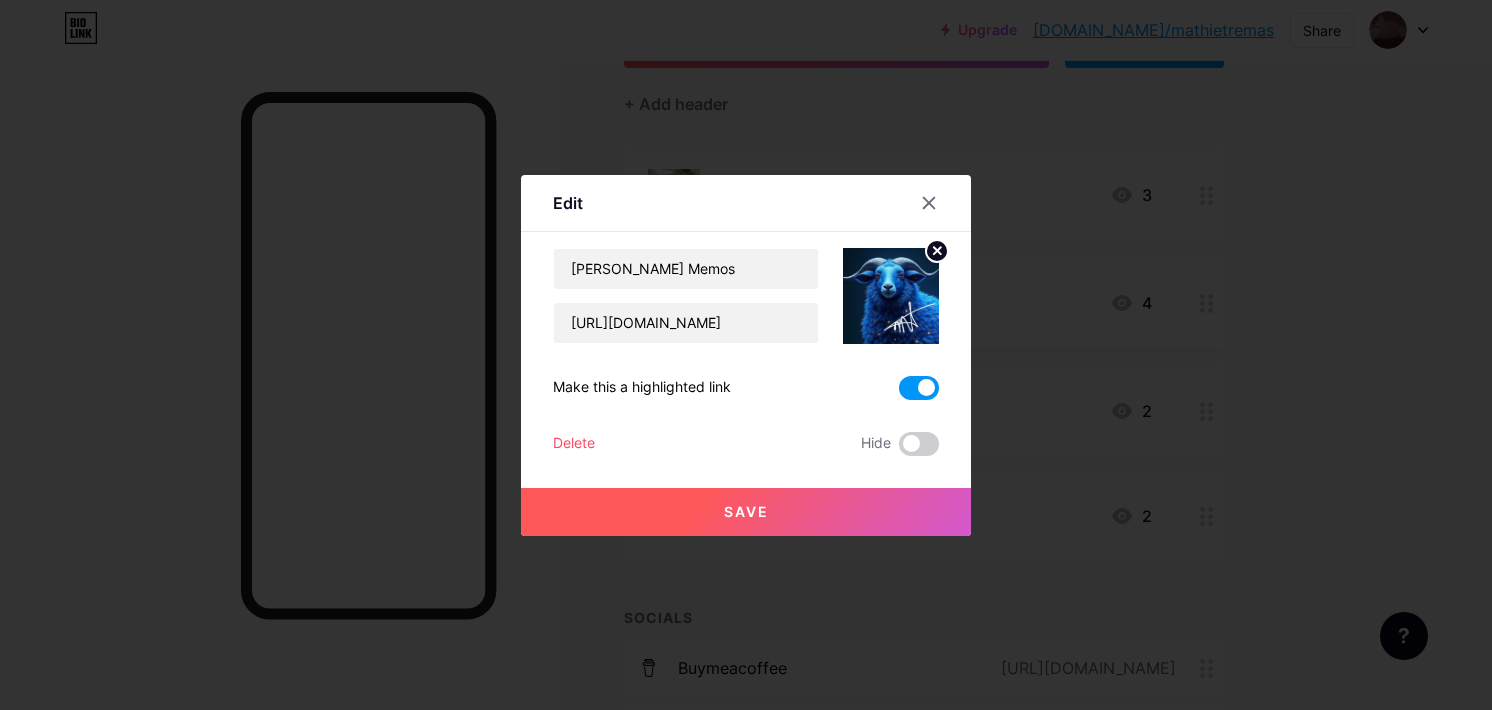 click on "Save" at bounding box center [746, 511] 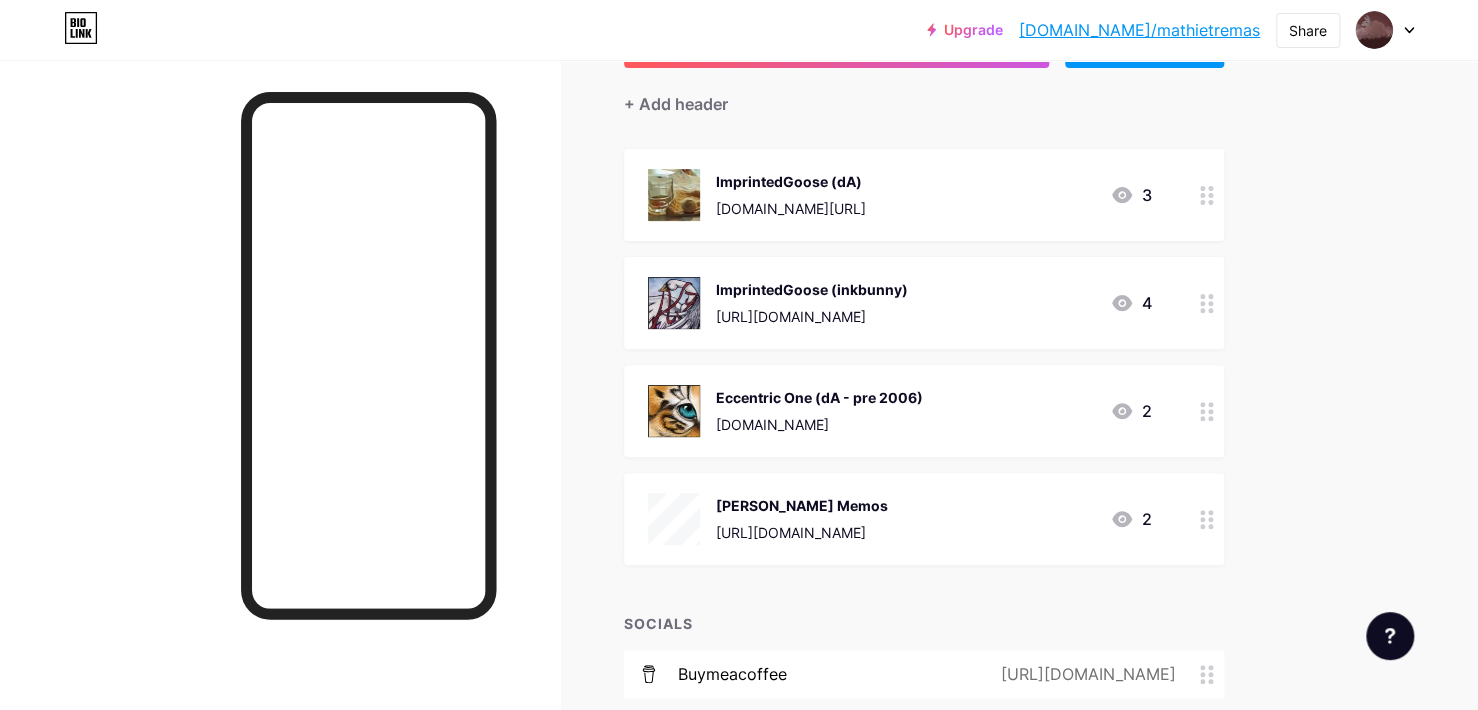 type 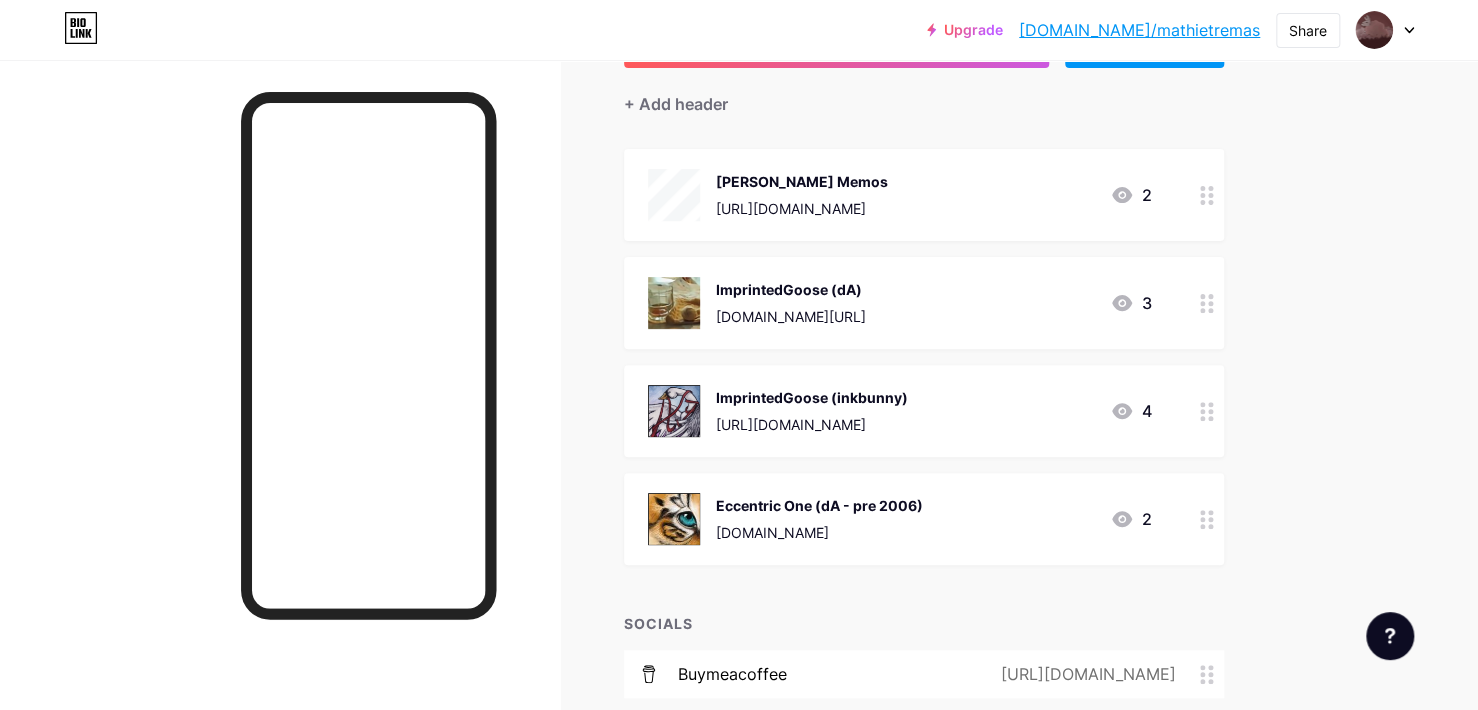 click at bounding box center (1207, 195) 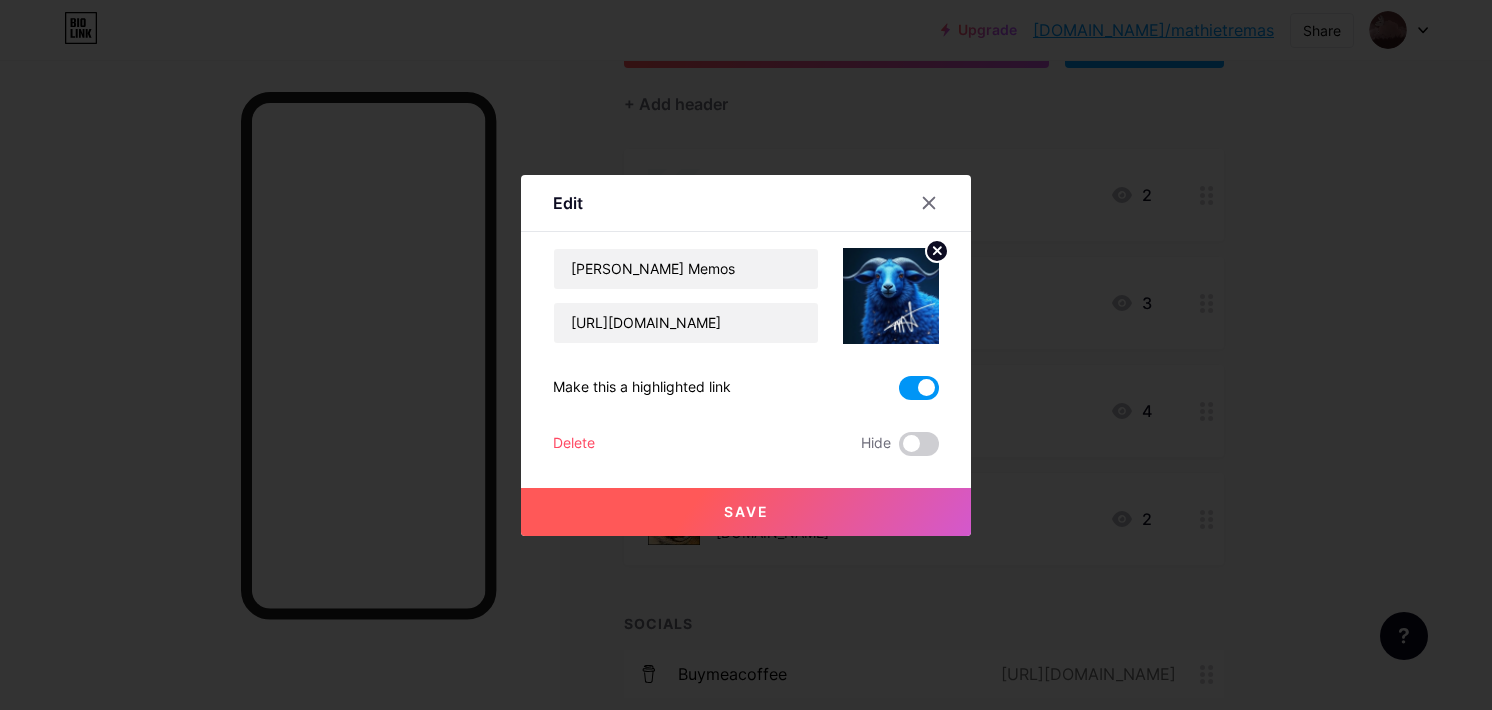 click at bounding box center (919, 388) 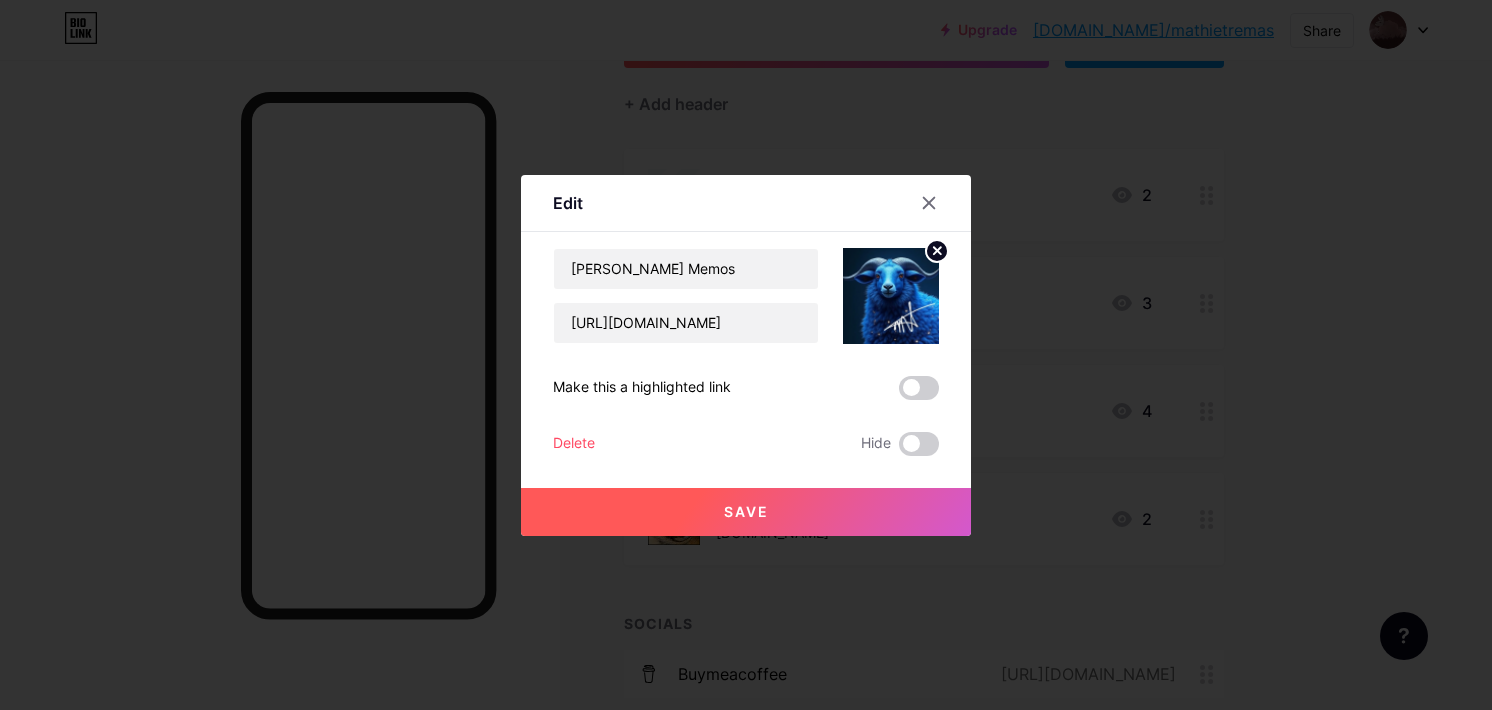 click on "Save" at bounding box center (746, 512) 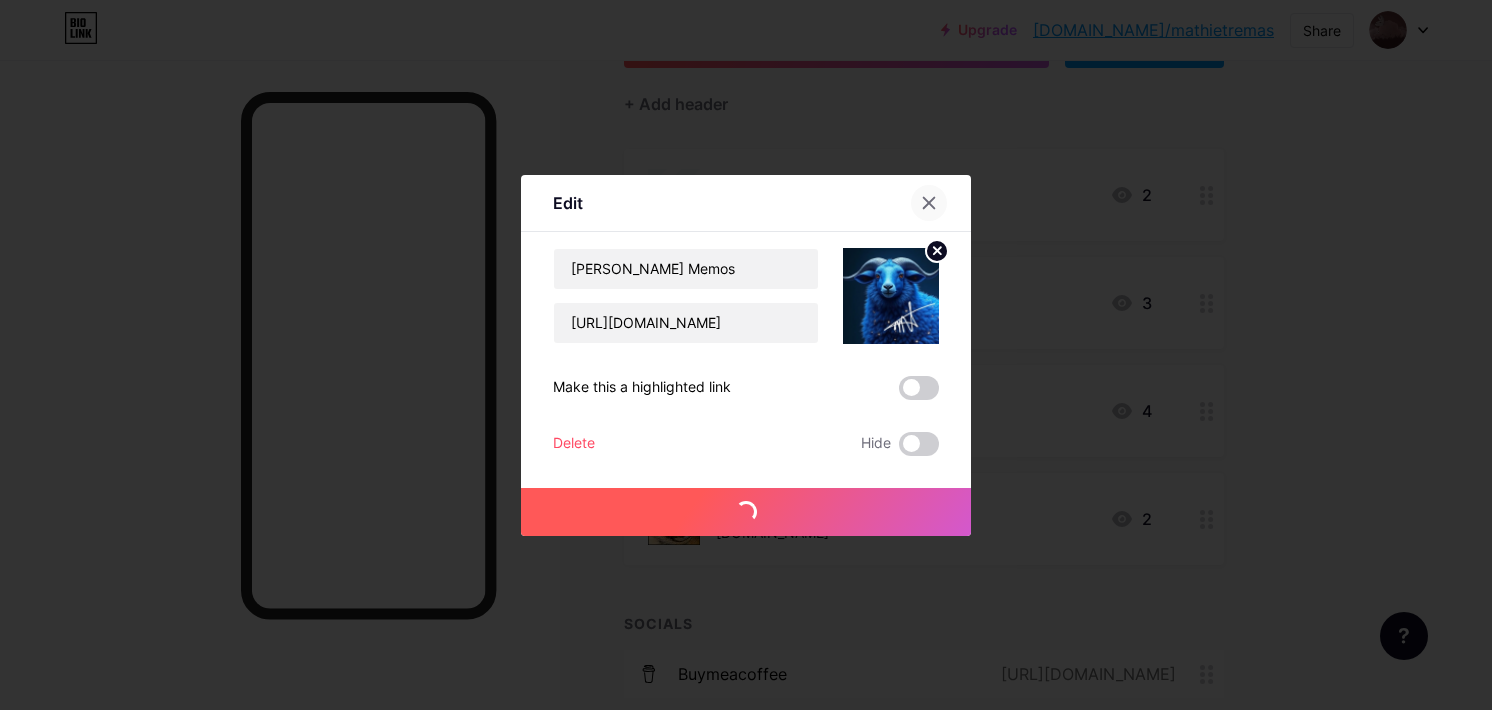 click 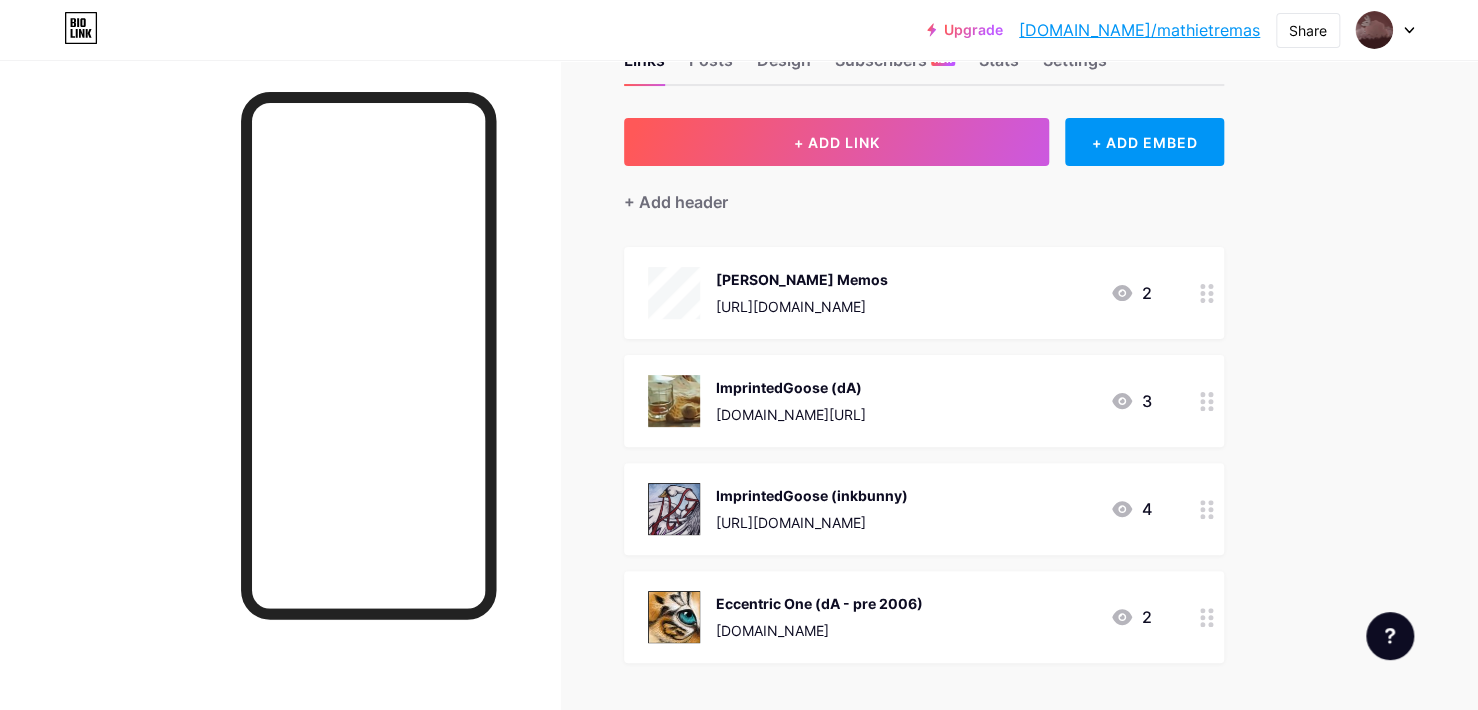 scroll, scrollTop: 0, scrollLeft: 0, axis: both 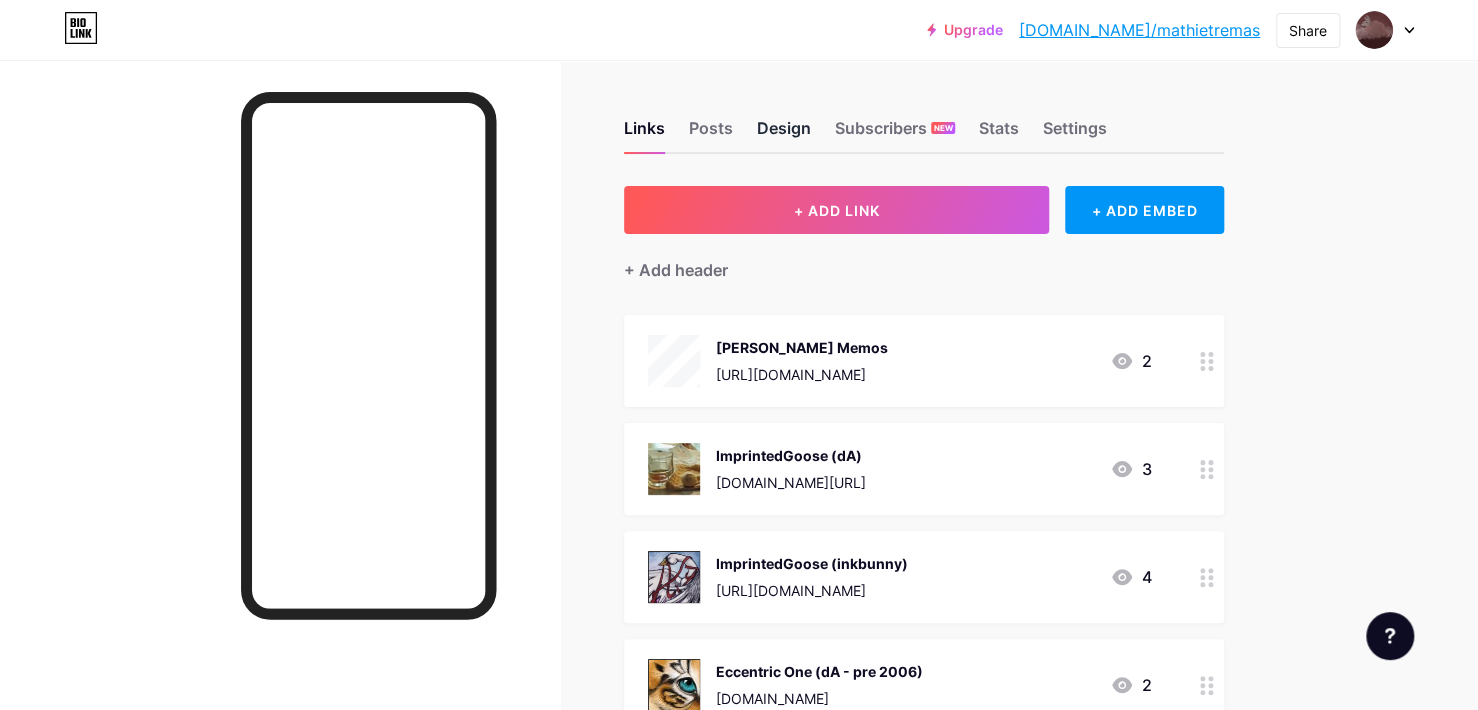 click on "Design" at bounding box center (784, 134) 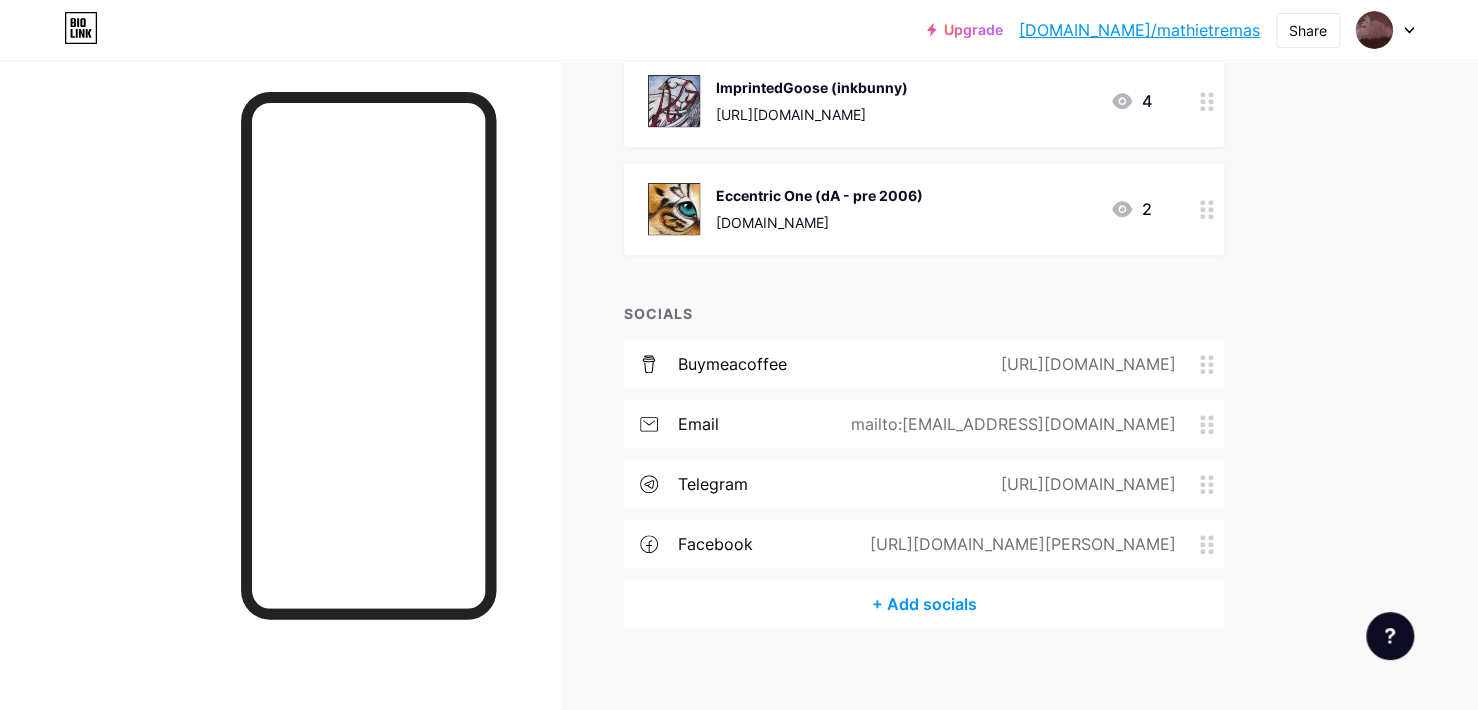 scroll, scrollTop: 492, scrollLeft: 0, axis: vertical 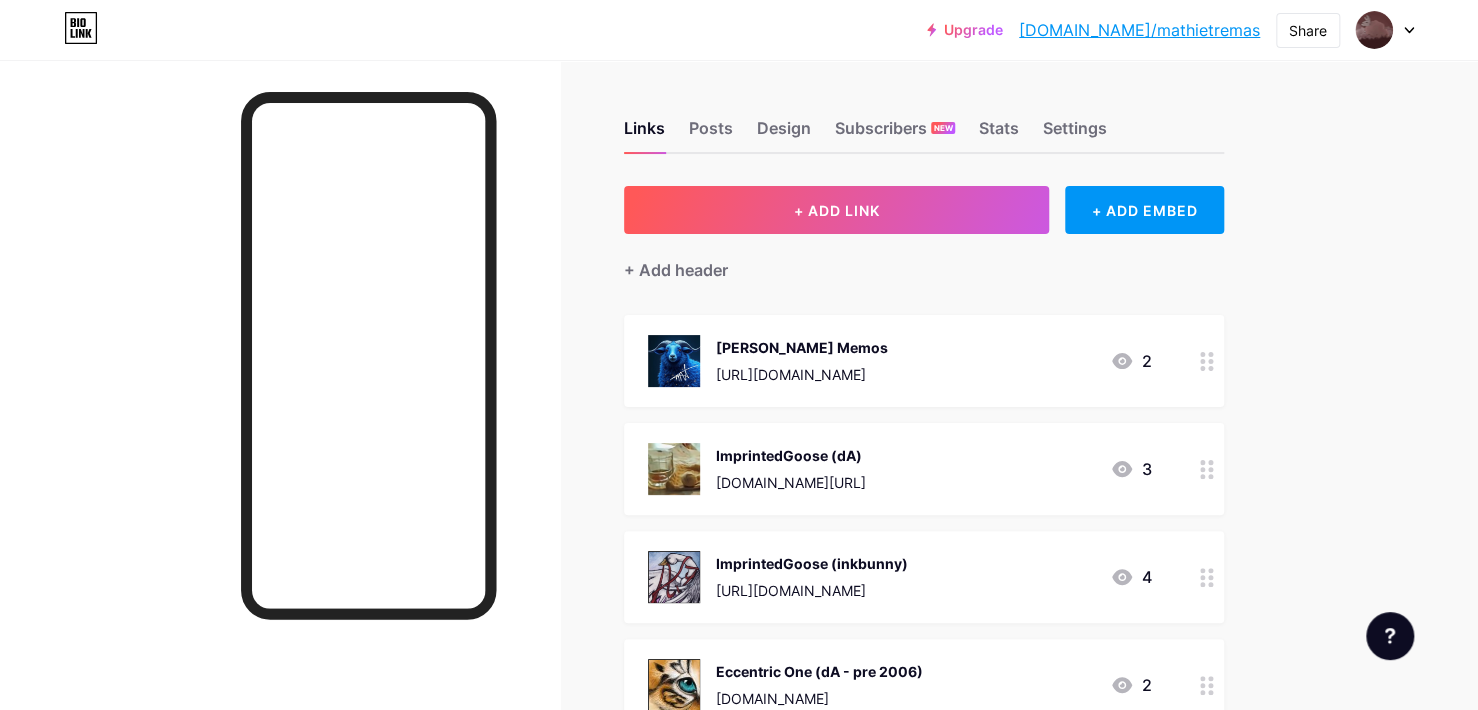 drag, startPoint x: 1207, startPoint y: 471, endPoint x: 1188, endPoint y: 476, distance: 19.646883 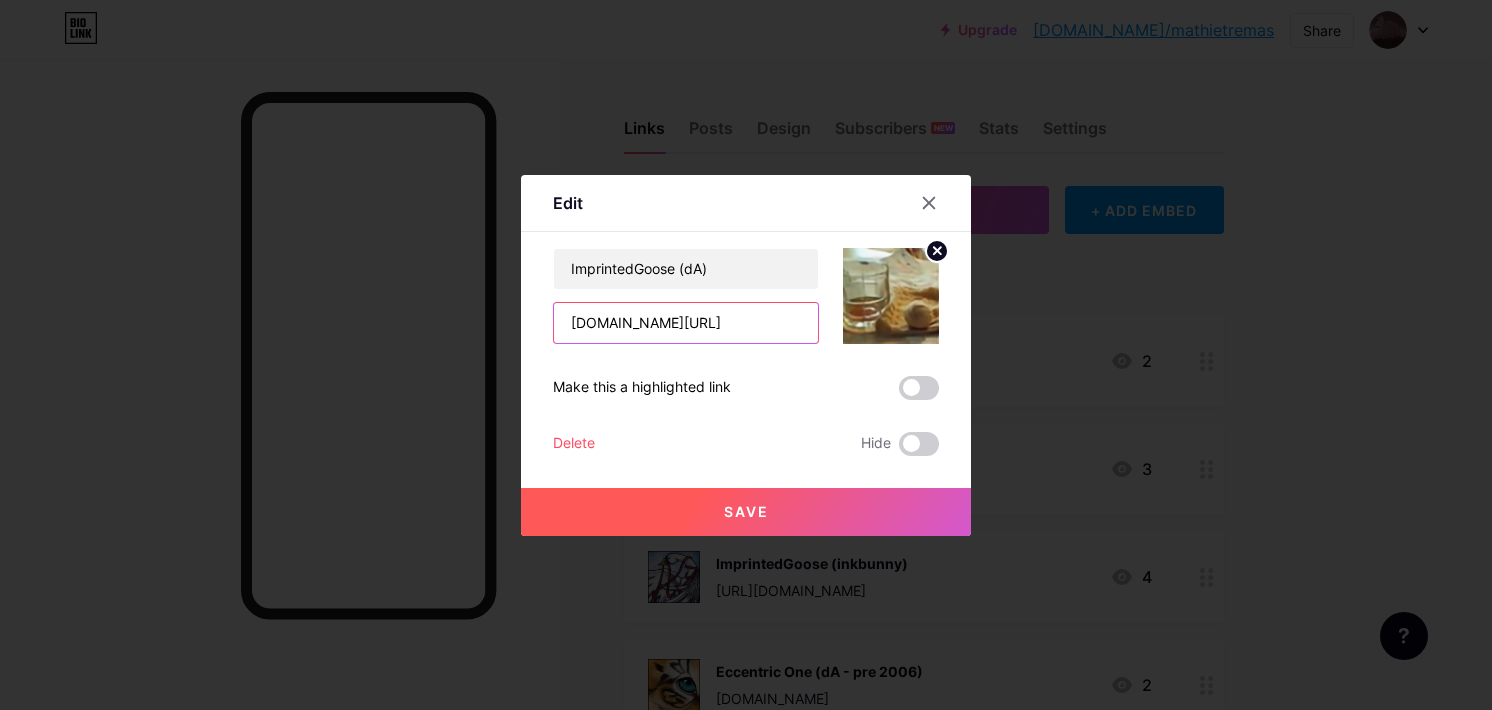 drag, startPoint x: 788, startPoint y: 319, endPoint x: 520, endPoint y: 319, distance: 268 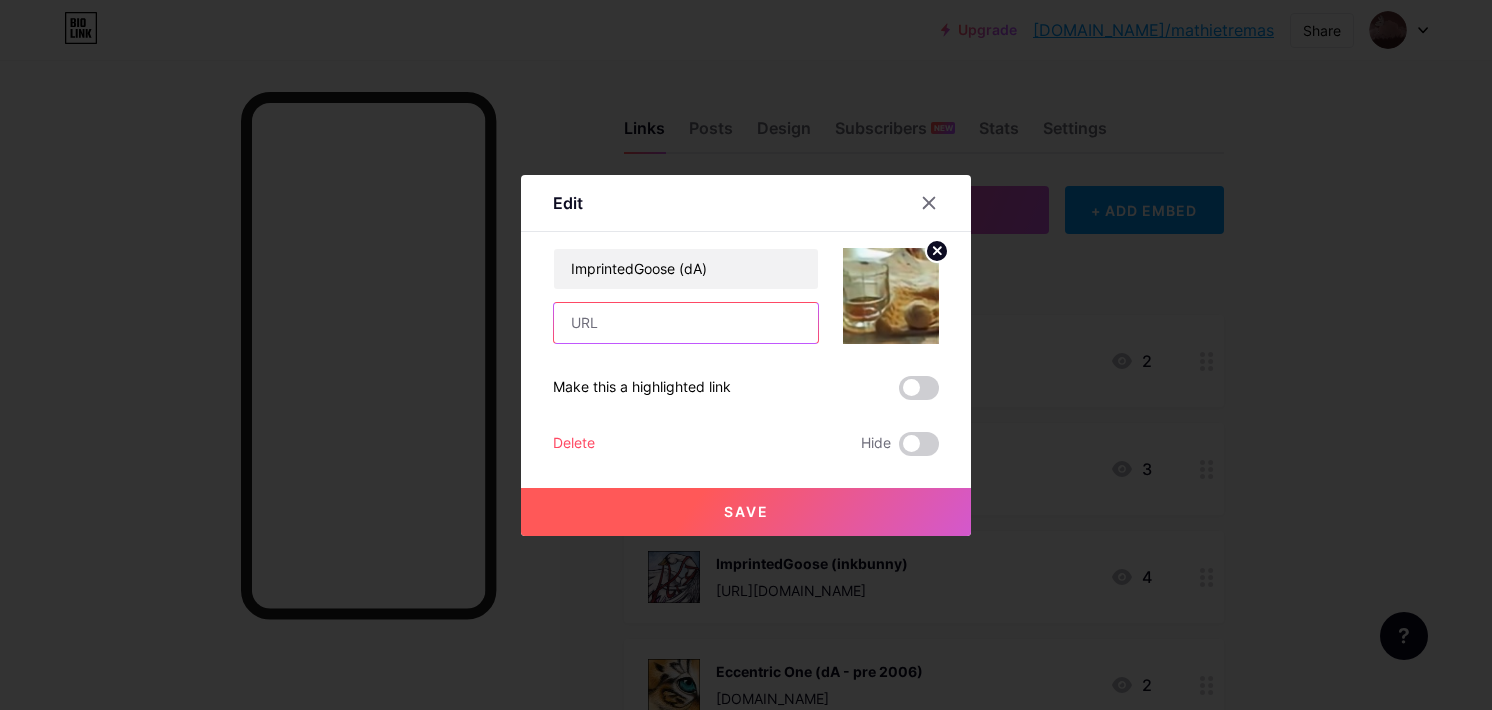 paste on "[DOMAIN_NAME][URL][PERSON_NAME]" 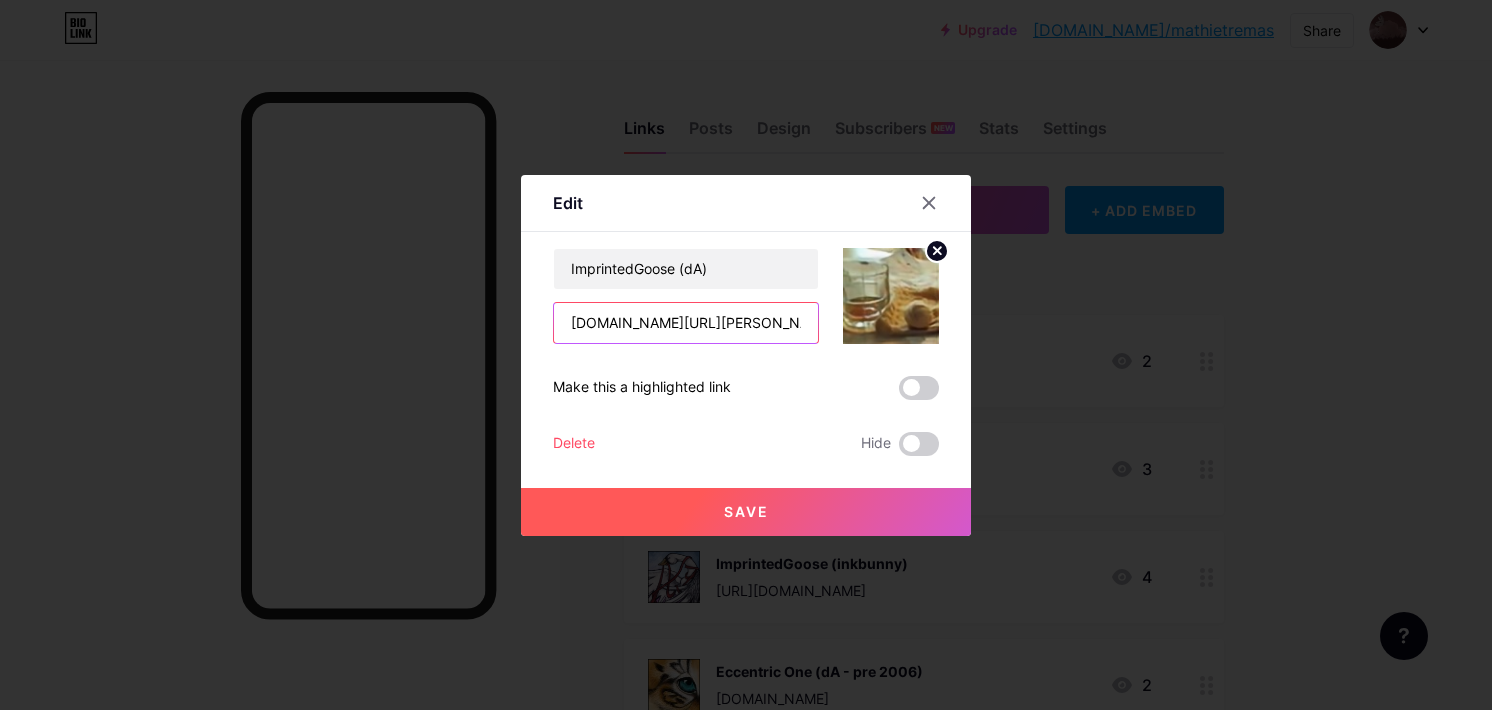 scroll, scrollTop: 0, scrollLeft: 184, axis: horizontal 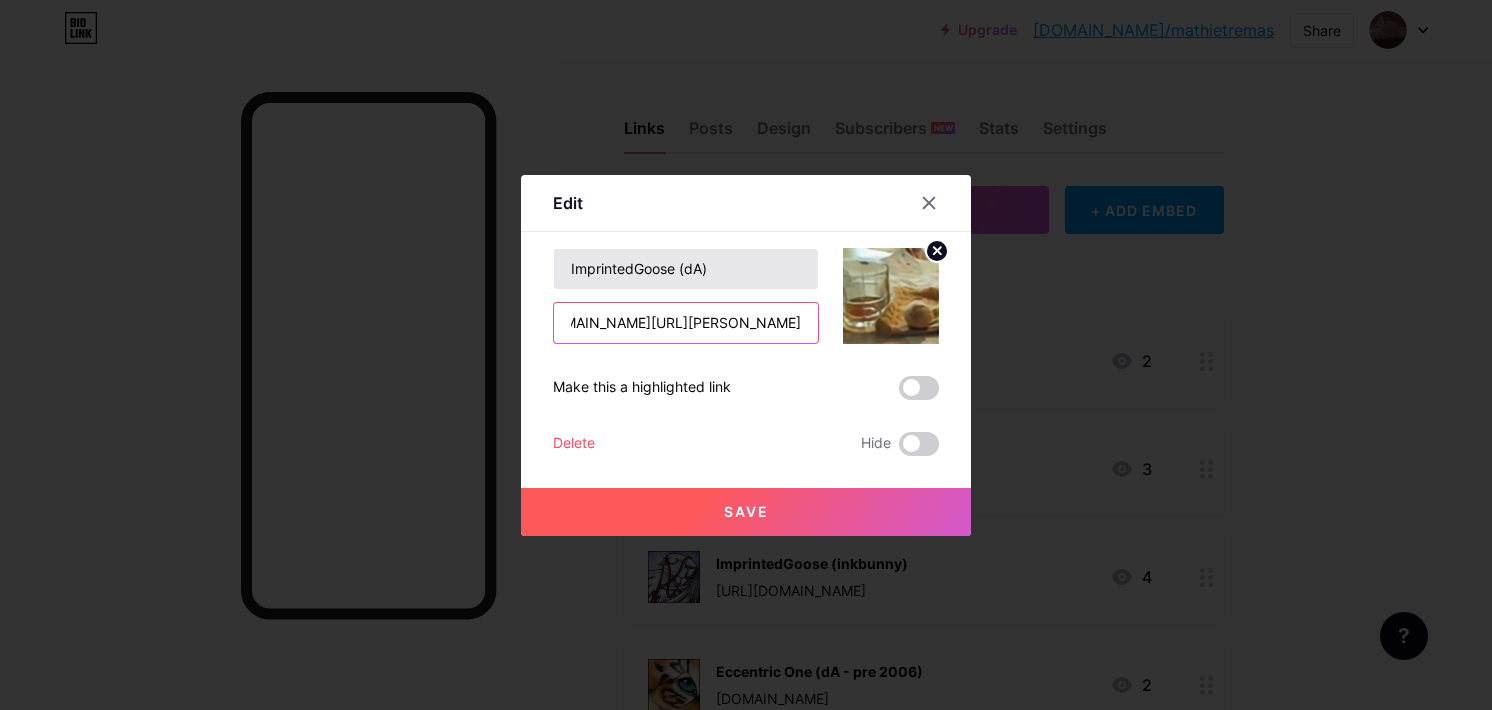 type on "[DOMAIN_NAME][URL][PERSON_NAME]" 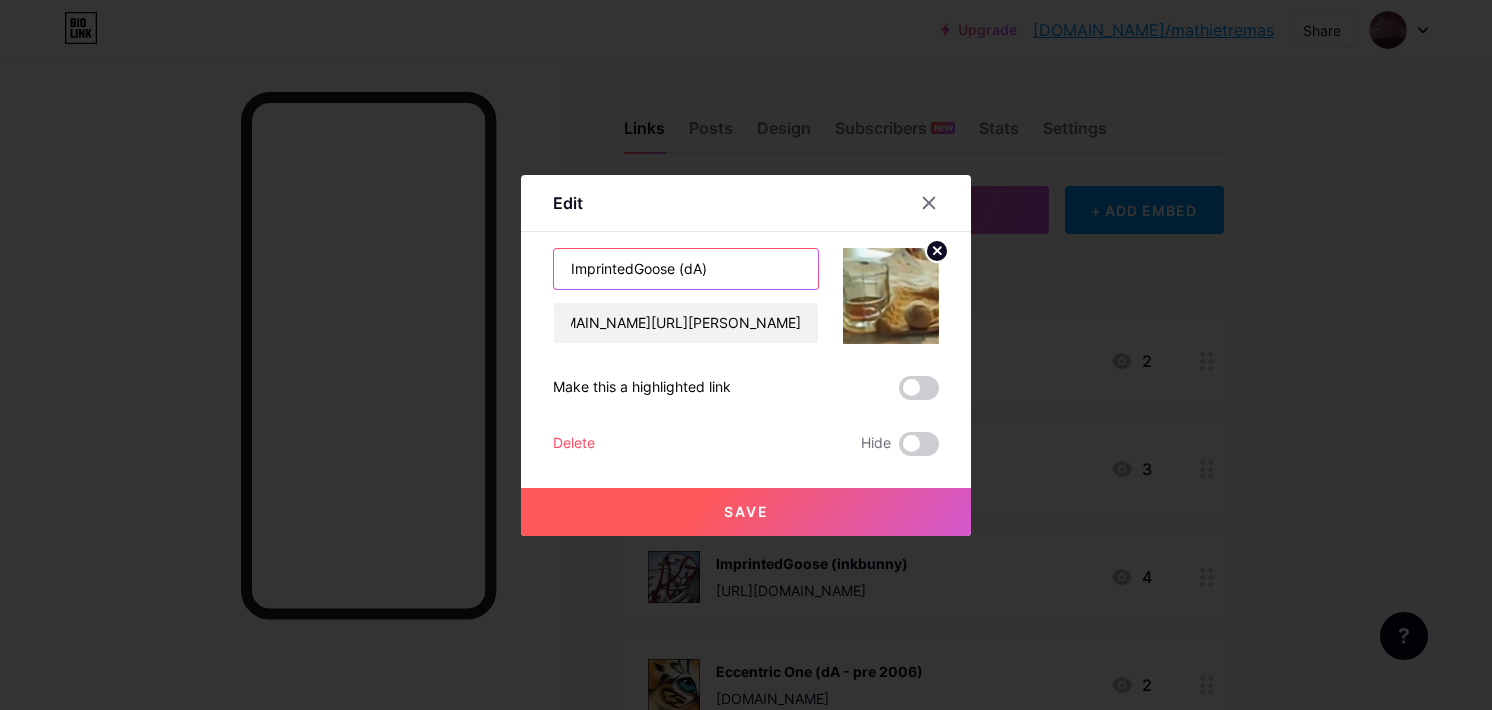 scroll, scrollTop: 0, scrollLeft: 0, axis: both 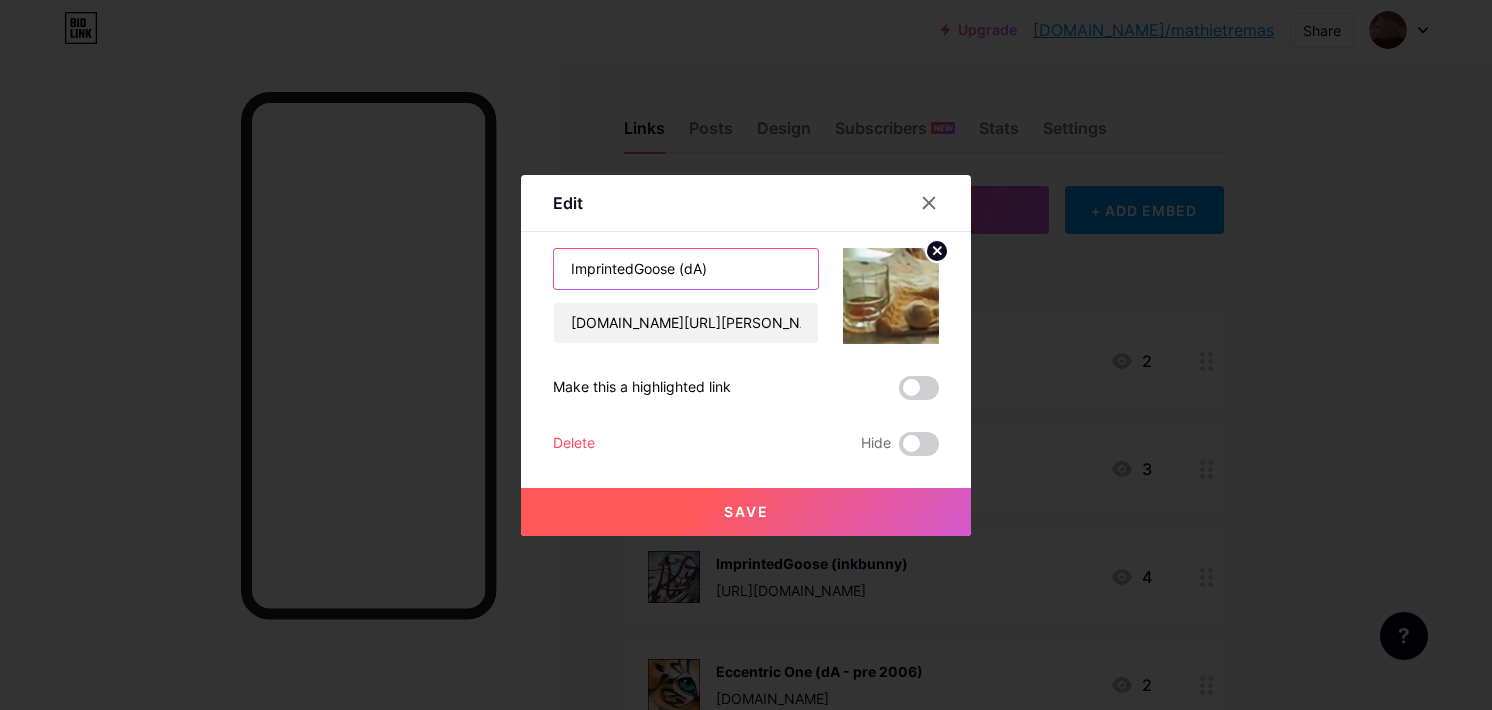 drag, startPoint x: 722, startPoint y: 269, endPoint x: 497, endPoint y: 271, distance: 225.0089 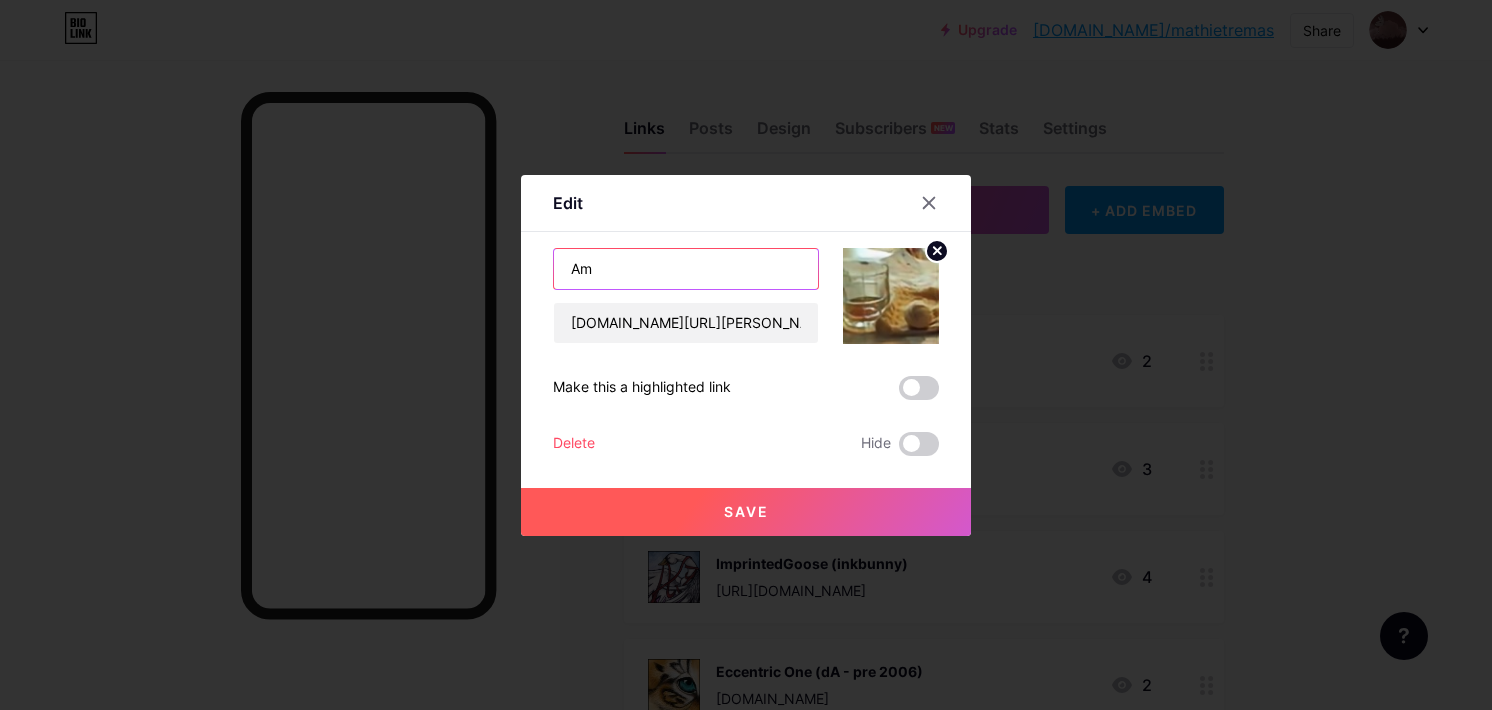 type on "A" 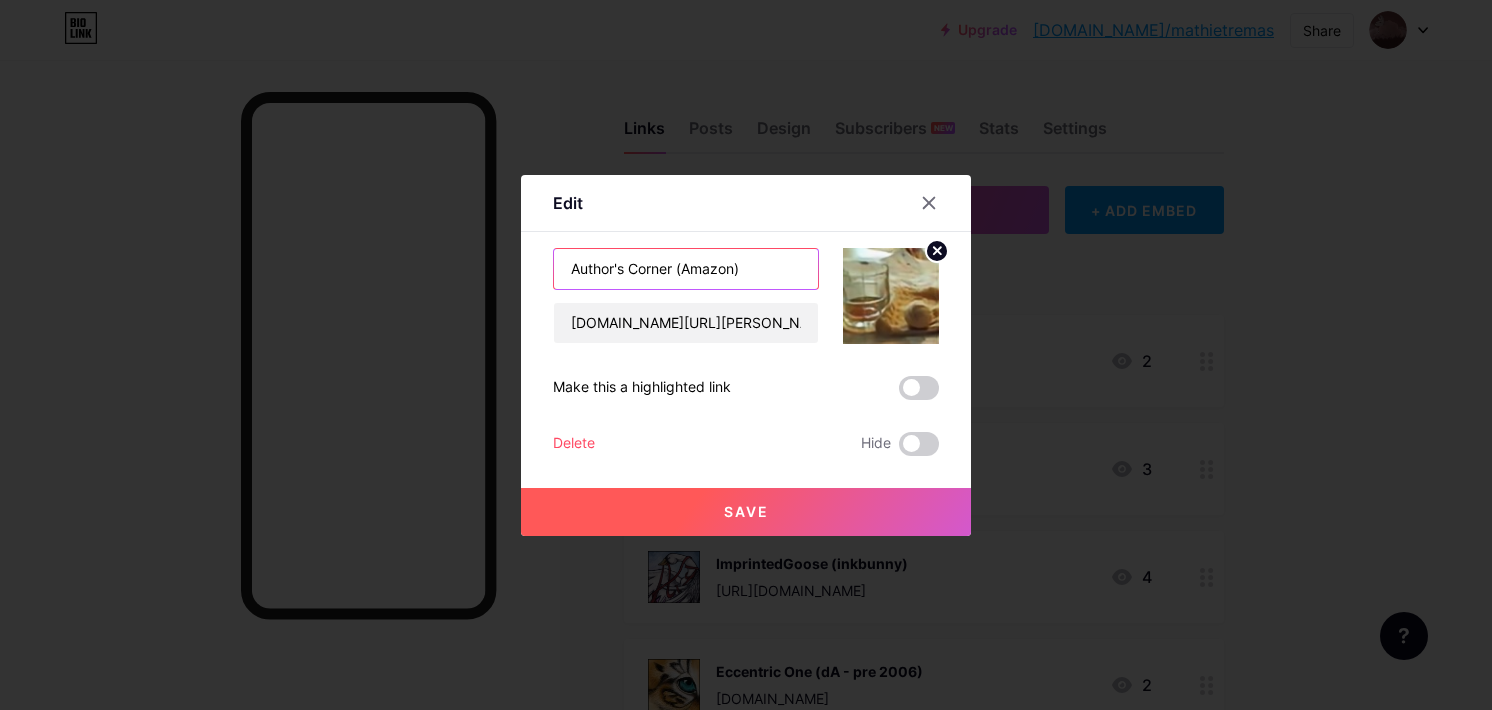 type on "Author's Corner (Amazon)" 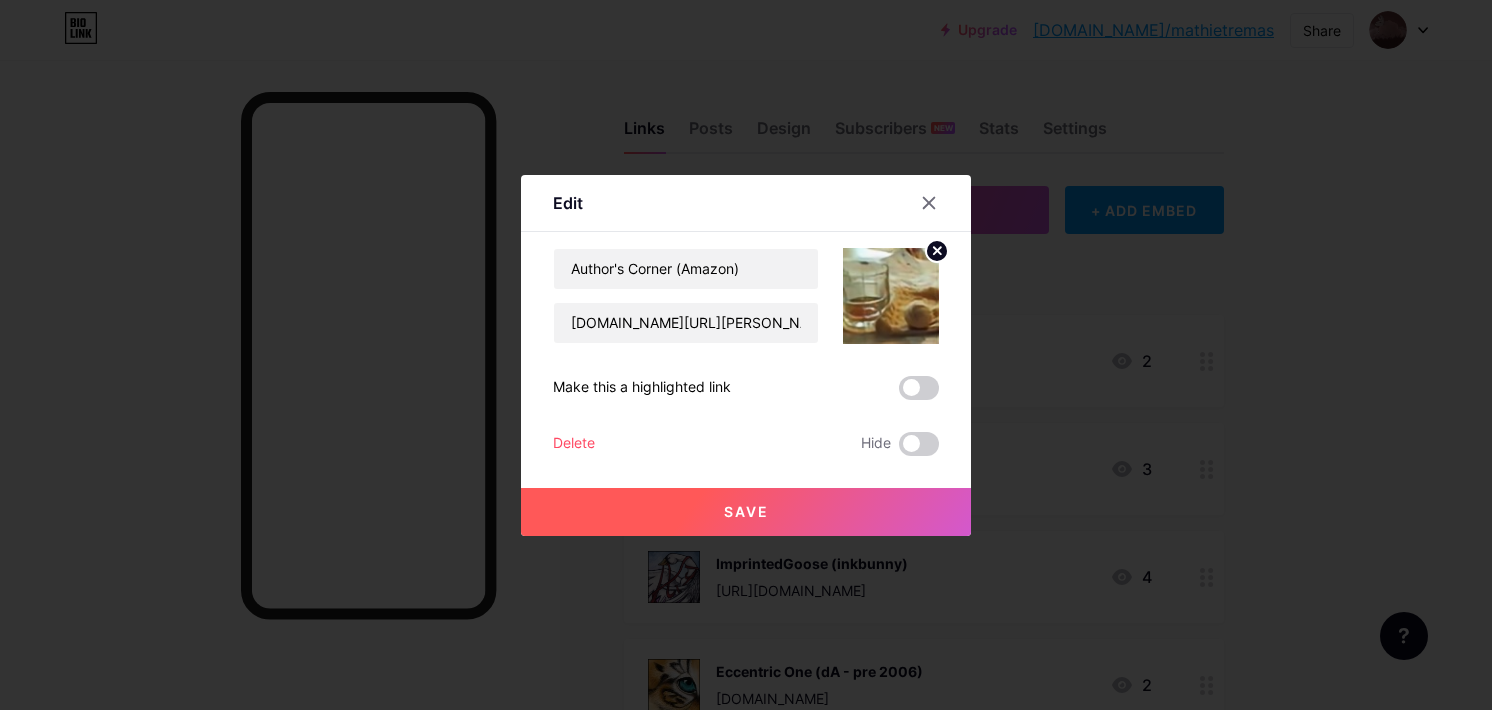click 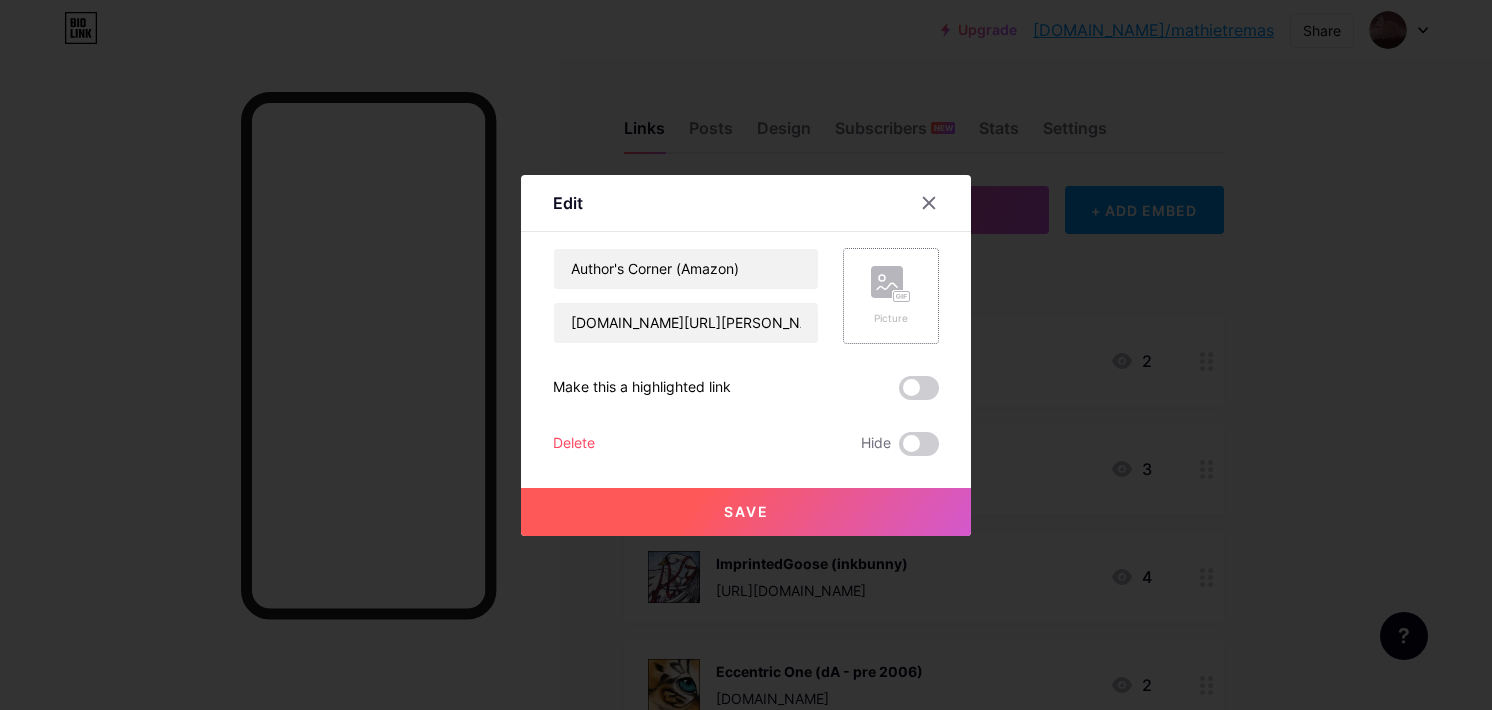 click 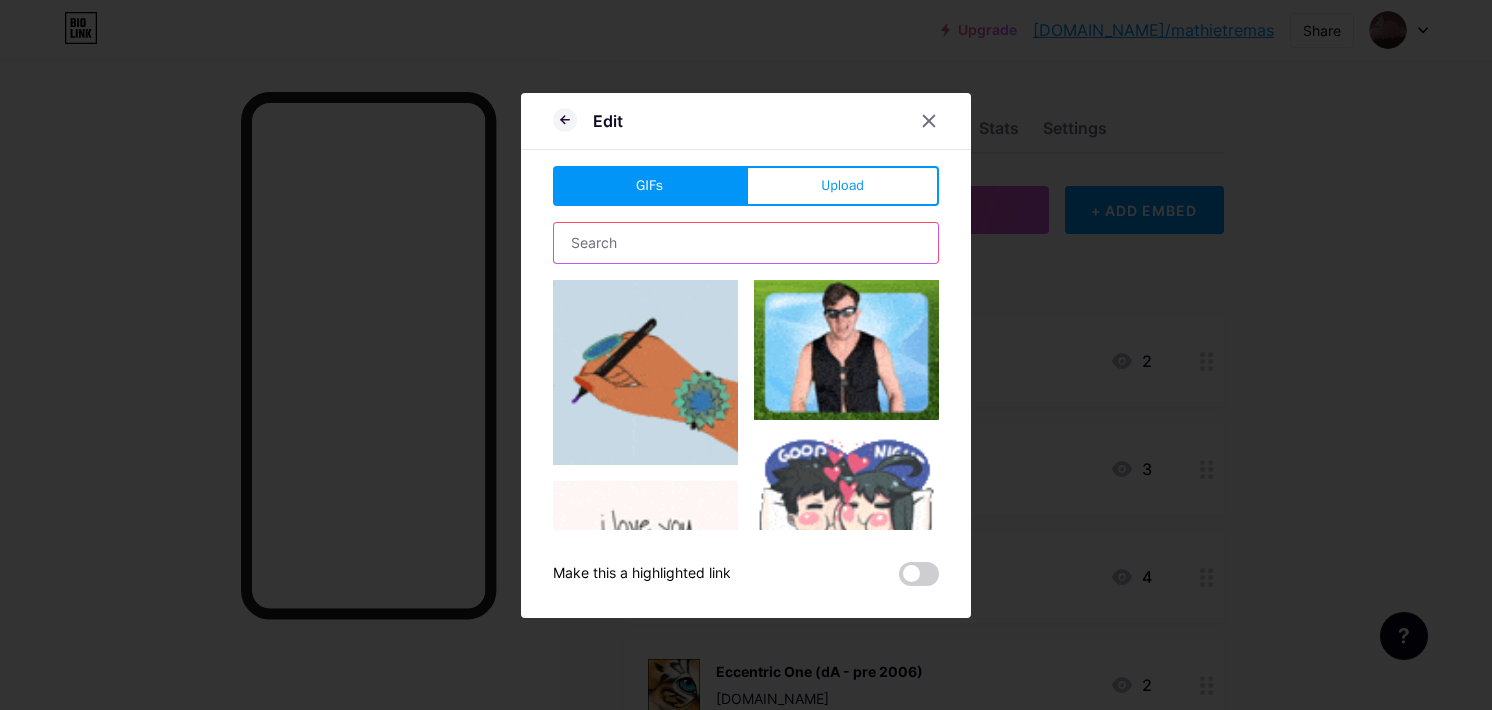 click at bounding box center (746, 243) 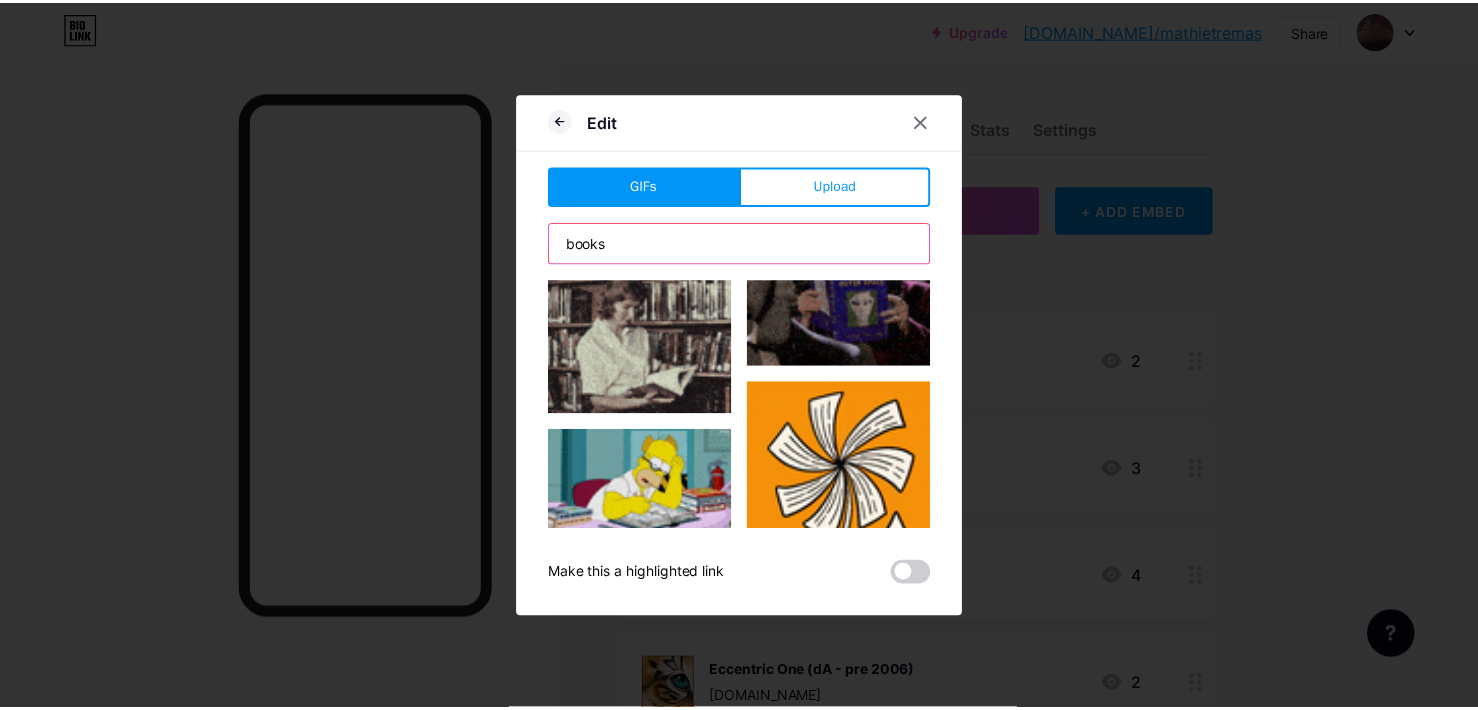 scroll, scrollTop: 1247, scrollLeft: 0, axis: vertical 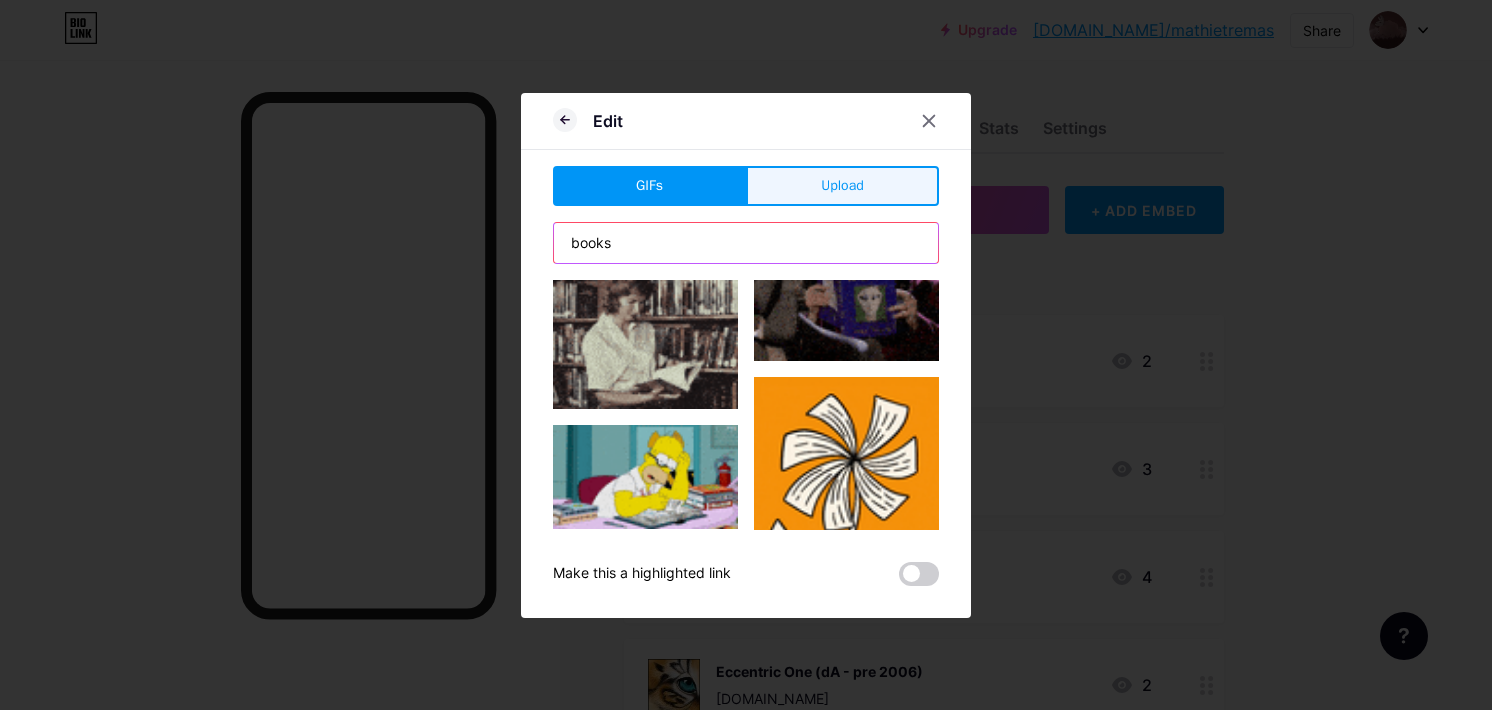 type on "books" 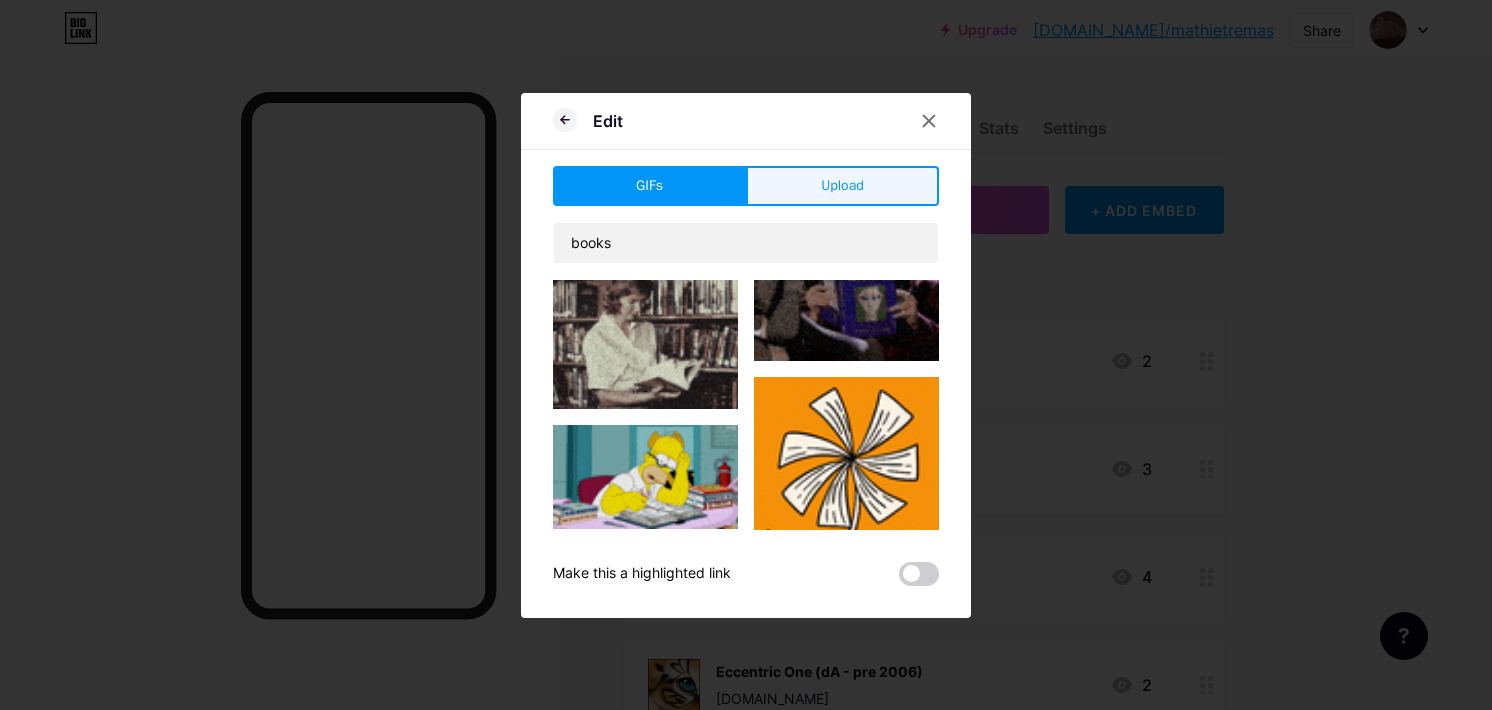 click on "Upload" at bounding box center (842, 185) 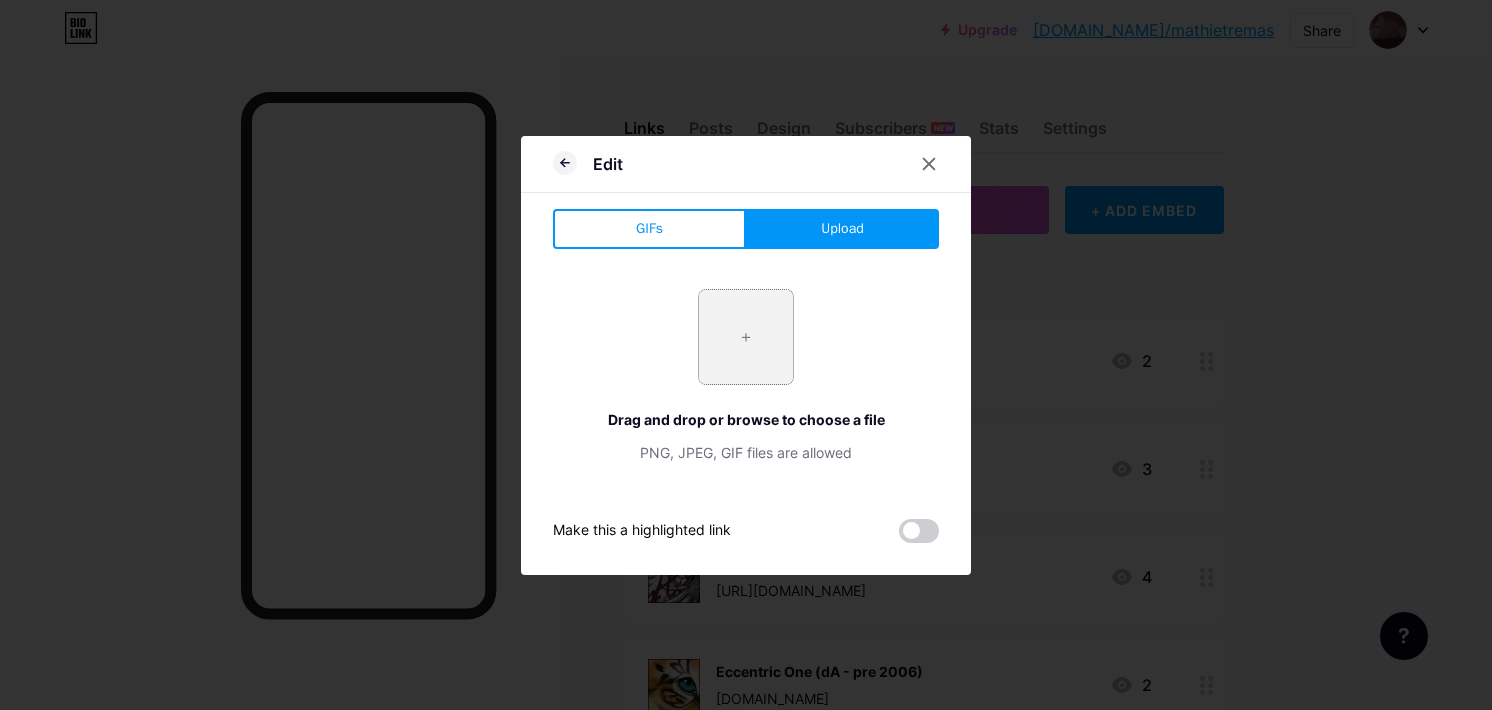 click at bounding box center [746, 337] 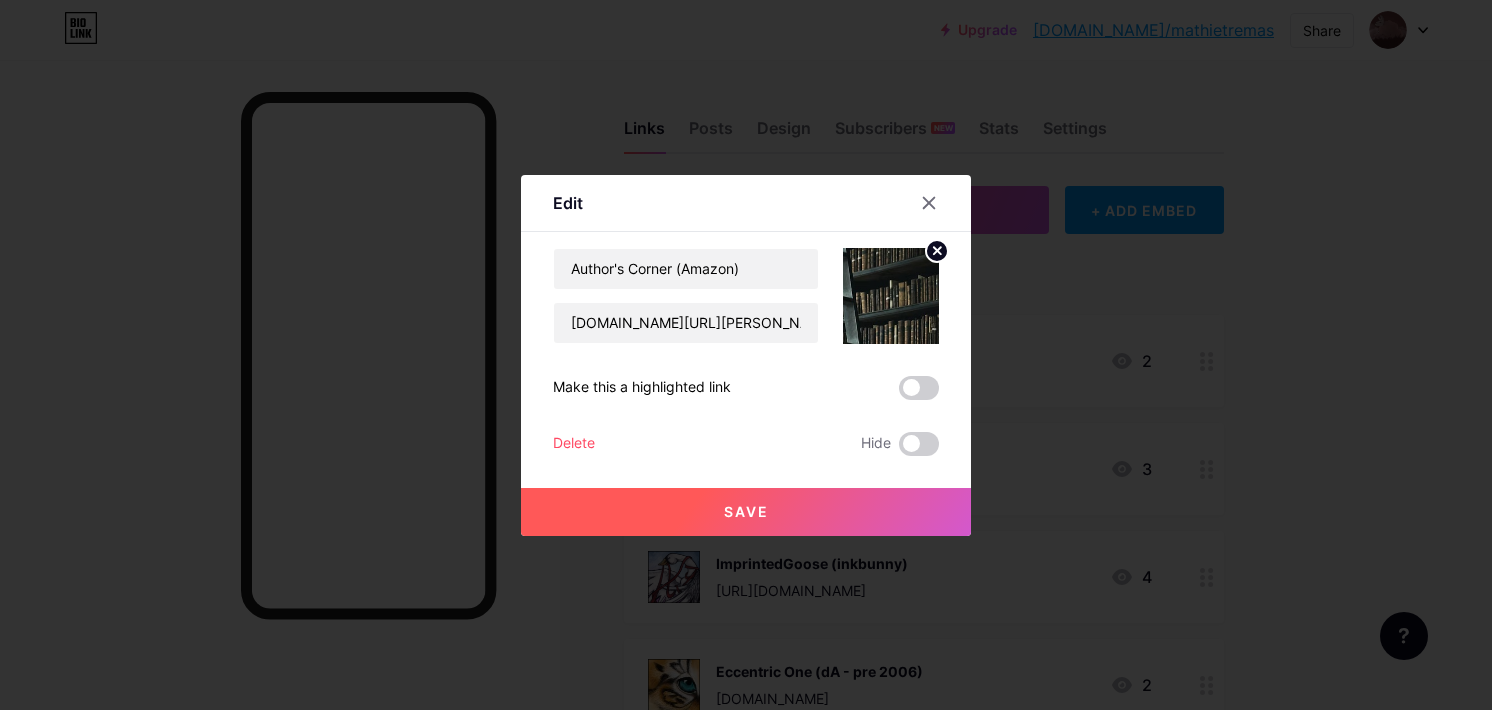click on "Save" at bounding box center [746, 512] 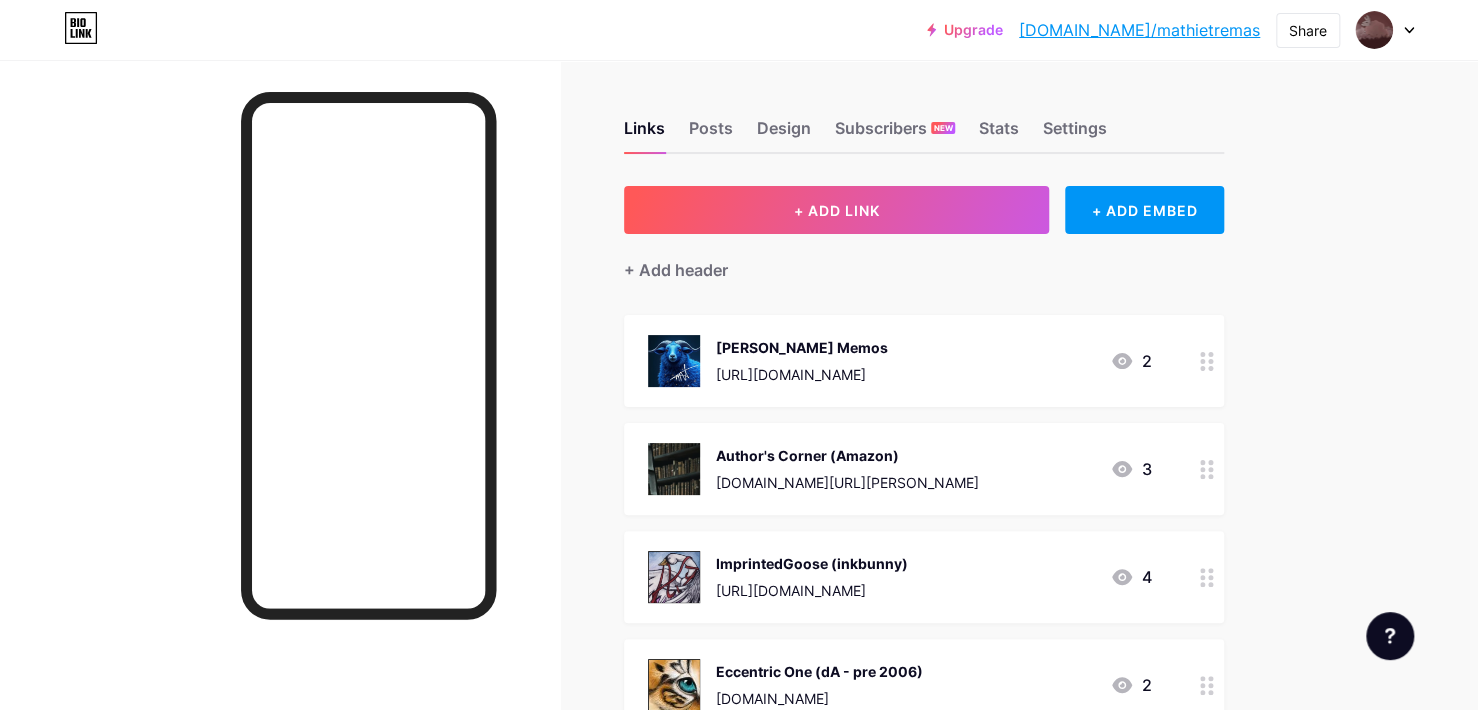 click 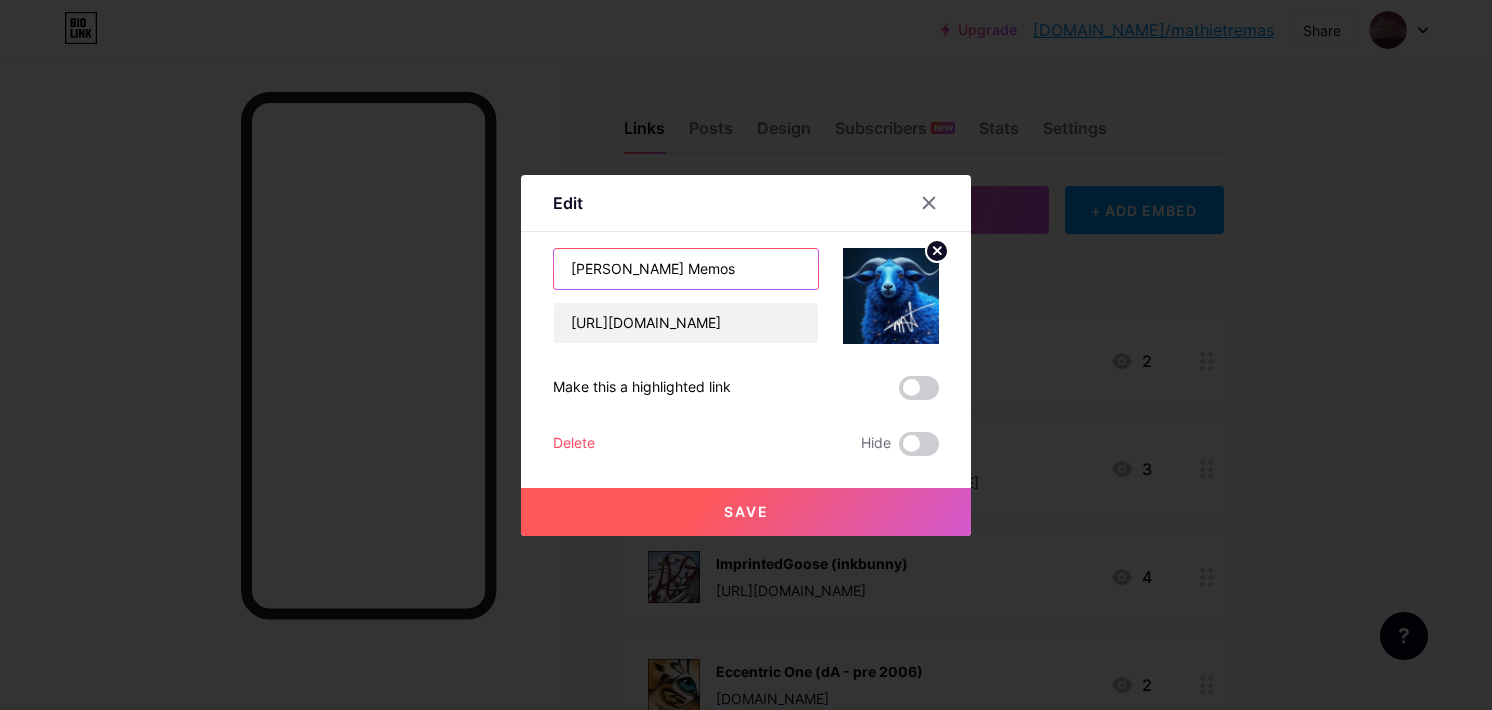 click on "Mathie's Memos" at bounding box center (686, 269) 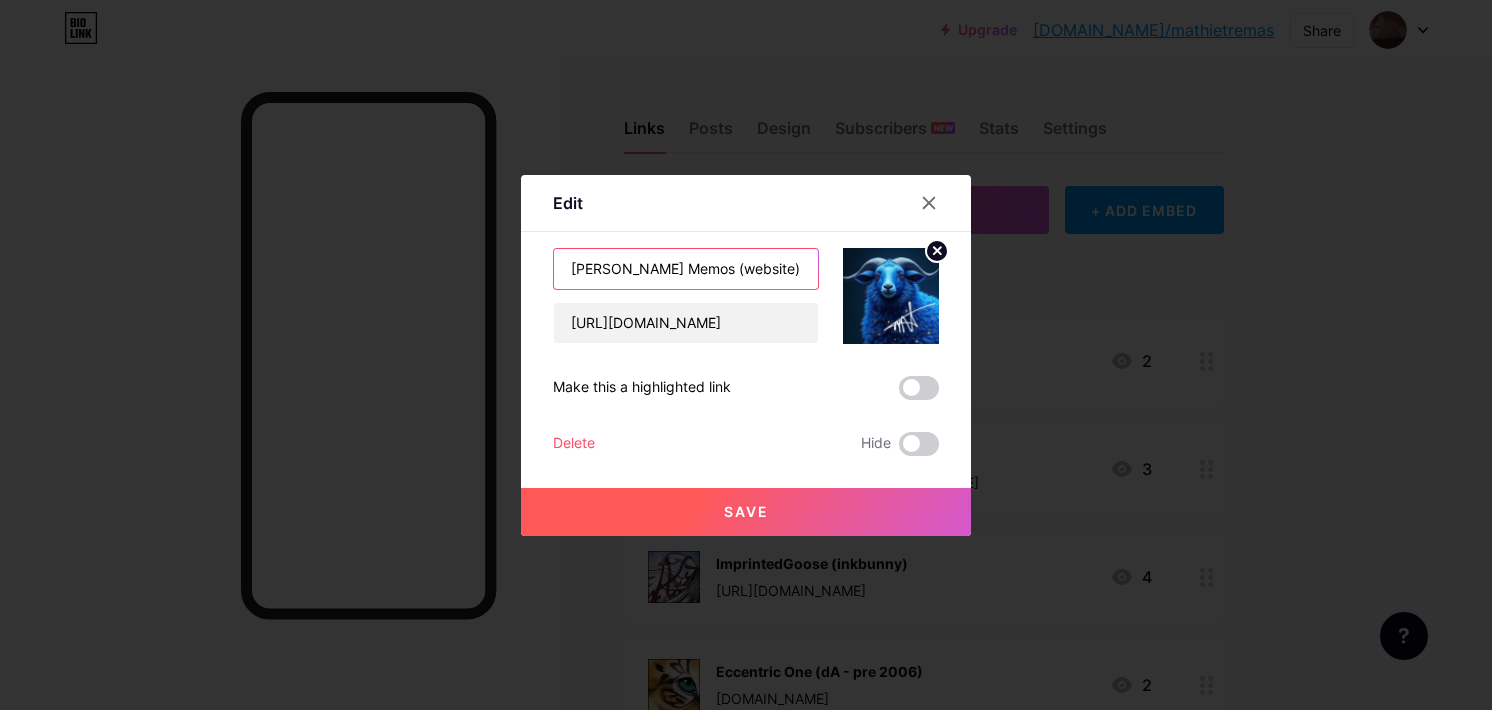 type on "Mathie's Memos (website)" 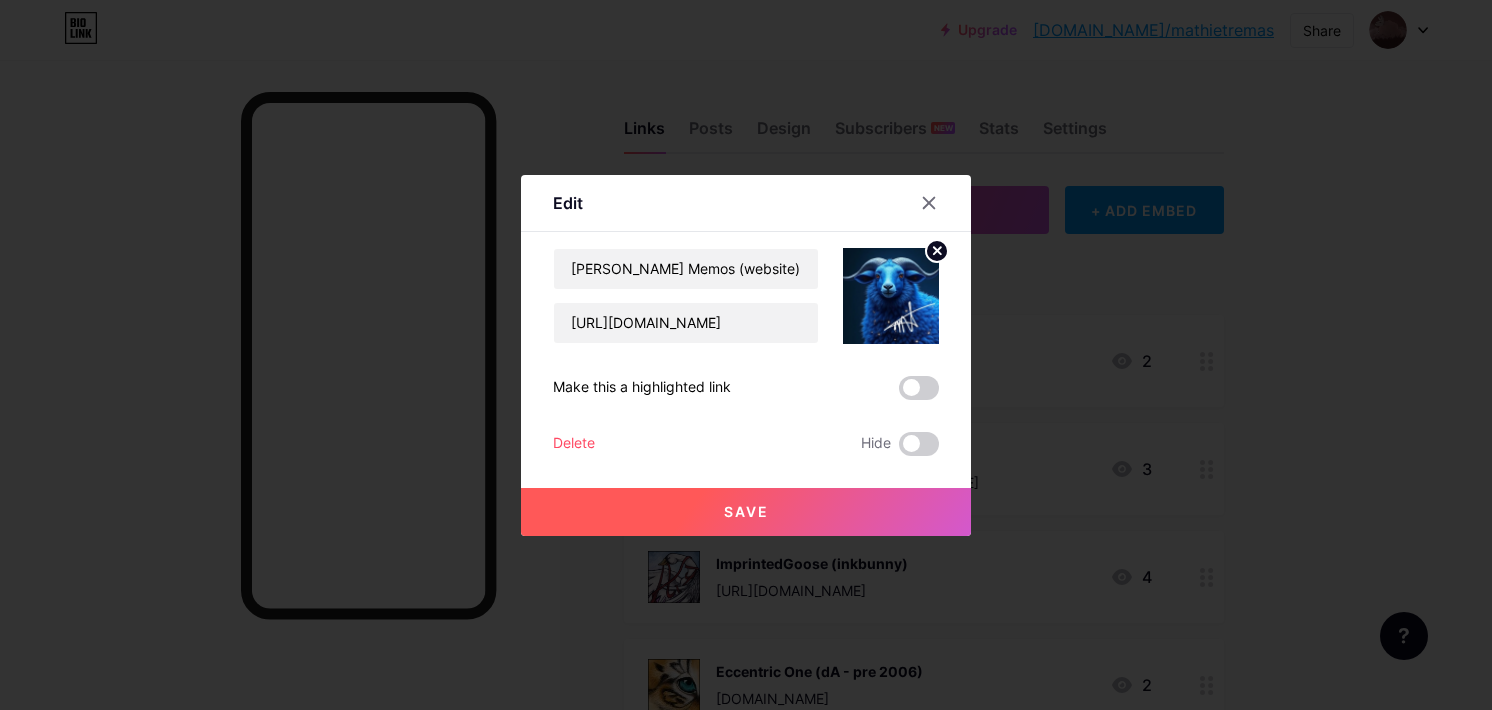 click on "Save" at bounding box center (746, 511) 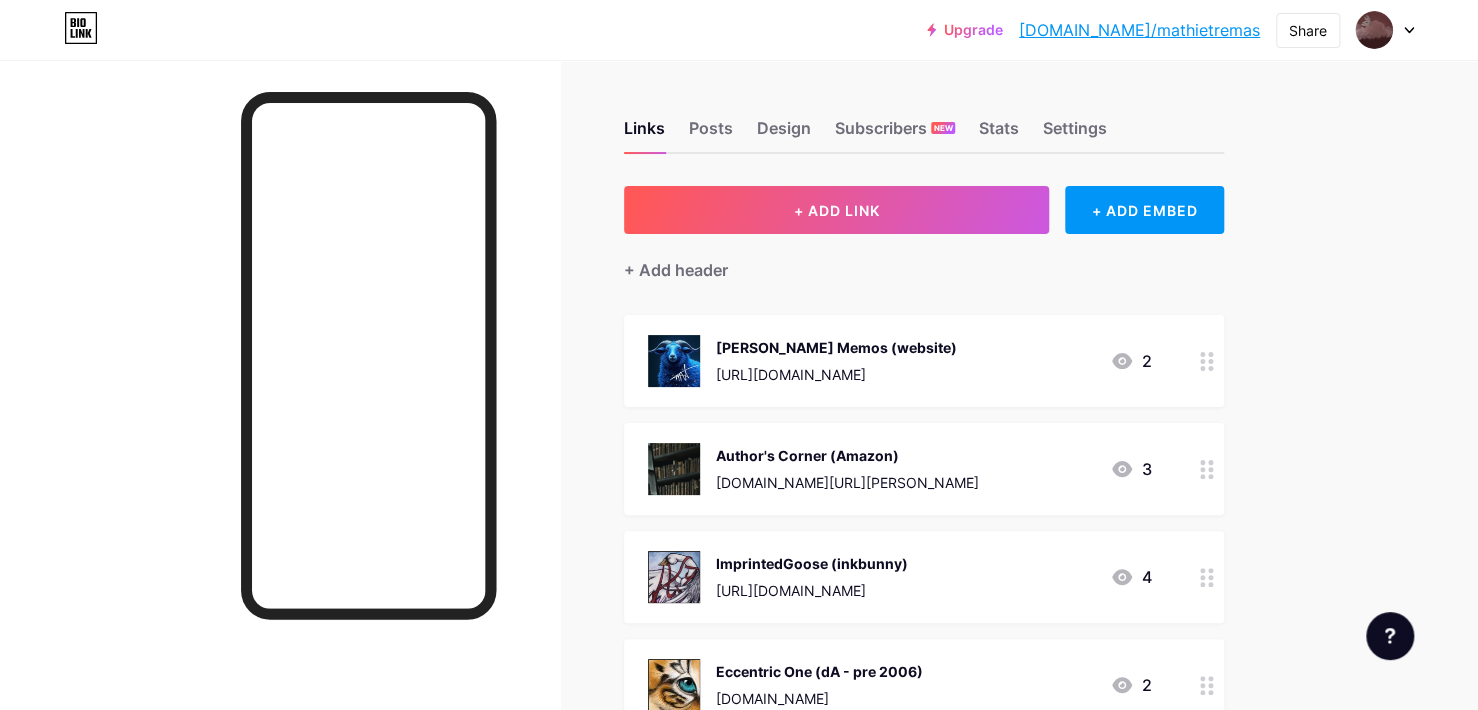 click 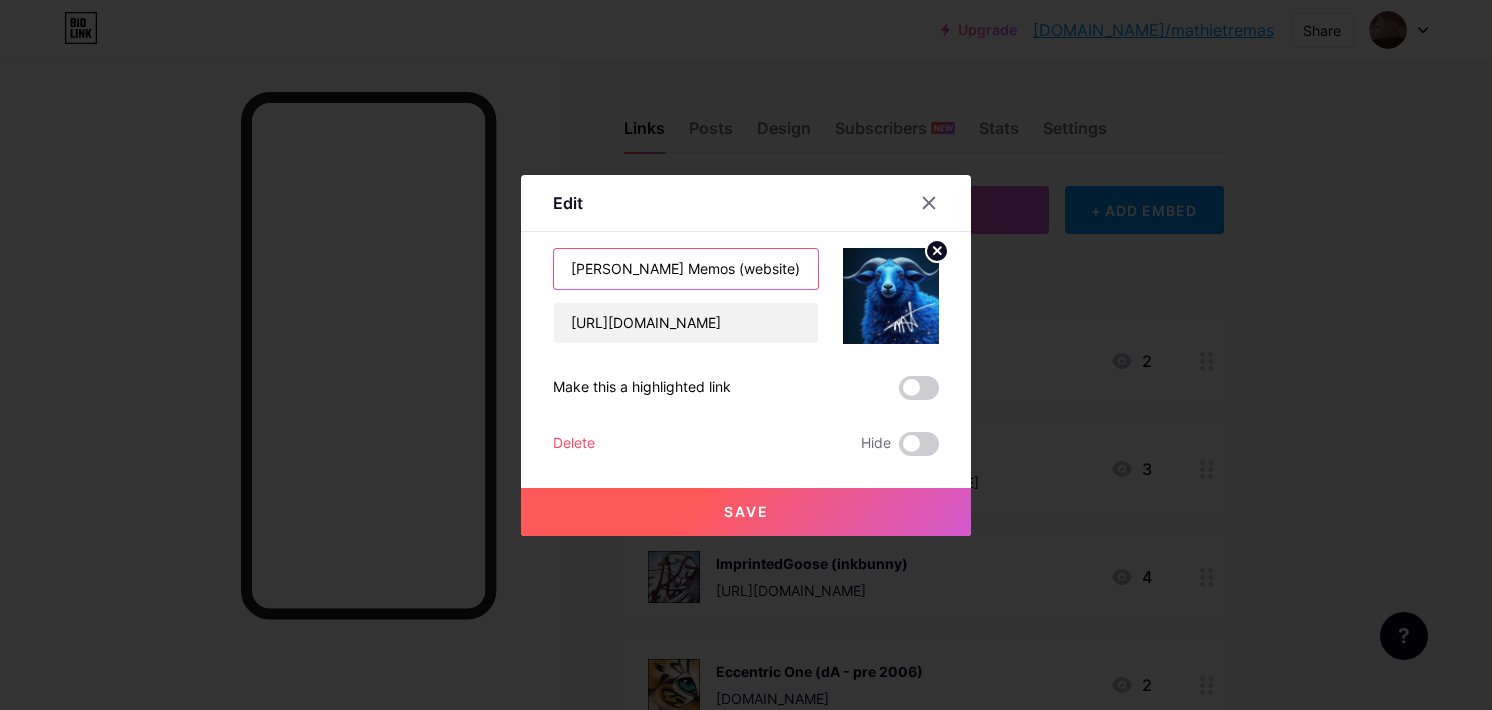 drag, startPoint x: 760, startPoint y: 264, endPoint x: 481, endPoint y: 270, distance: 279.0645 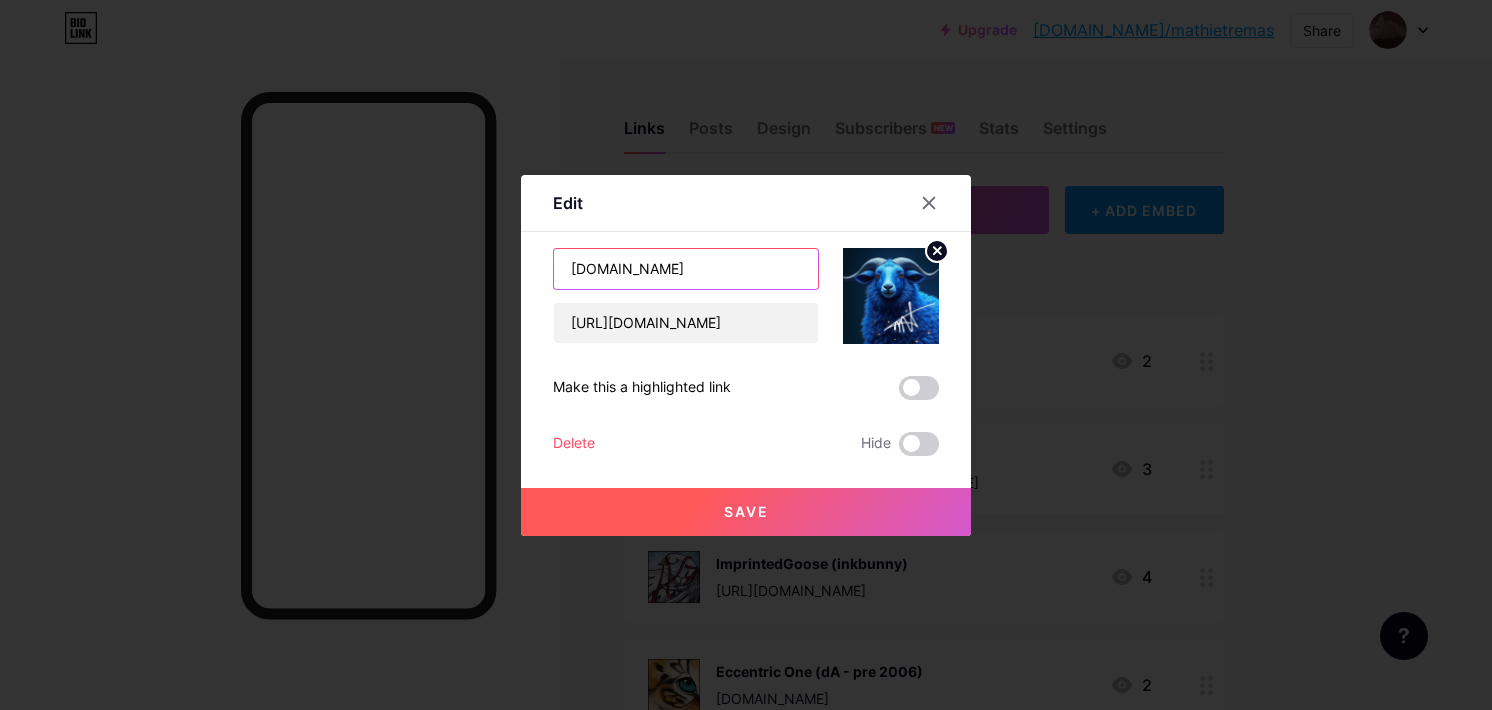 type on "mathiesmemos.com" 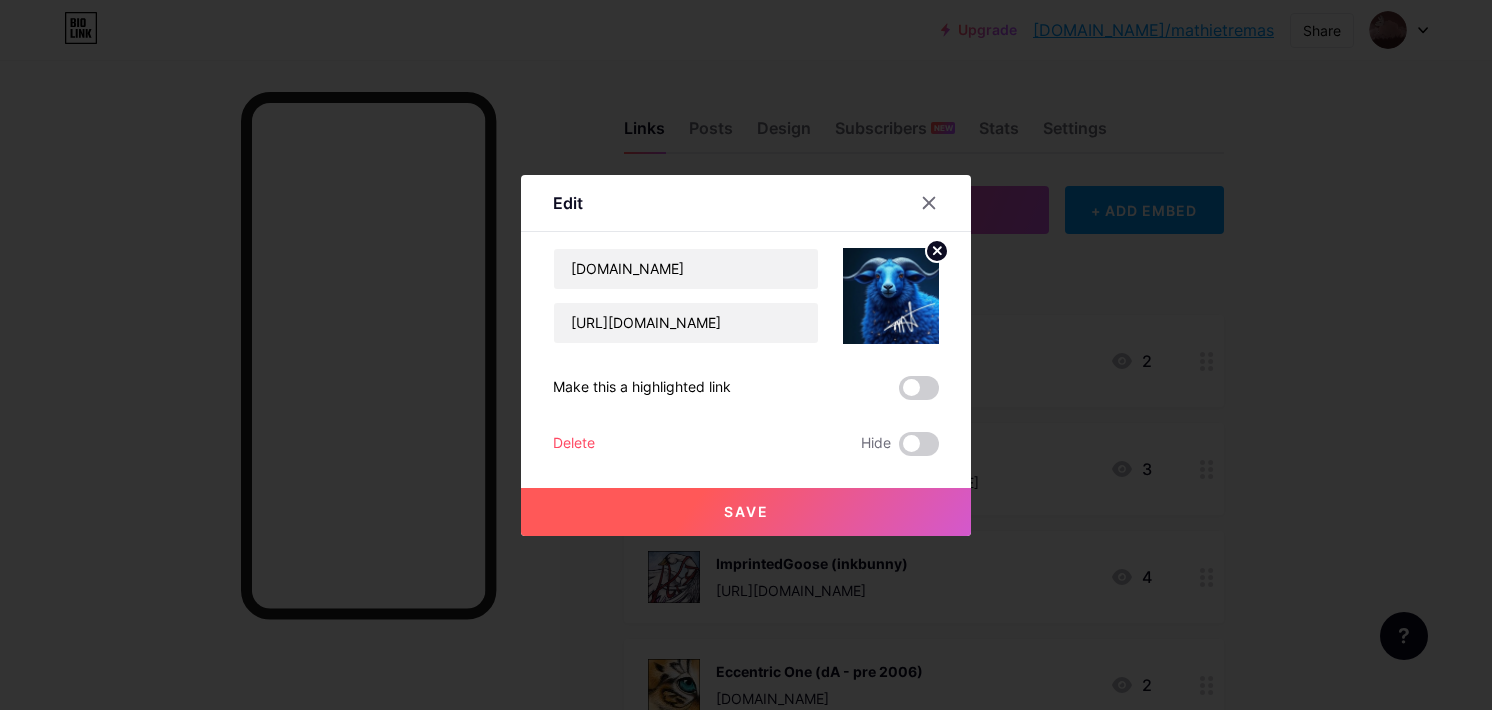 click on "Save" at bounding box center [746, 511] 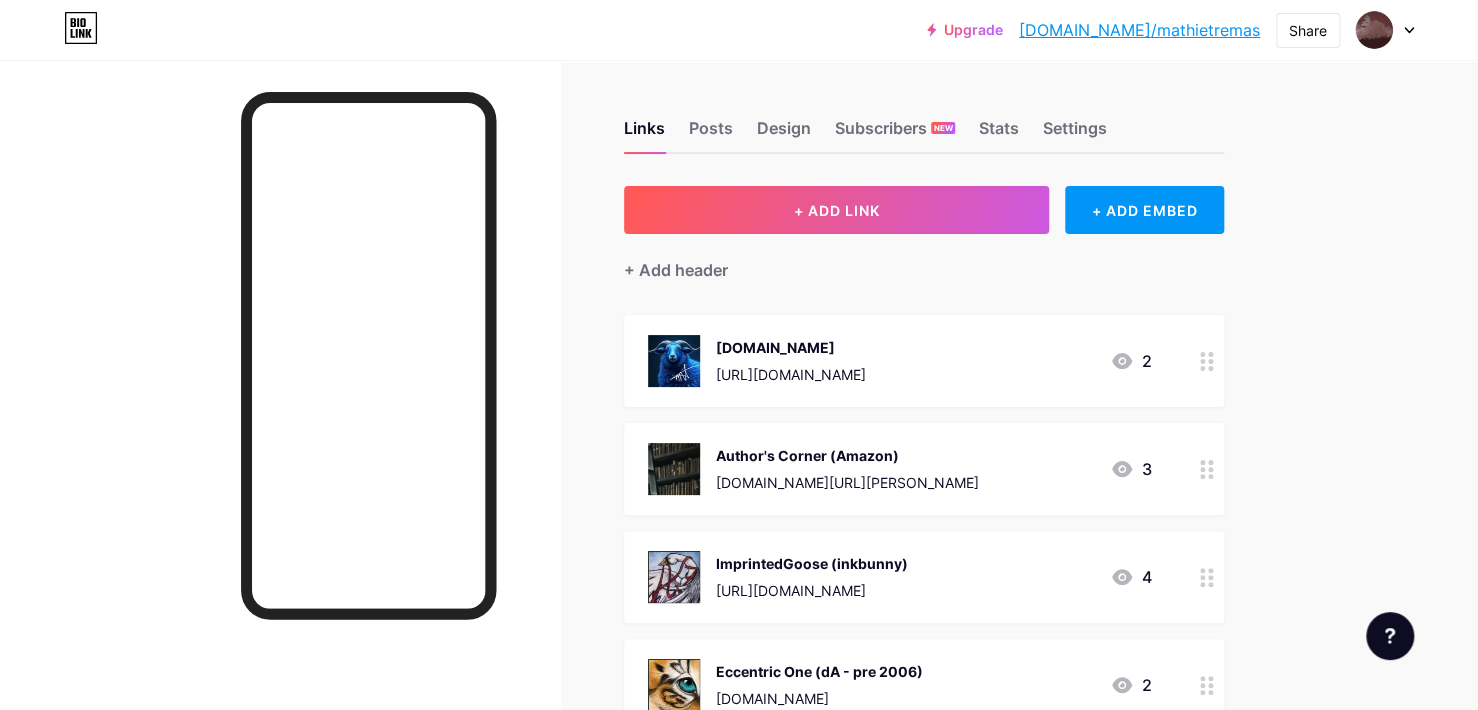 click at bounding box center [1207, 361] 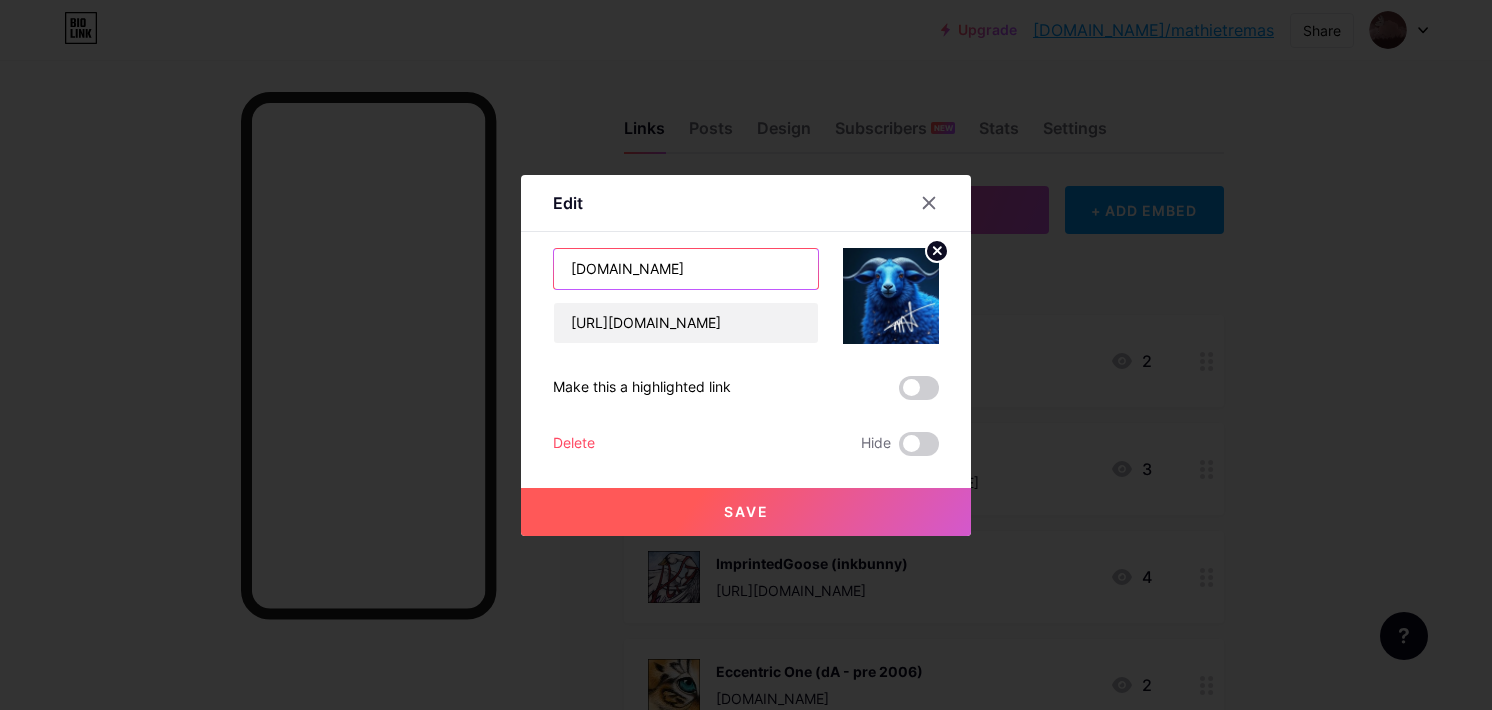 drag, startPoint x: 754, startPoint y: 266, endPoint x: 455, endPoint y: 223, distance: 302.07614 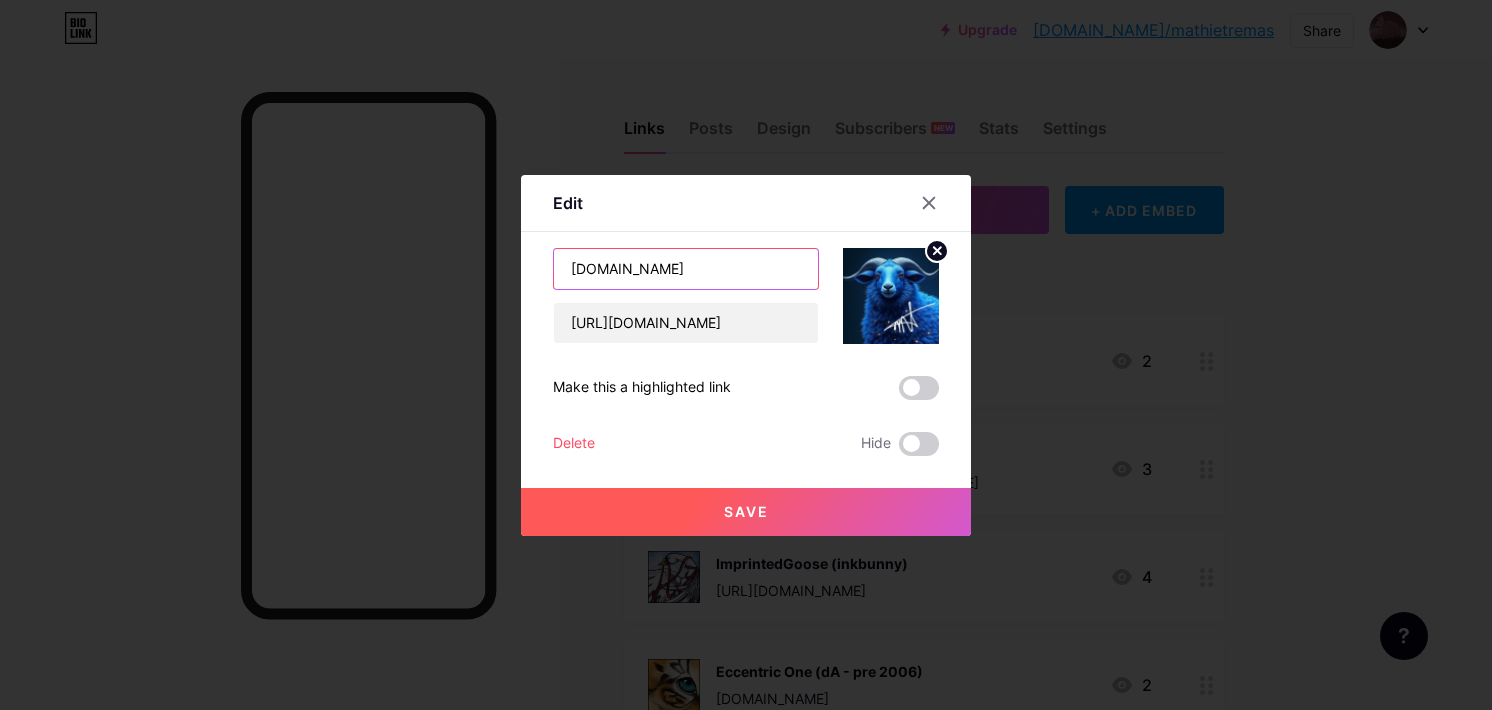 click on "Edit           Content
YouTube
Play YouTube video without leaving your page.
ADD
Vimeo
Play Vimeo video without leaving your page.
ADD
Tiktok
Grow your TikTok following
ADD
Tweet
Embed a tweet.
ADD
Reddit
Showcase your Reddit profile
ADD
Spotify
Embed Spotify to play the preview of a track.
ADD
Twitch
Play Twitch video without leaving your page.
ADD
SoundCloud" at bounding box center (746, 355) 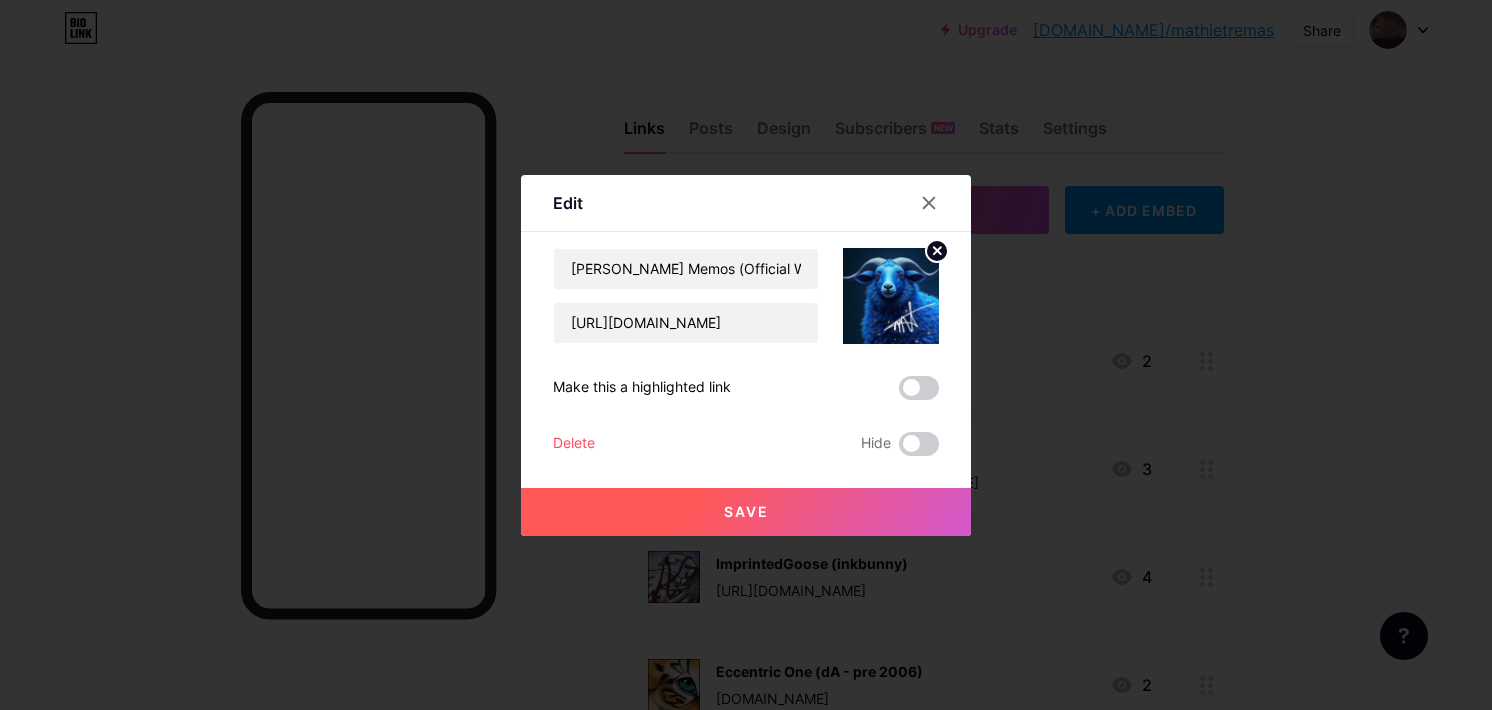click on "Save" at bounding box center [746, 511] 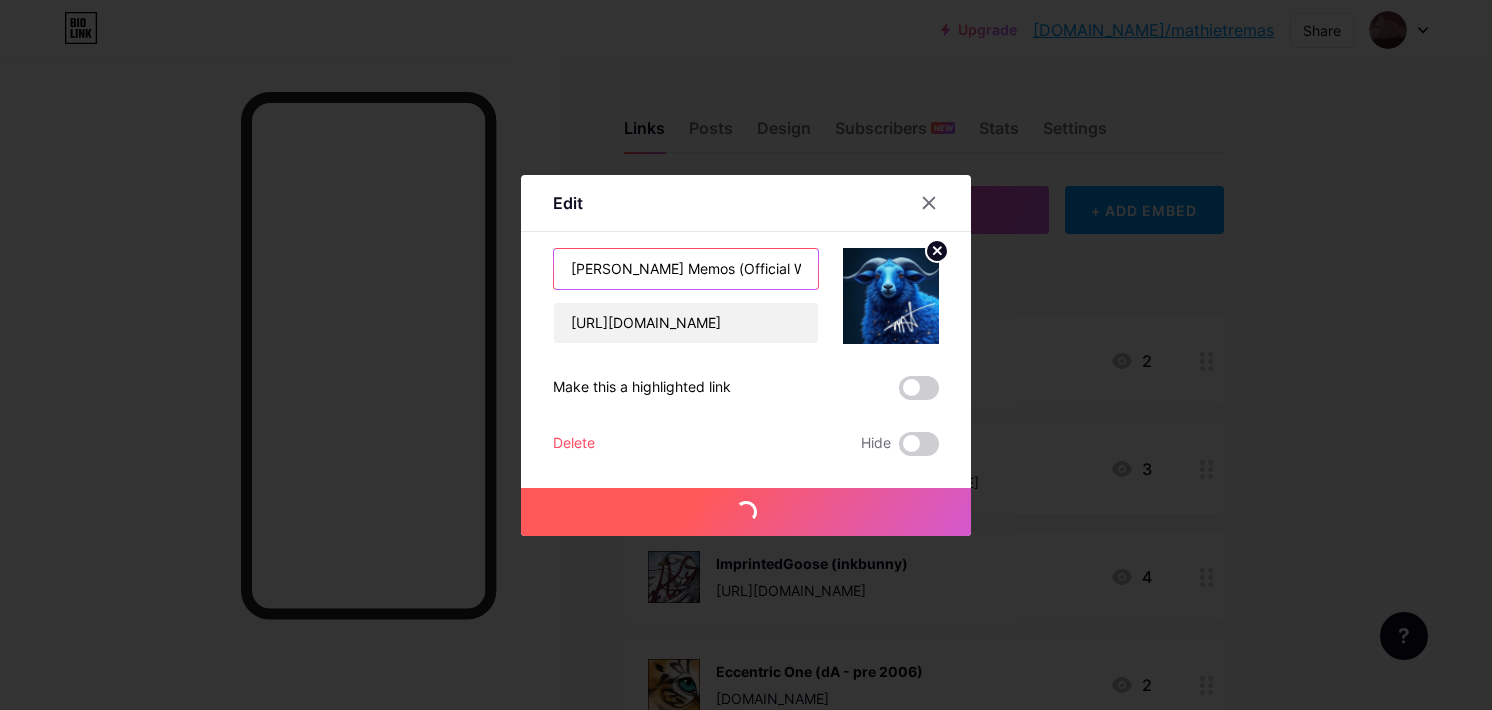 click on "Mathie's Memos (Official Website)" at bounding box center (686, 269) 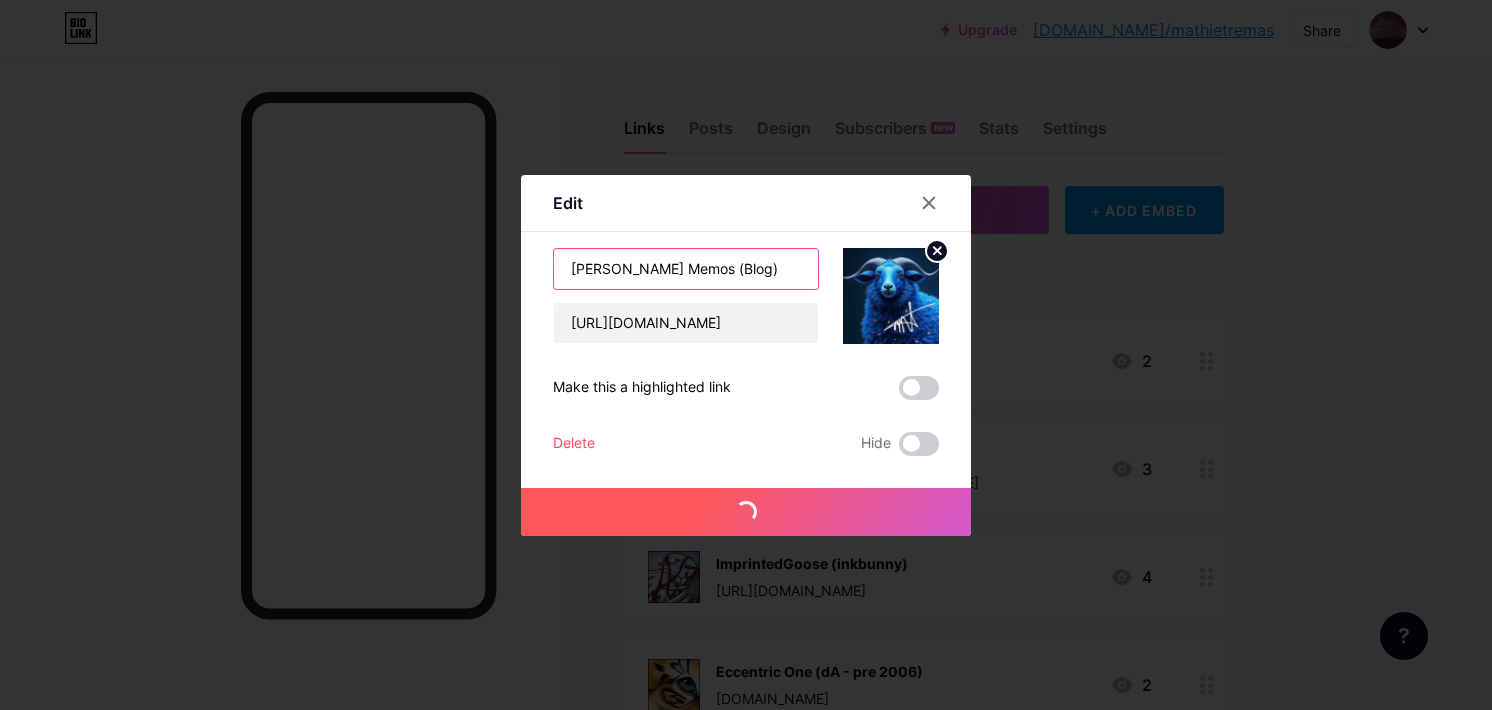 type on "[PERSON_NAME] Memos (Blog)" 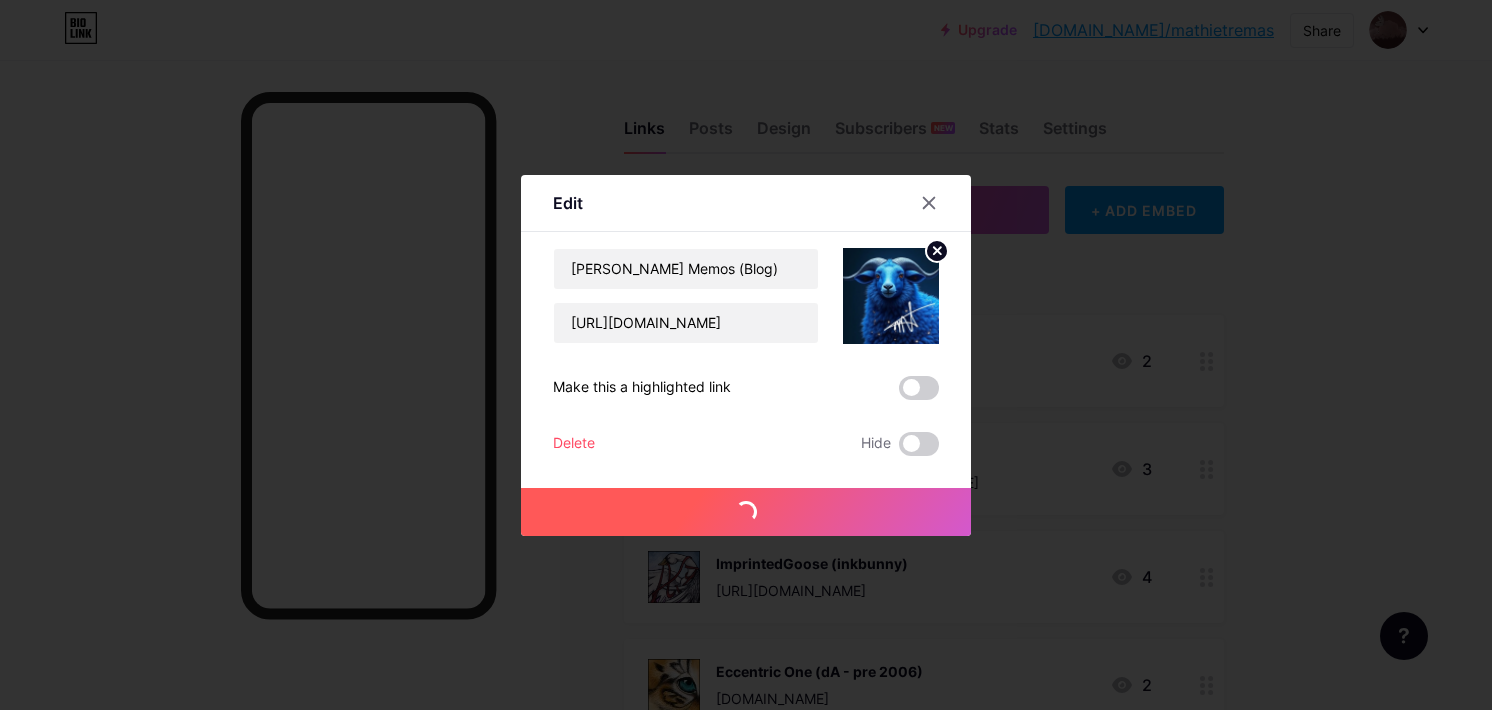 click on "Save" at bounding box center (746, 511) 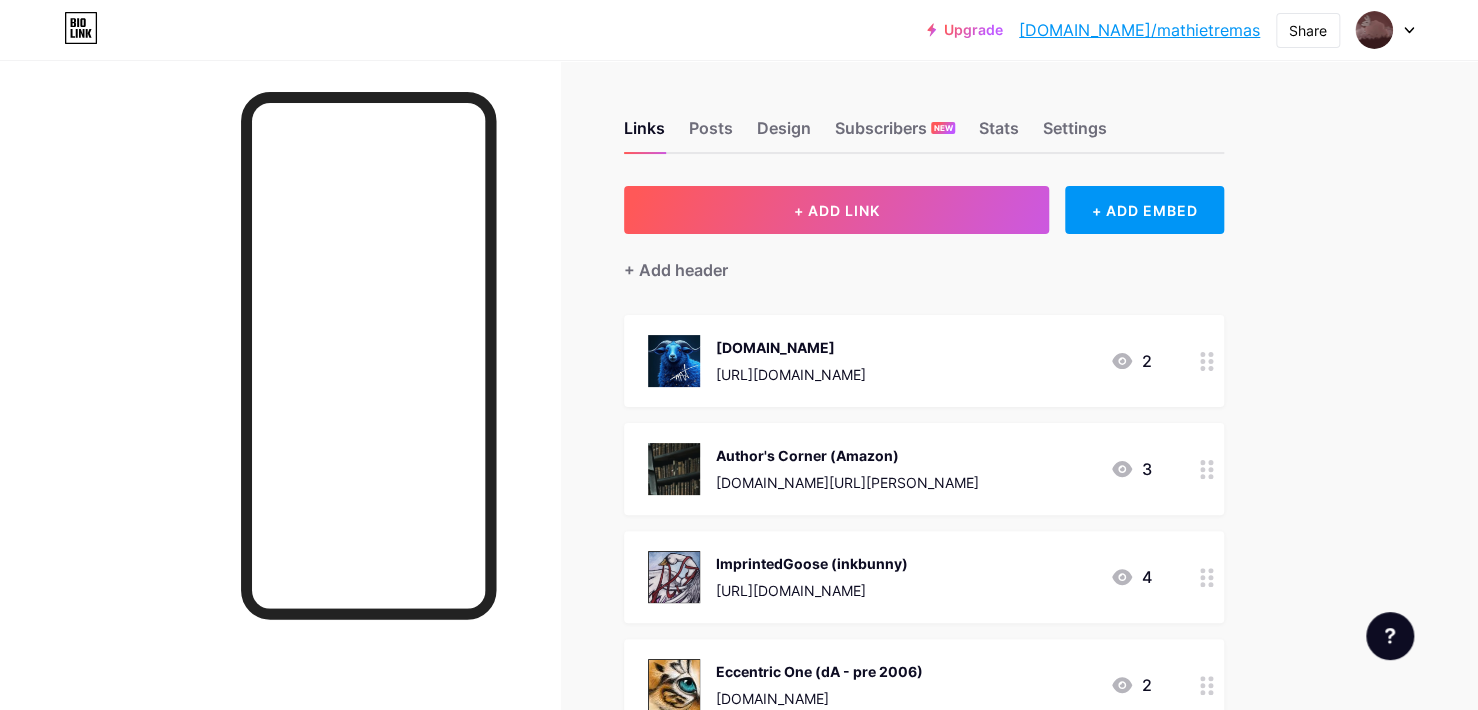 click on "Links
Posts
Design
Subscribers
NEW
Stats
Settings       + ADD LINK     + ADD EMBED
+ Add header
mathiesmemos.com
https://www.mathiesmemos.com
2
Author's Corner (Amazon)
www.amazon.com/stores/Mathie-Tremas/author/B0FGKFNXPP
3
ImprintedGoose (inkbunny)
https://inkbunny.net/ImprintedGoose
4
Eccentric One (dA - pre 2006)
eccentricone.deviantart.com
2
SOCIALS
buymeacoffee
https://www.buymeacoffee.com/mathietremas
email
mailto:mathietremas@gmail.com
telegram
facebook" at bounding box center [654, 632] 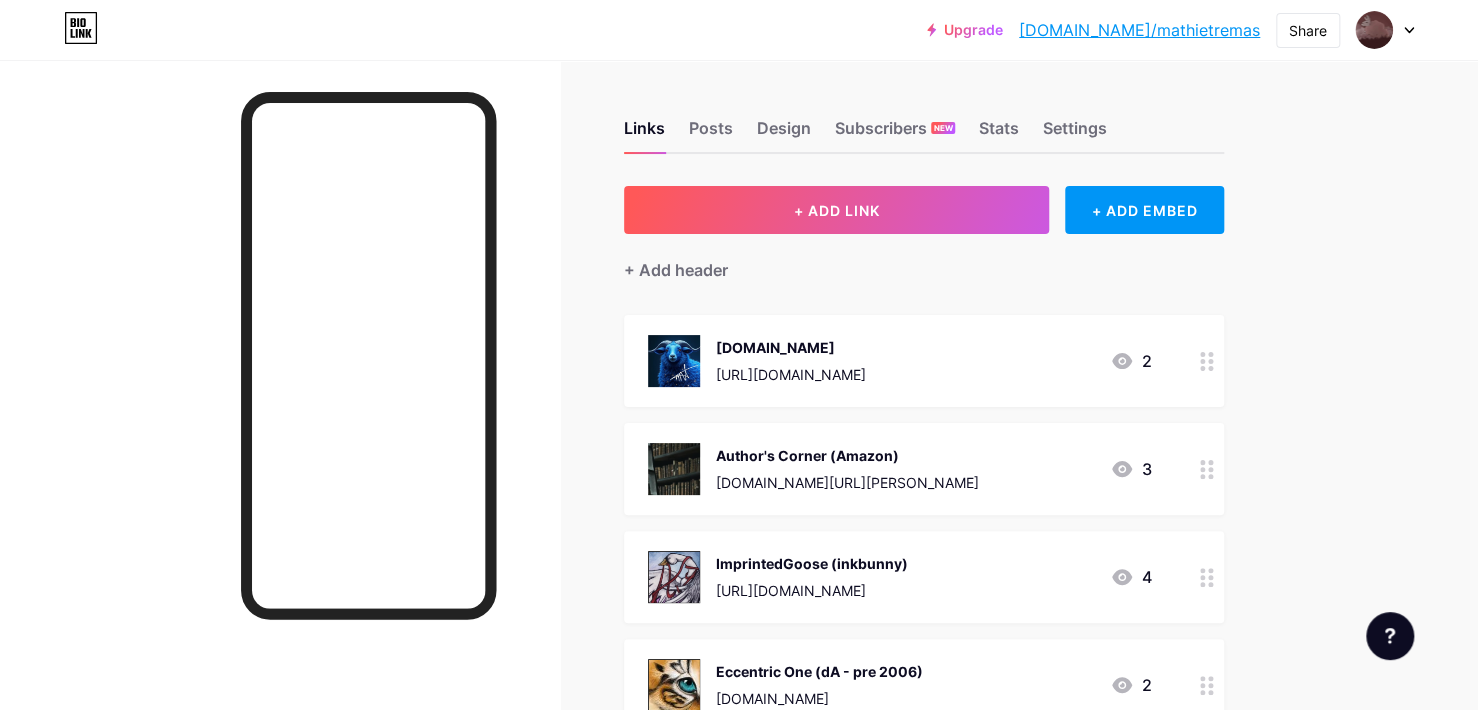 click 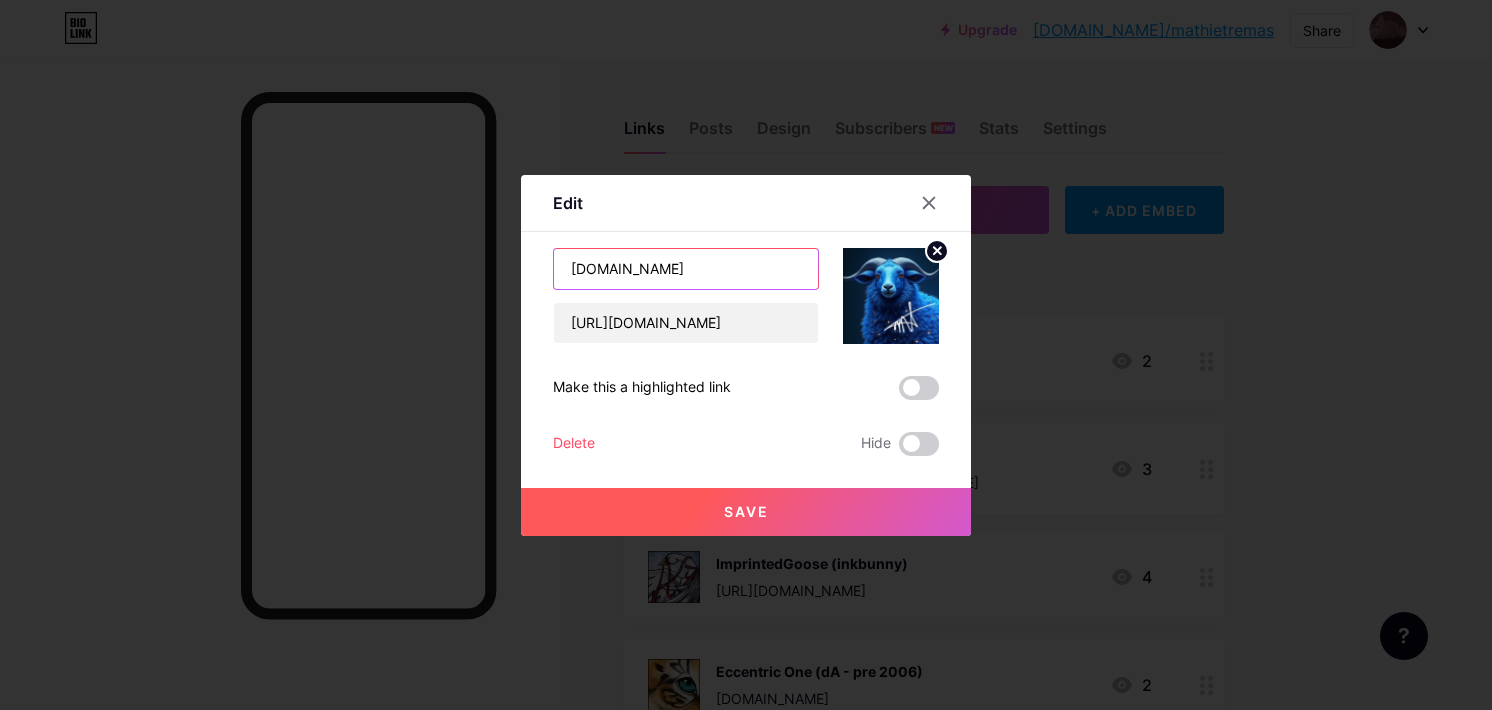 drag, startPoint x: 753, startPoint y: 276, endPoint x: 463, endPoint y: 267, distance: 290.13962 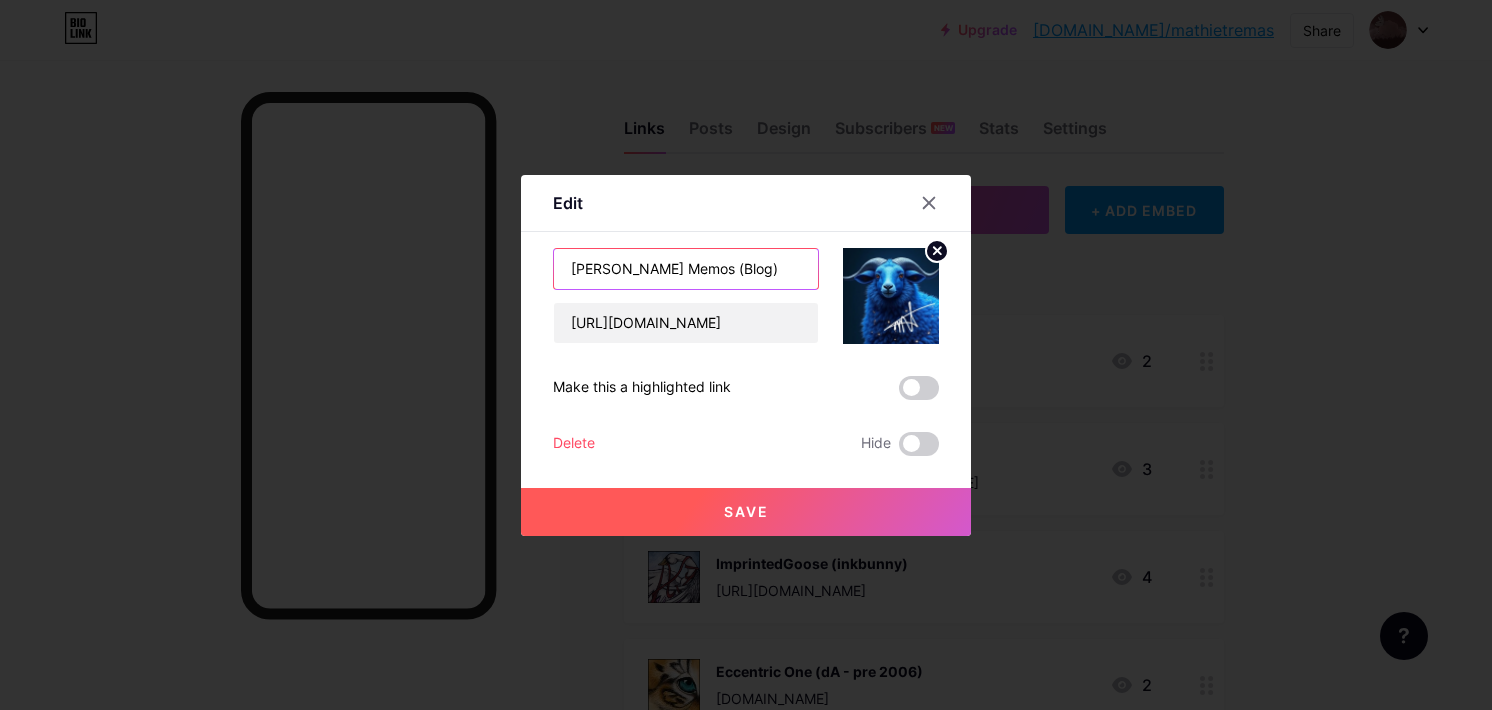 type on "[PERSON_NAME] Memos (Blog)" 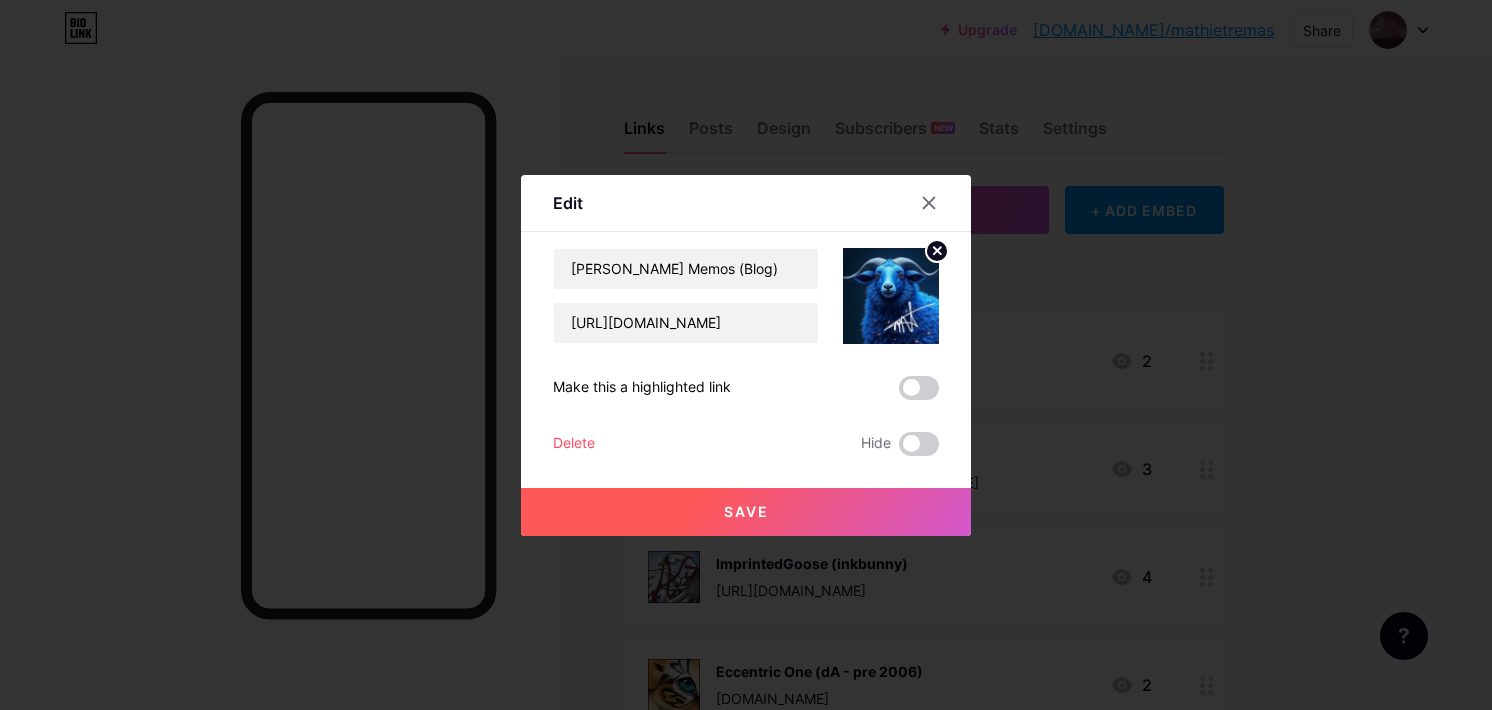 click on "Save" at bounding box center [746, 512] 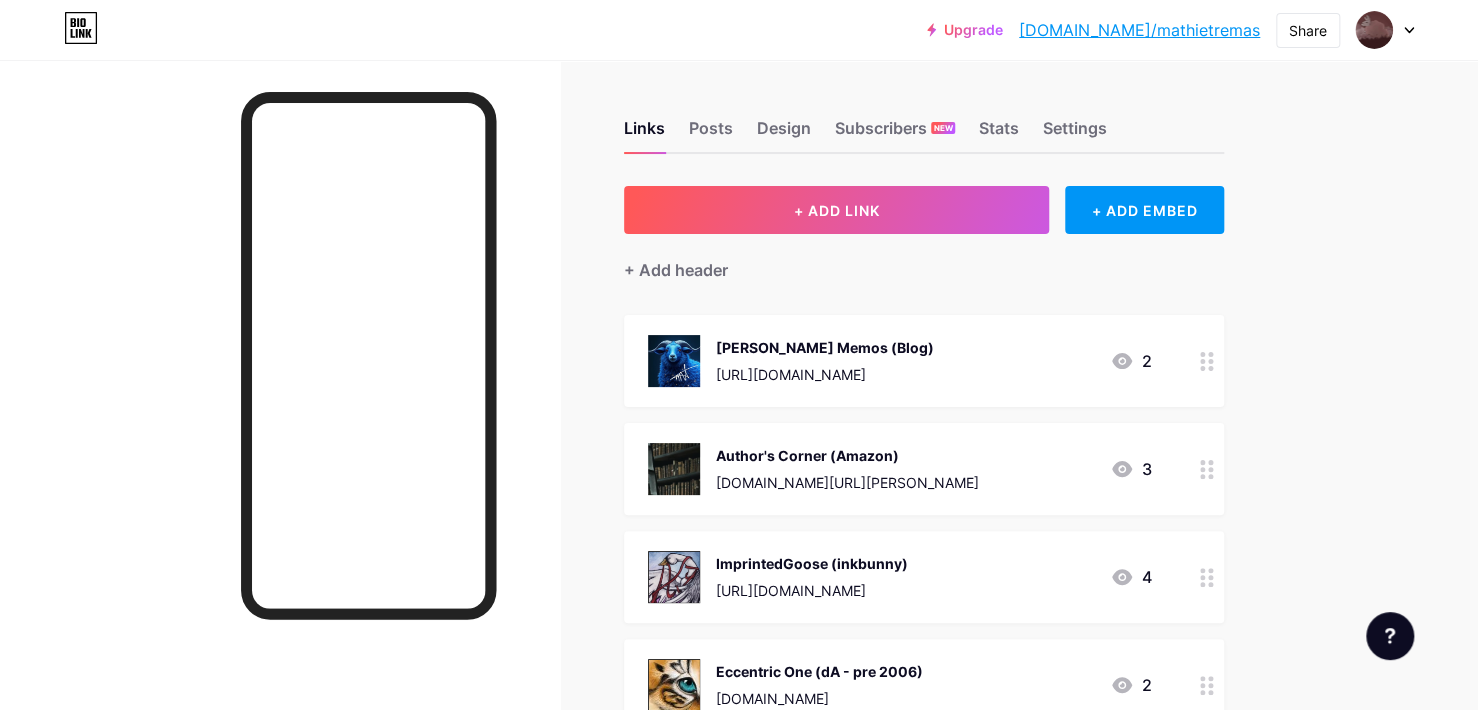 click 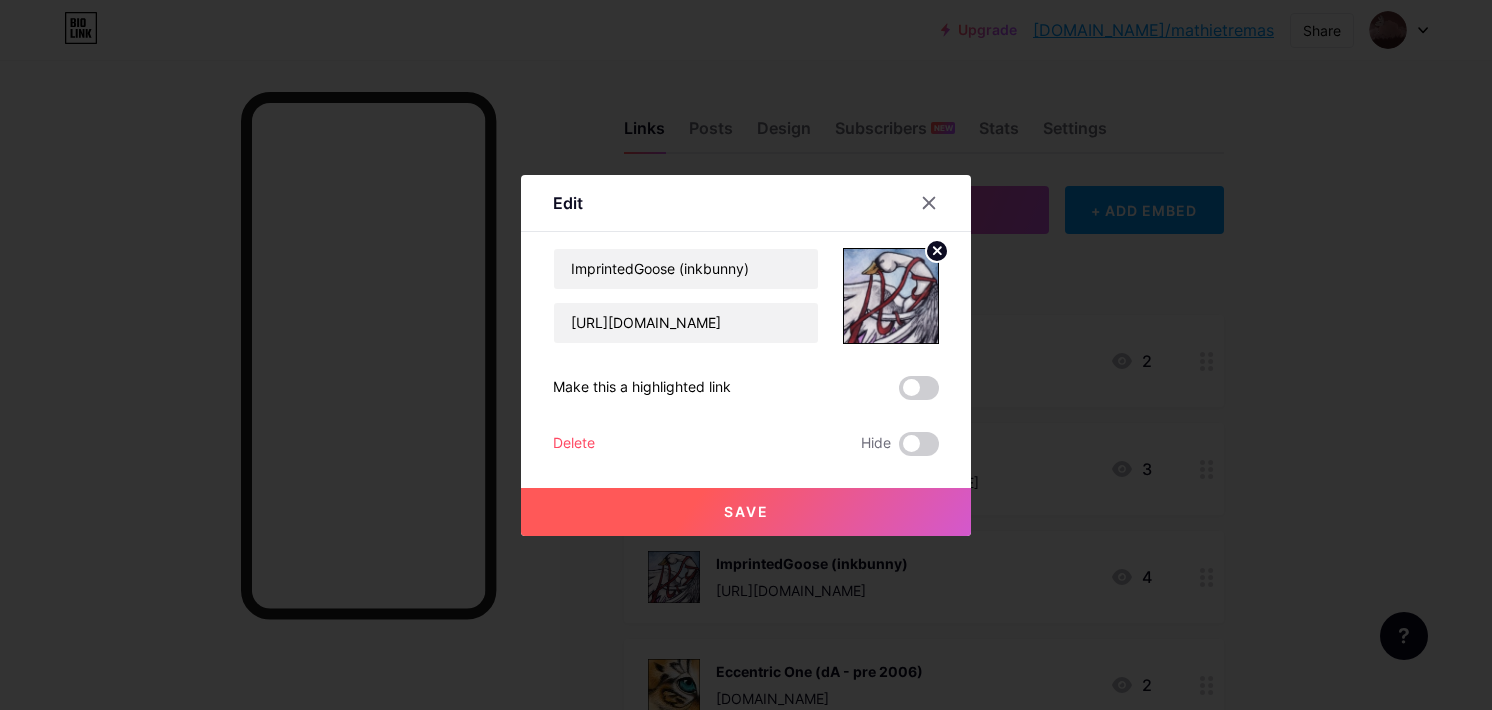 click on "Delete" at bounding box center (574, 444) 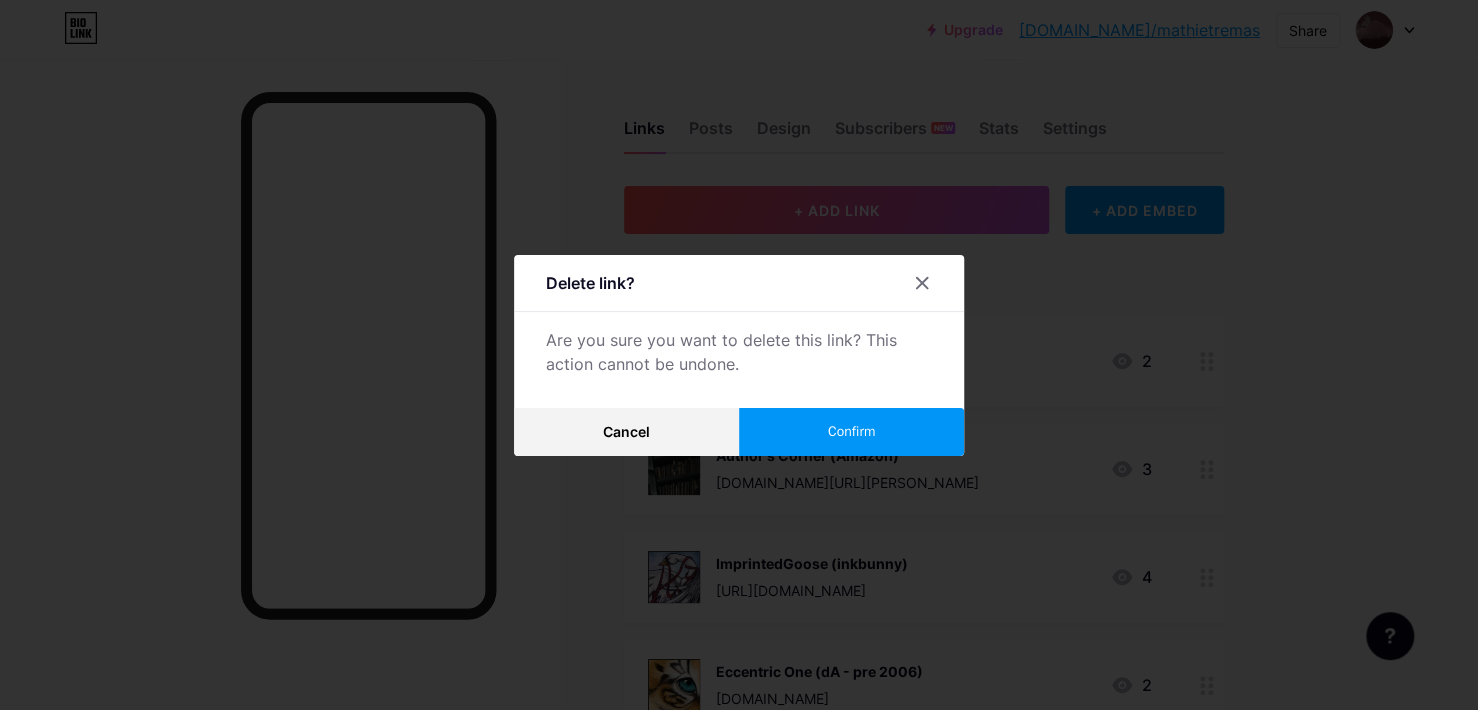 click on "Confirm" at bounding box center [851, 431] 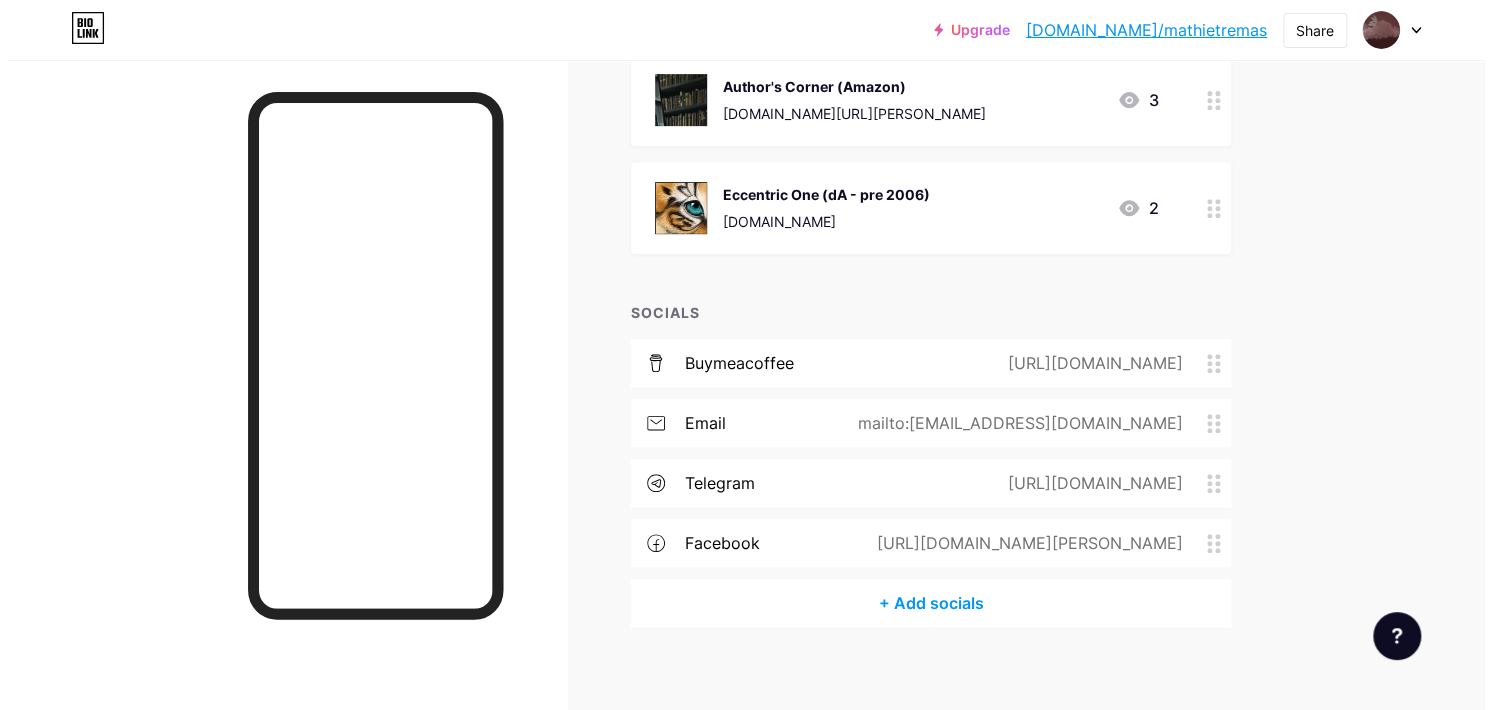scroll, scrollTop: 384, scrollLeft: 0, axis: vertical 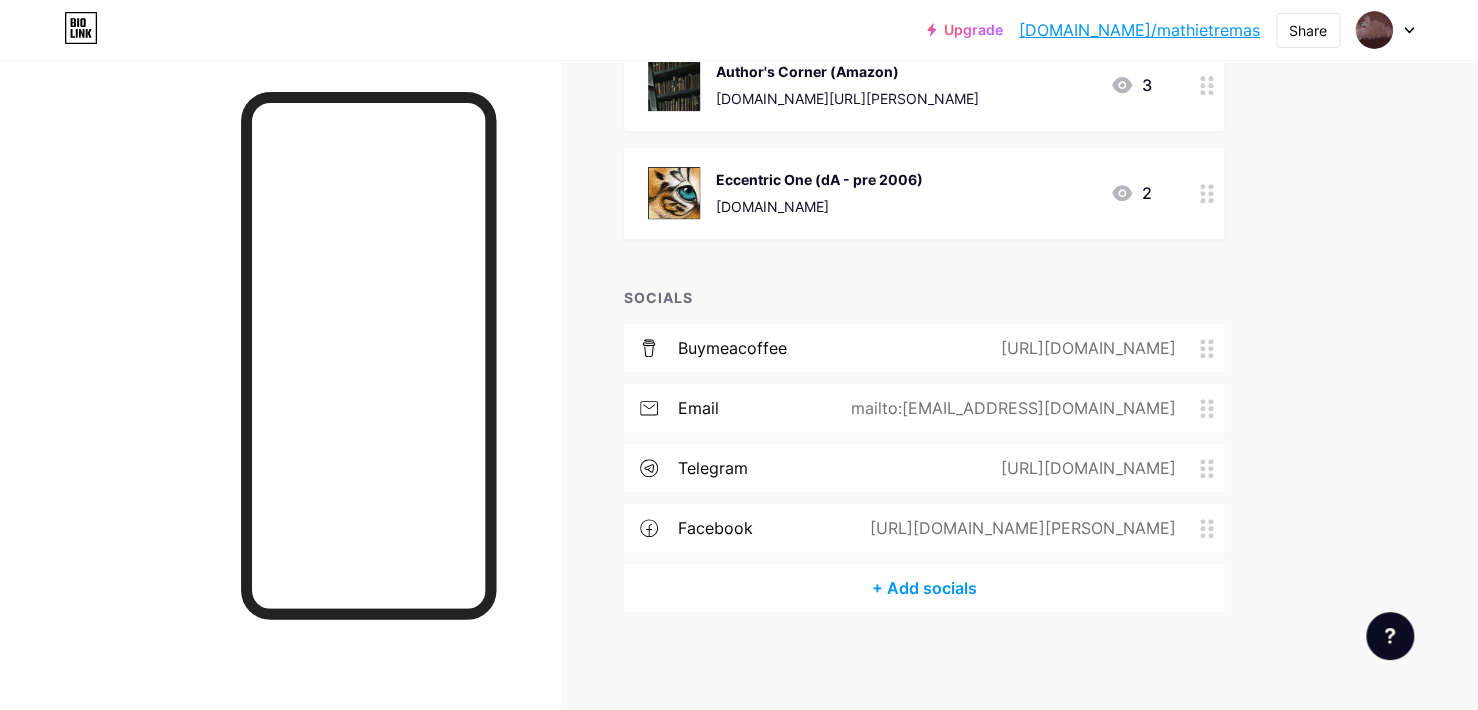 click on "+ Add socials" at bounding box center [924, 588] 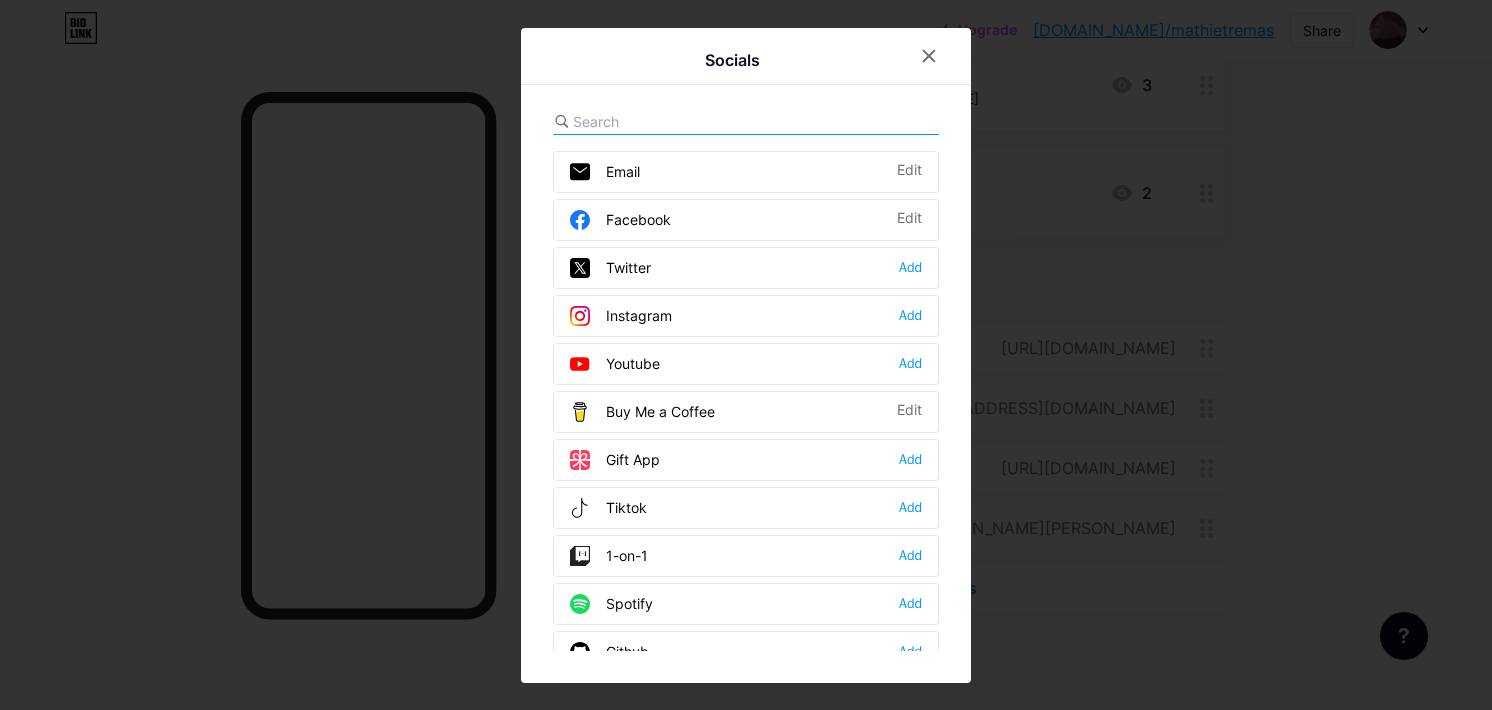 click on "Socials
Email
Edit
Facebook
Edit
Twitter
Add
Instagram
Add
Youtube
Add
Buy Me a Coffee
Edit
Gift App
Add
Tiktok
Add
1-on-1
Add
Spotify
Add
Github
Add
Behance
Add
Dribbble
Add
Discord
Add
Medium
Add
Reddit
Add
Sound Cloud
Add
Bandcamp
Add
Linkedin
Add
Clubhouse
Add
Substack
Add
Telegram
Edit
Signal
Add" at bounding box center (746, 355) 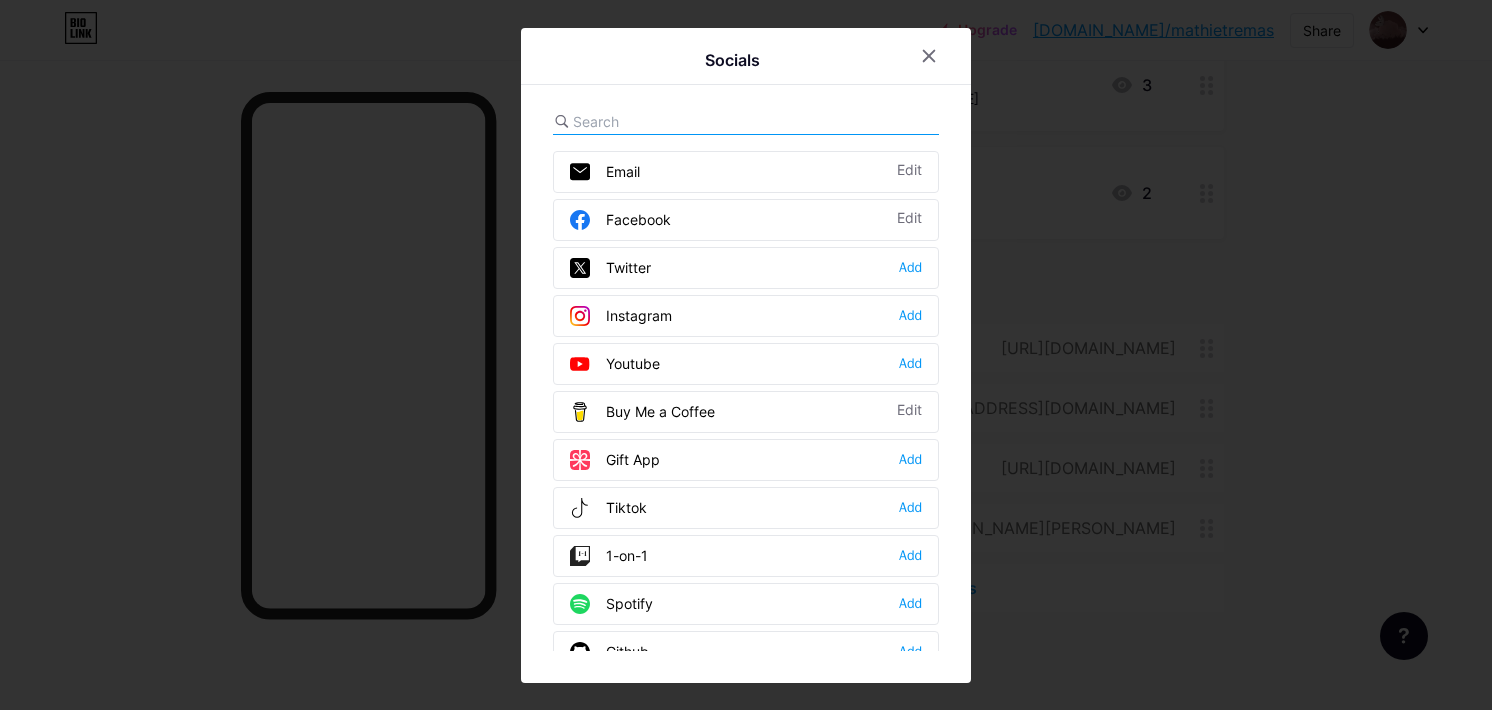 click at bounding box center (683, 121) 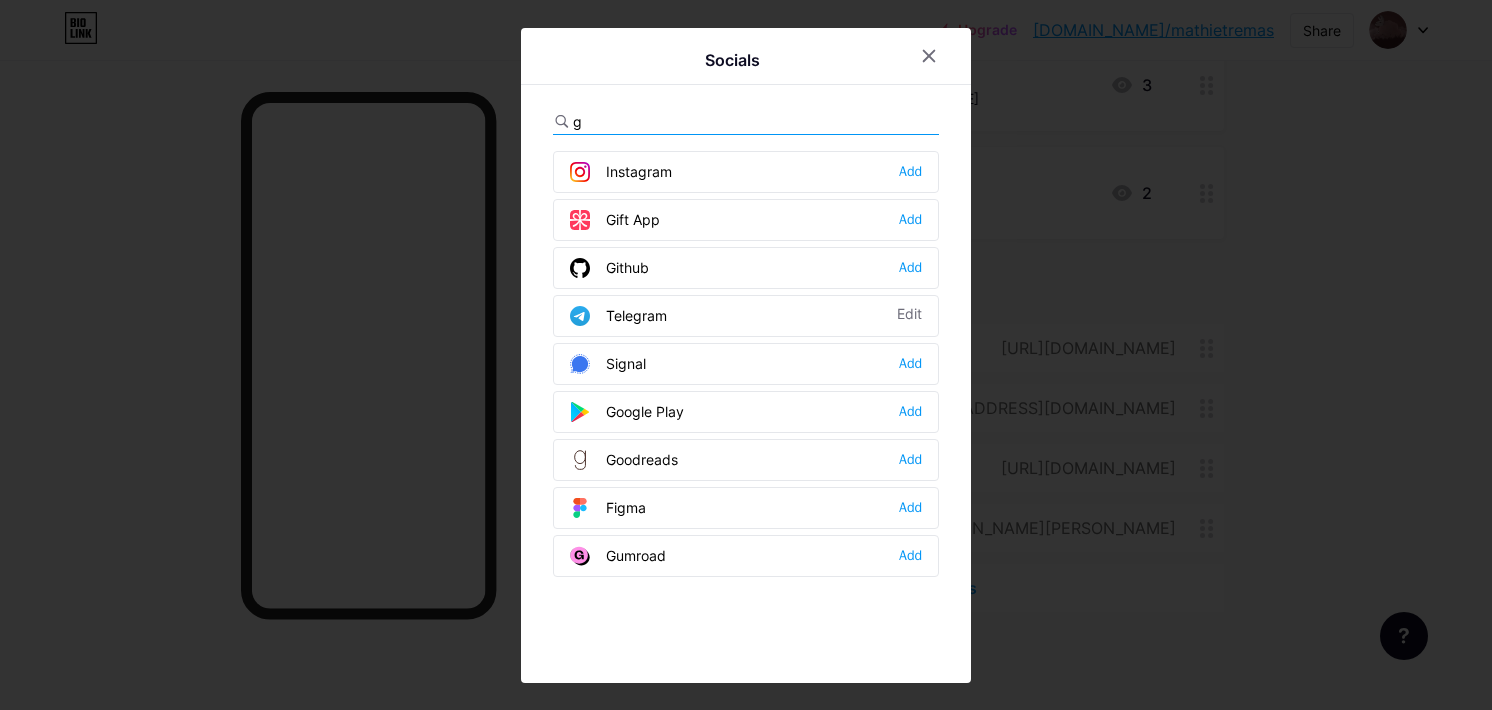 type on "g" 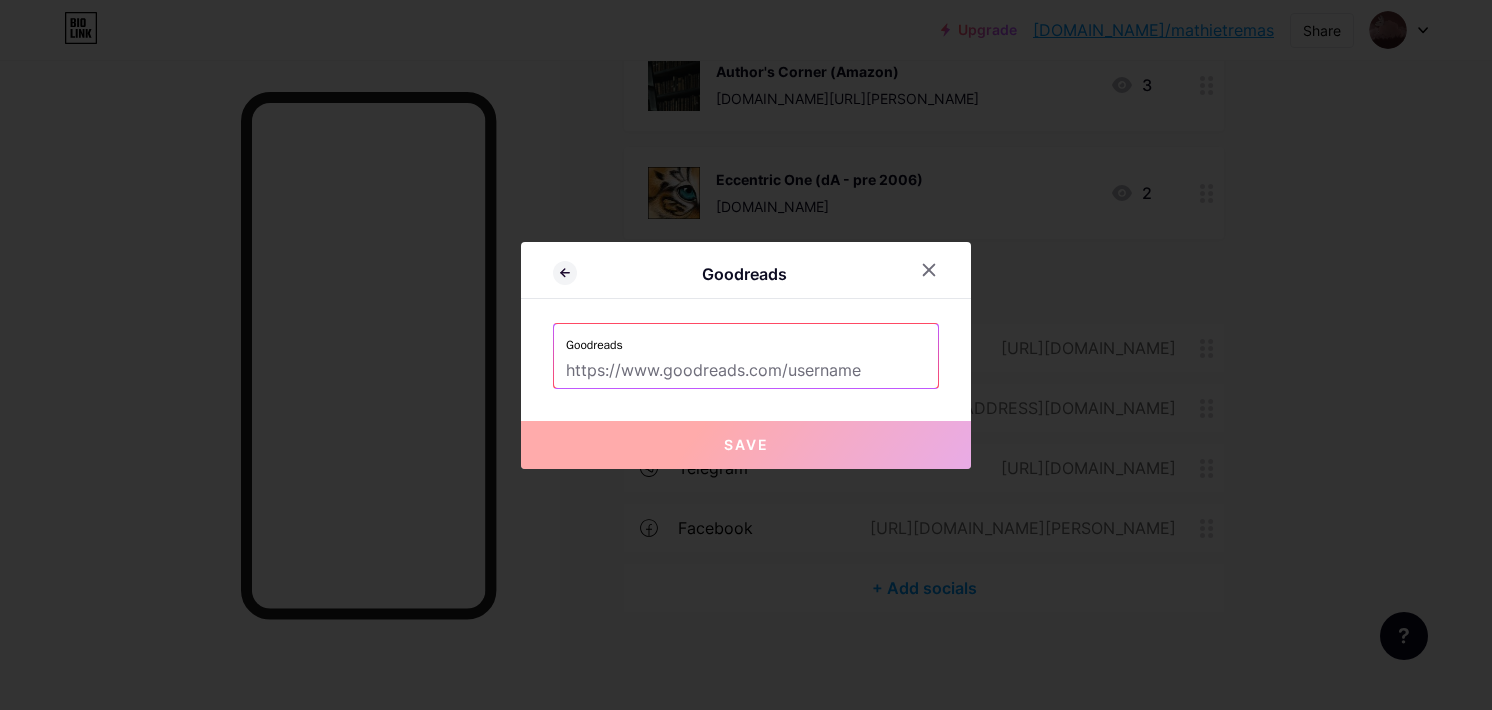 drag, startPoint x: 871, startPoint y: 371, endPoint x: 789, endPoint y: 358, distance: 83.02409 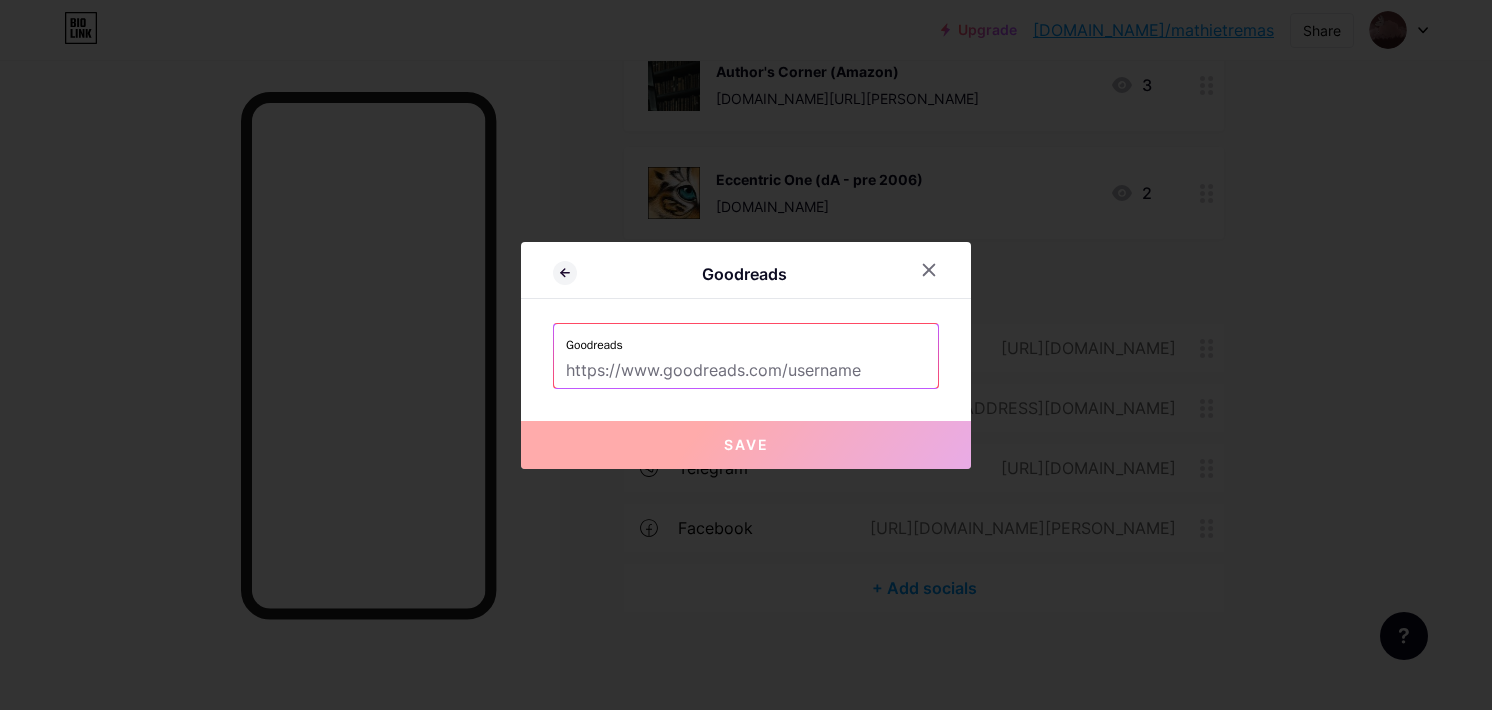 click at bounding box center (746, 371) 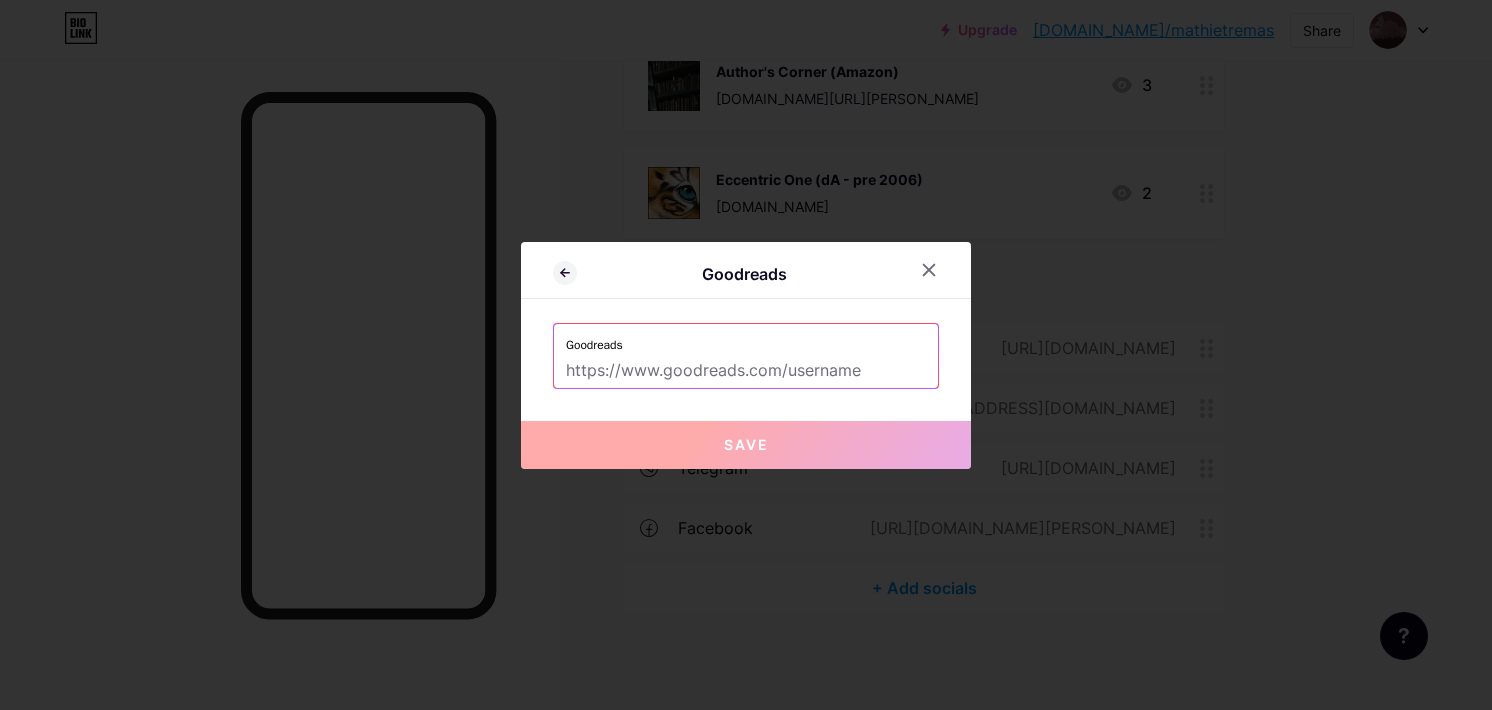 paste on "[URL][DOMAIN_NAME][PERSON_NAME]" 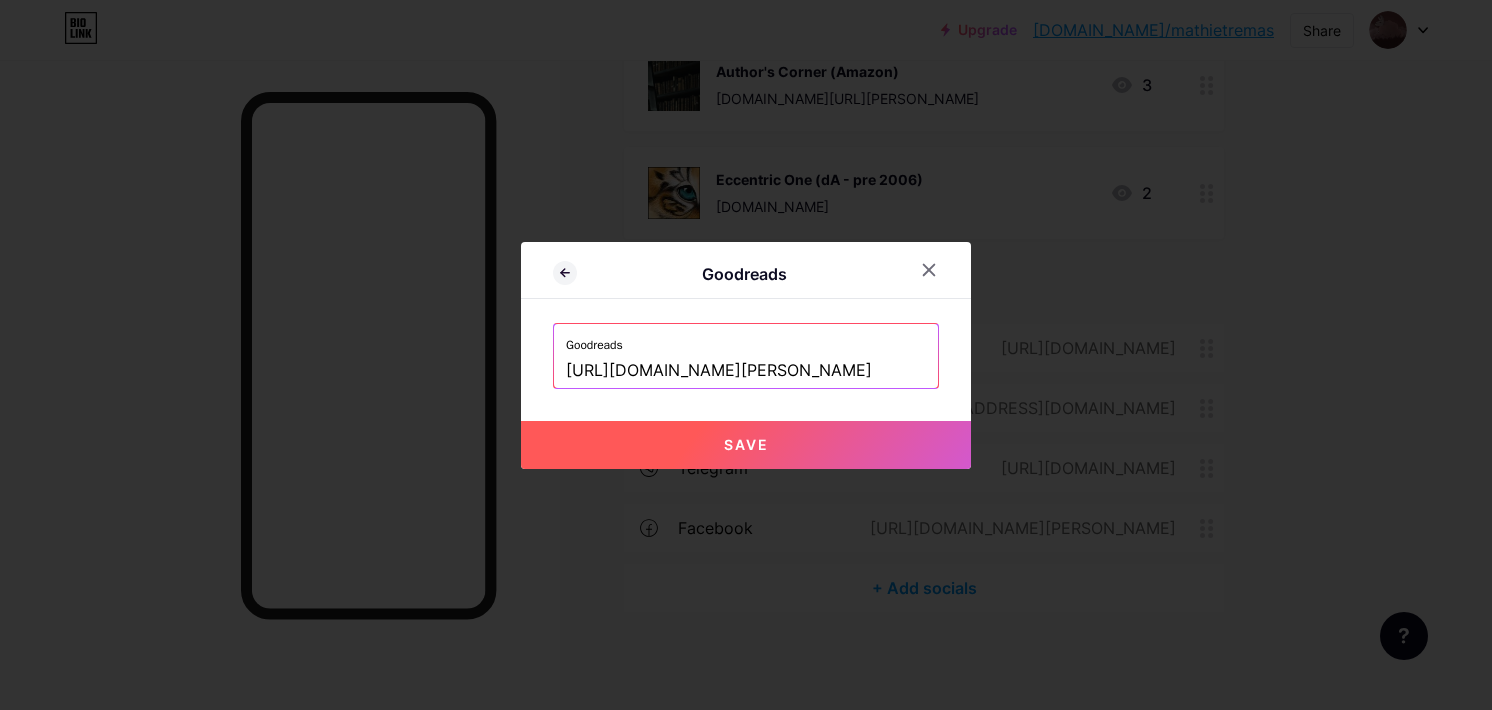 scroll, scrollTop: 0, scrollLeft: 145, axis: horizontal 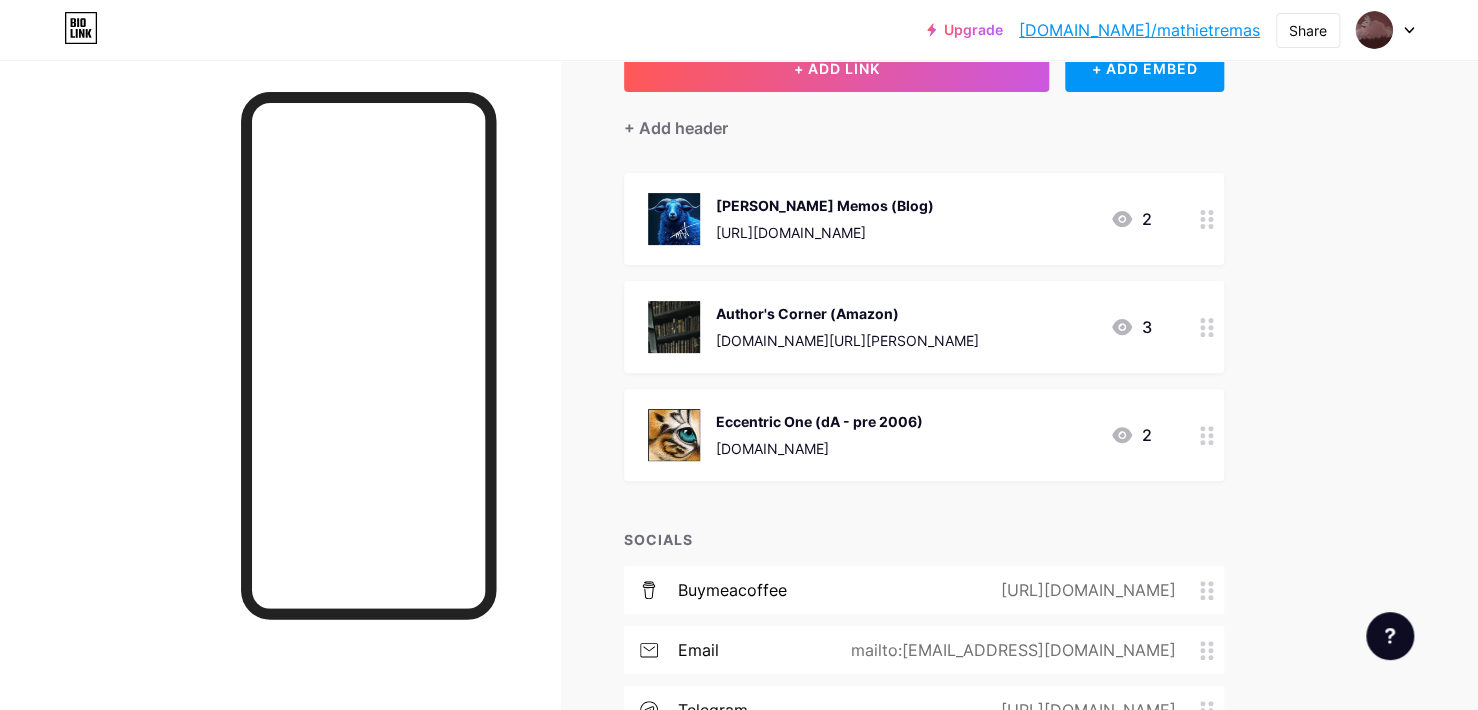 click at bounding box center (1207, 435) 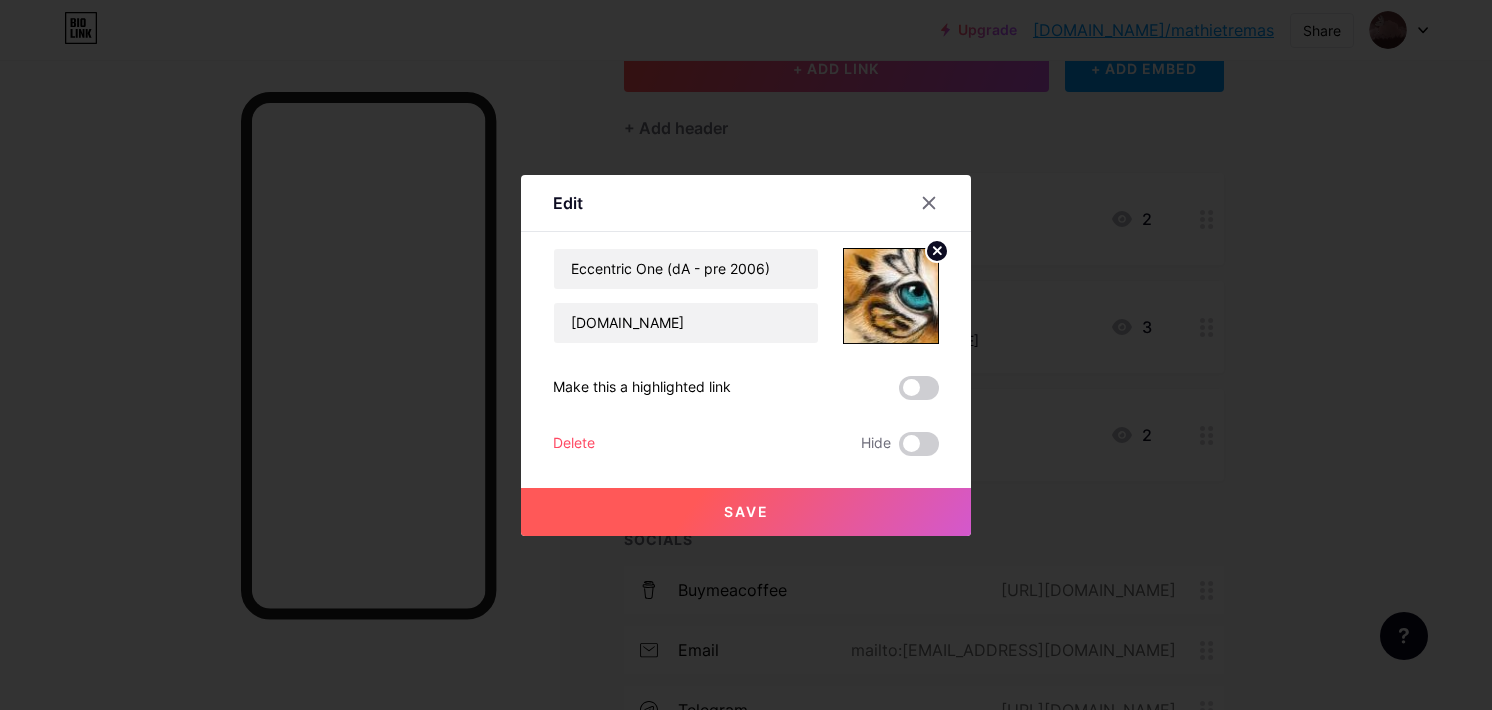click on "Delete" at bounding box center (574, 444) 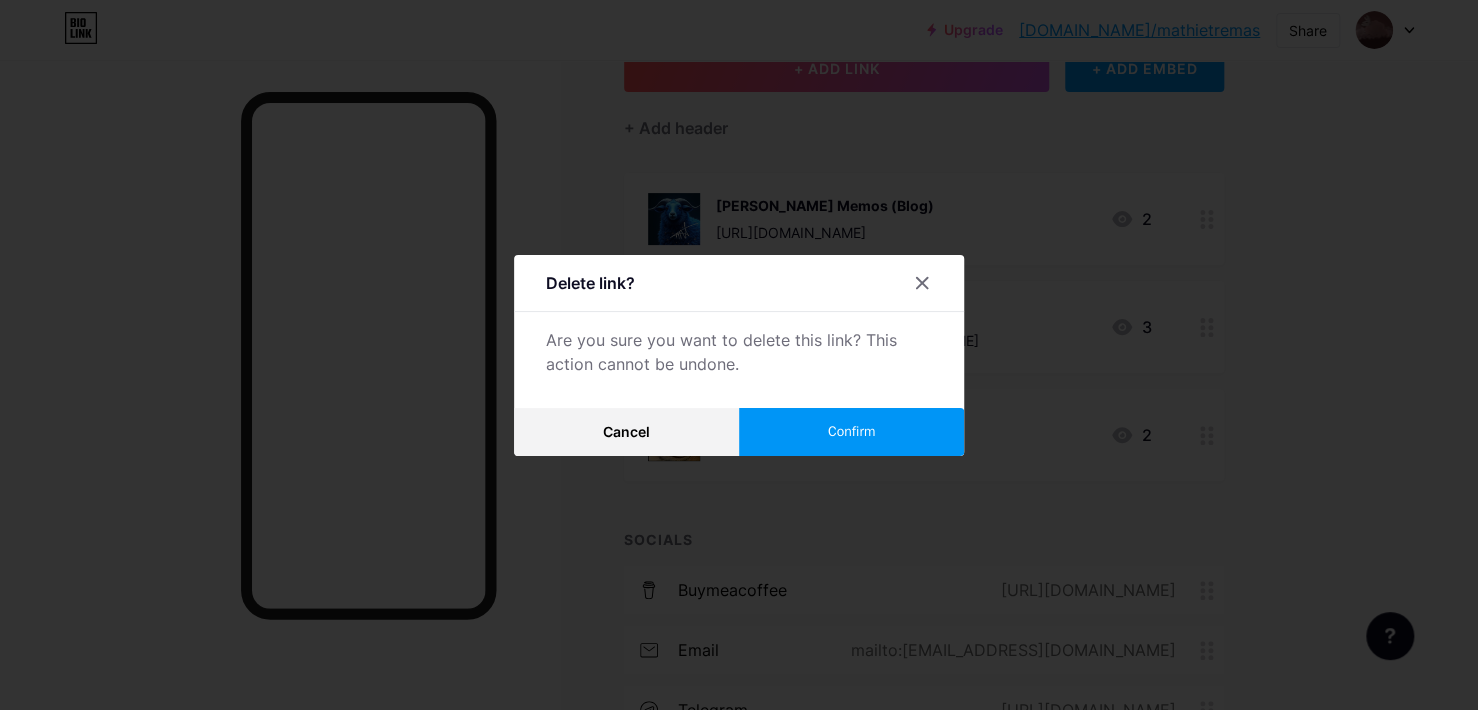 click on "Confirm" at bounding box center (851, 431) 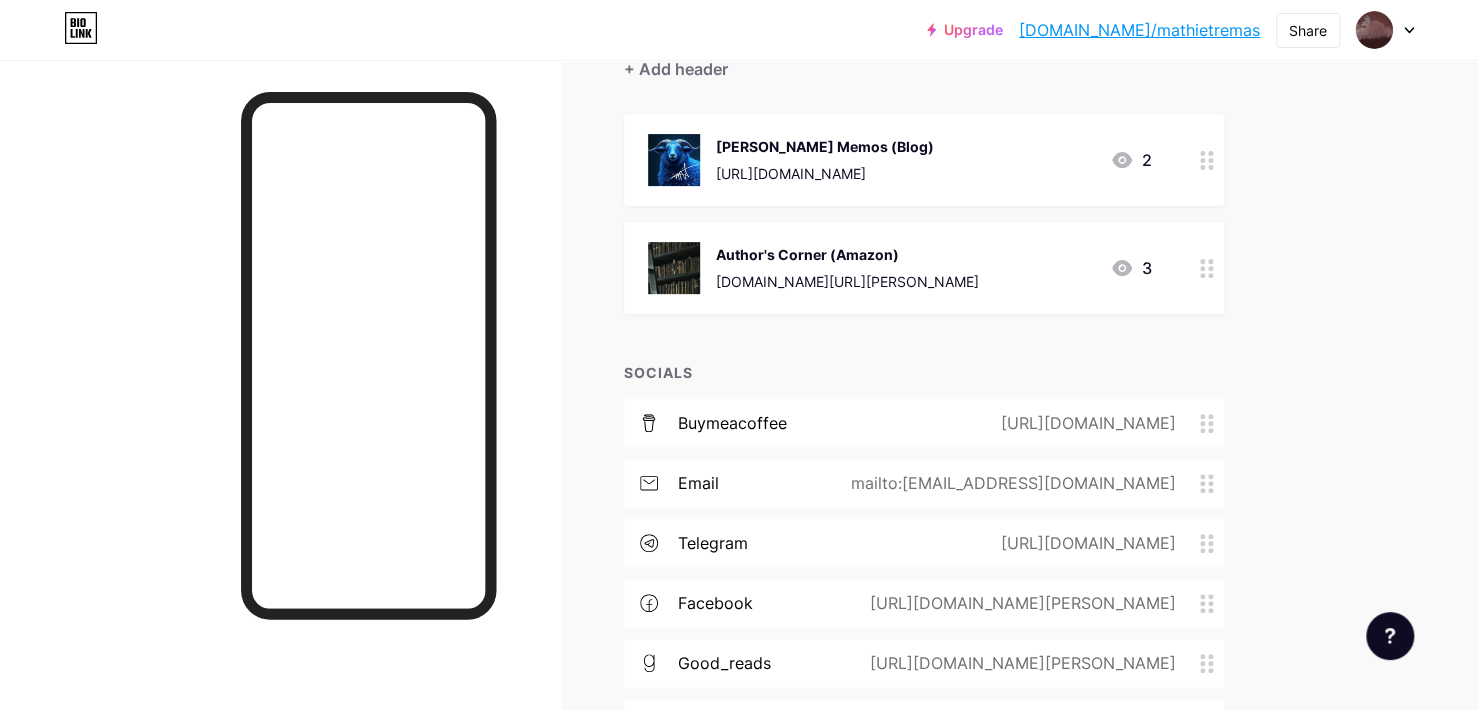 scroll, scrollTop: 245, scrollLeft: 0, axis: vertical 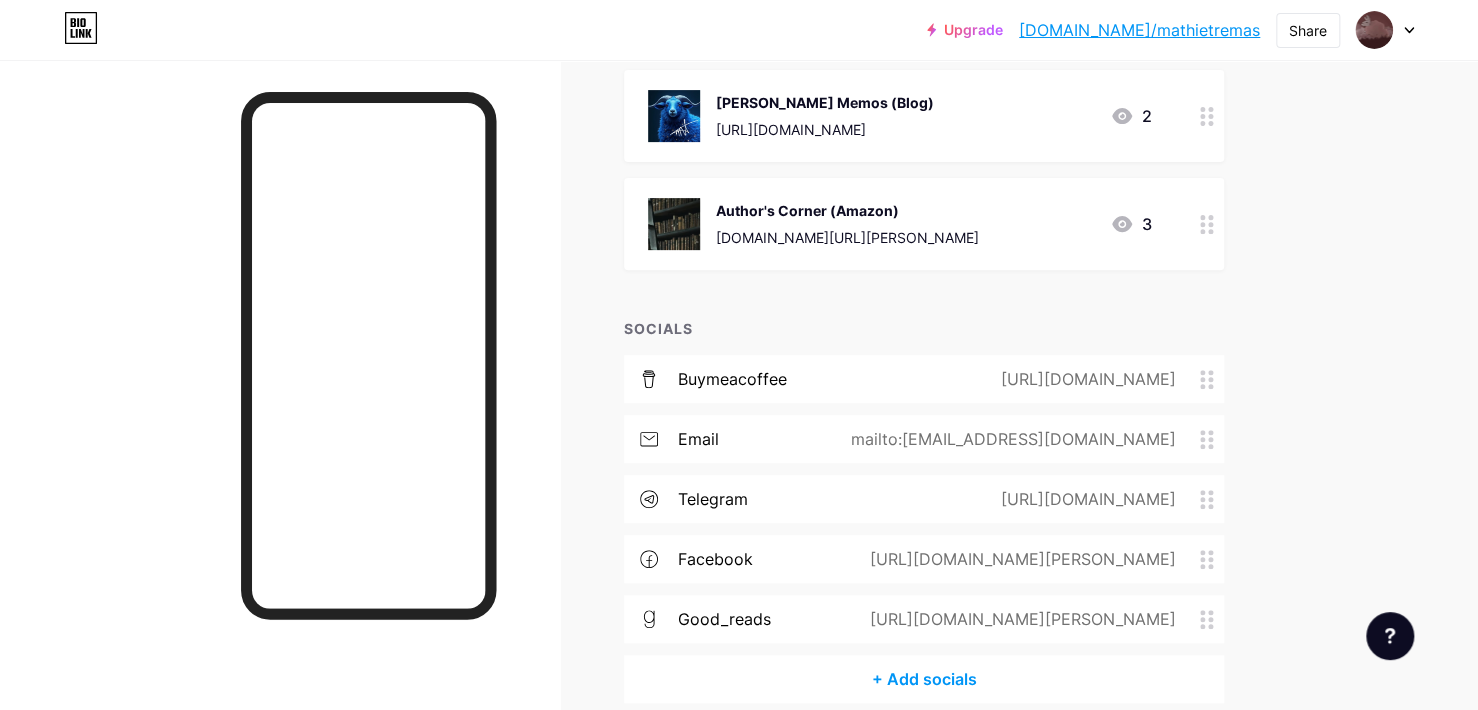 click on "+ Add socials" at bounding box center [924, 679] 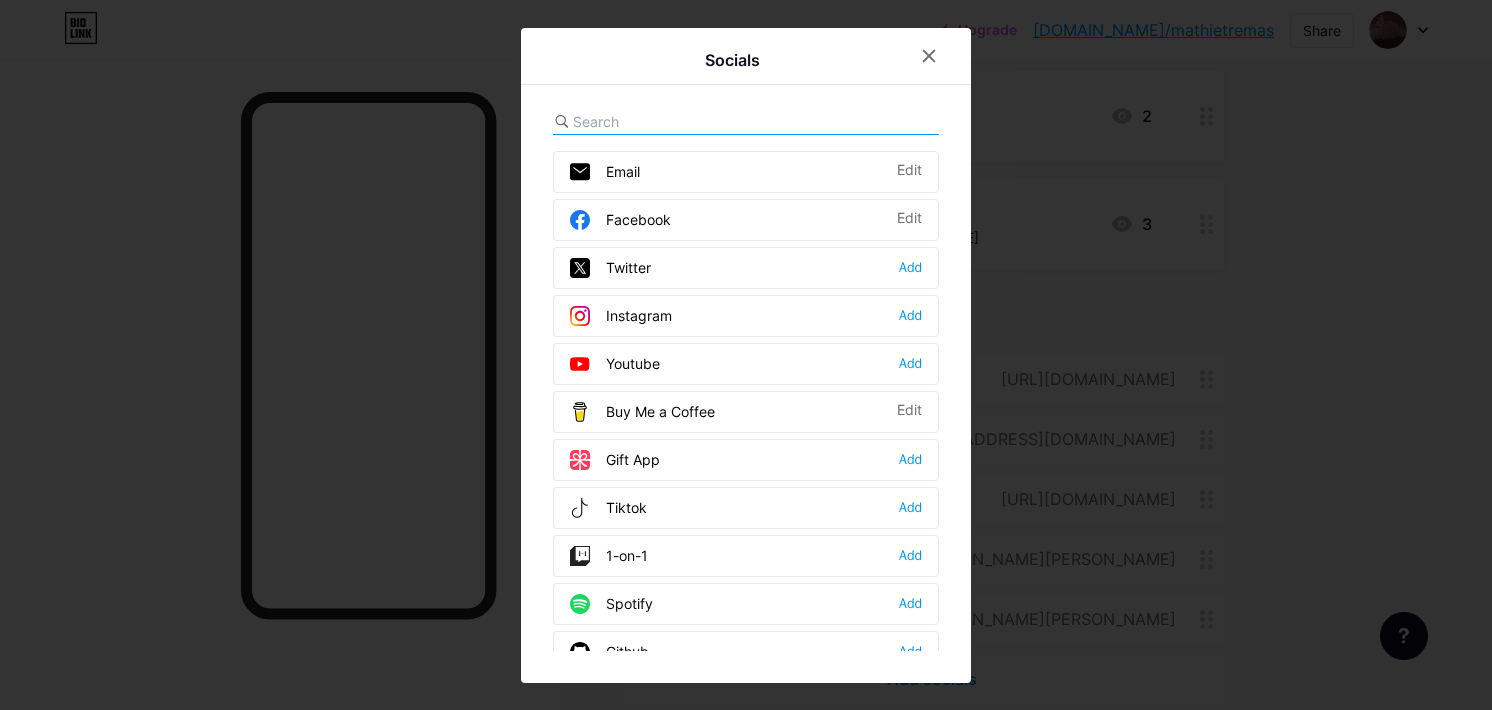 click at bounding box center (683, 121) 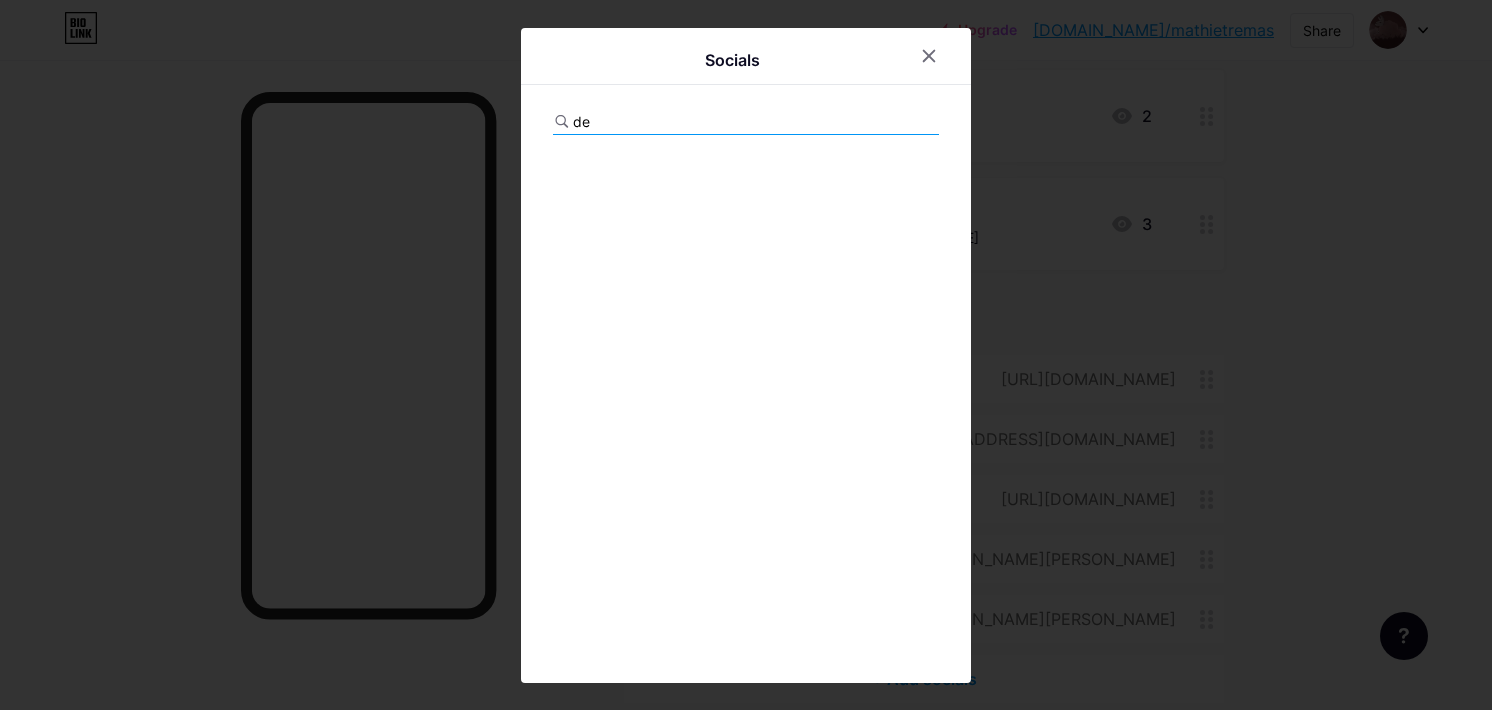 type on "d" 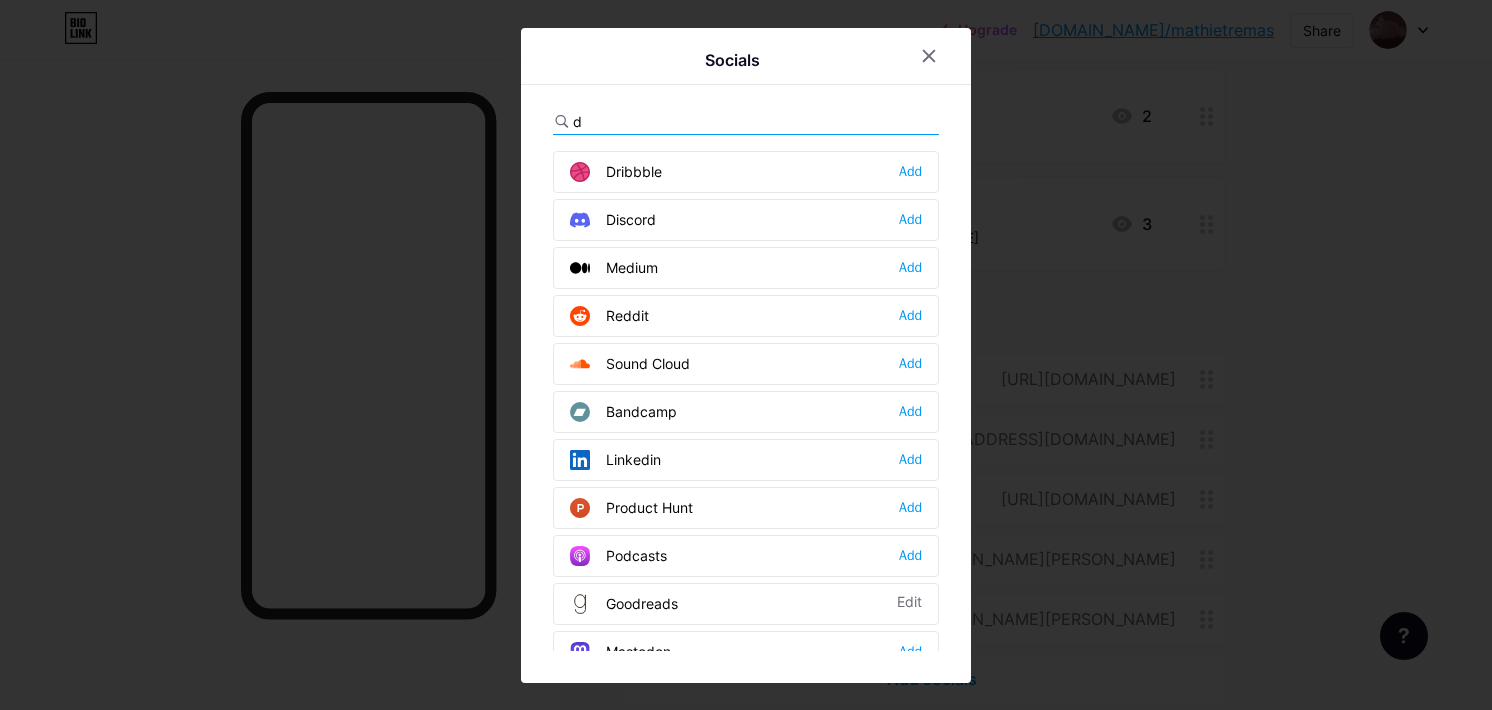type 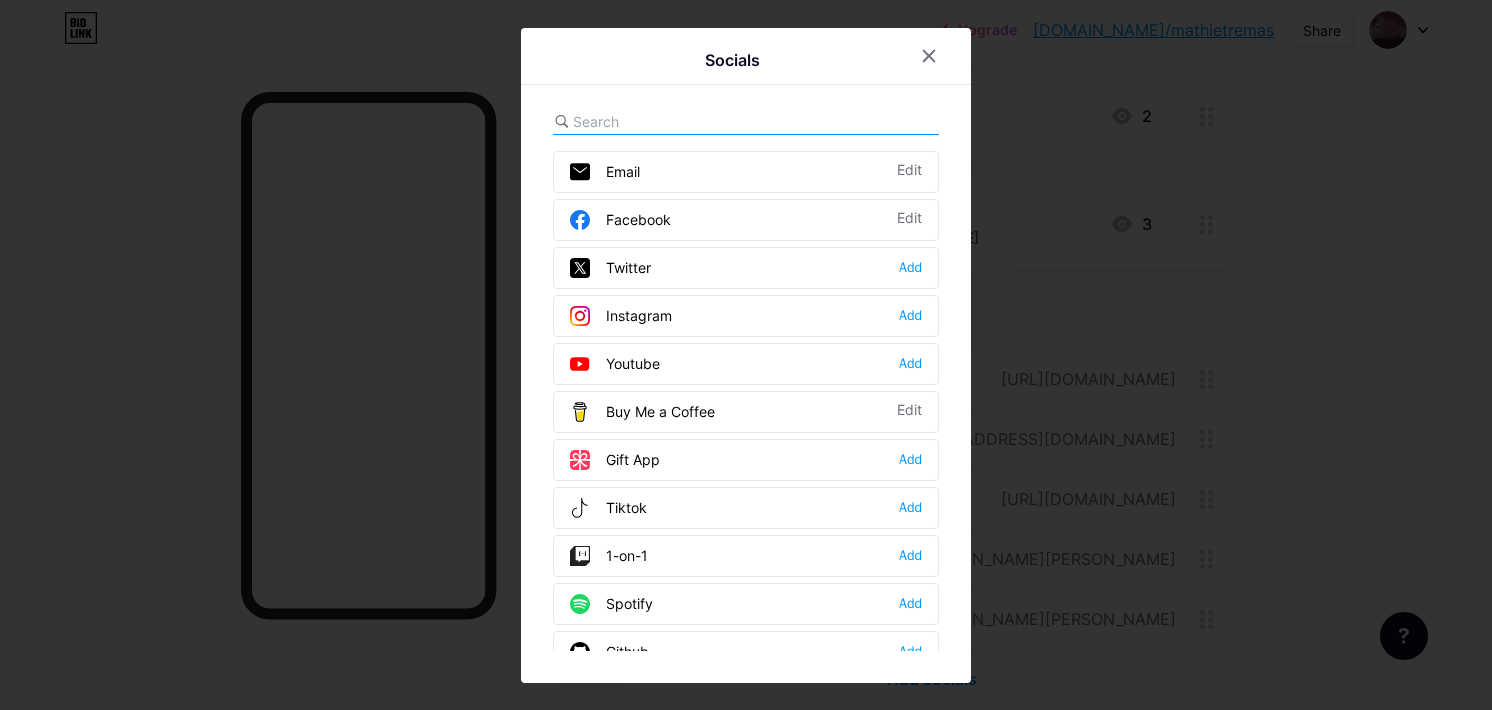 click at bounding box center [746, 355] 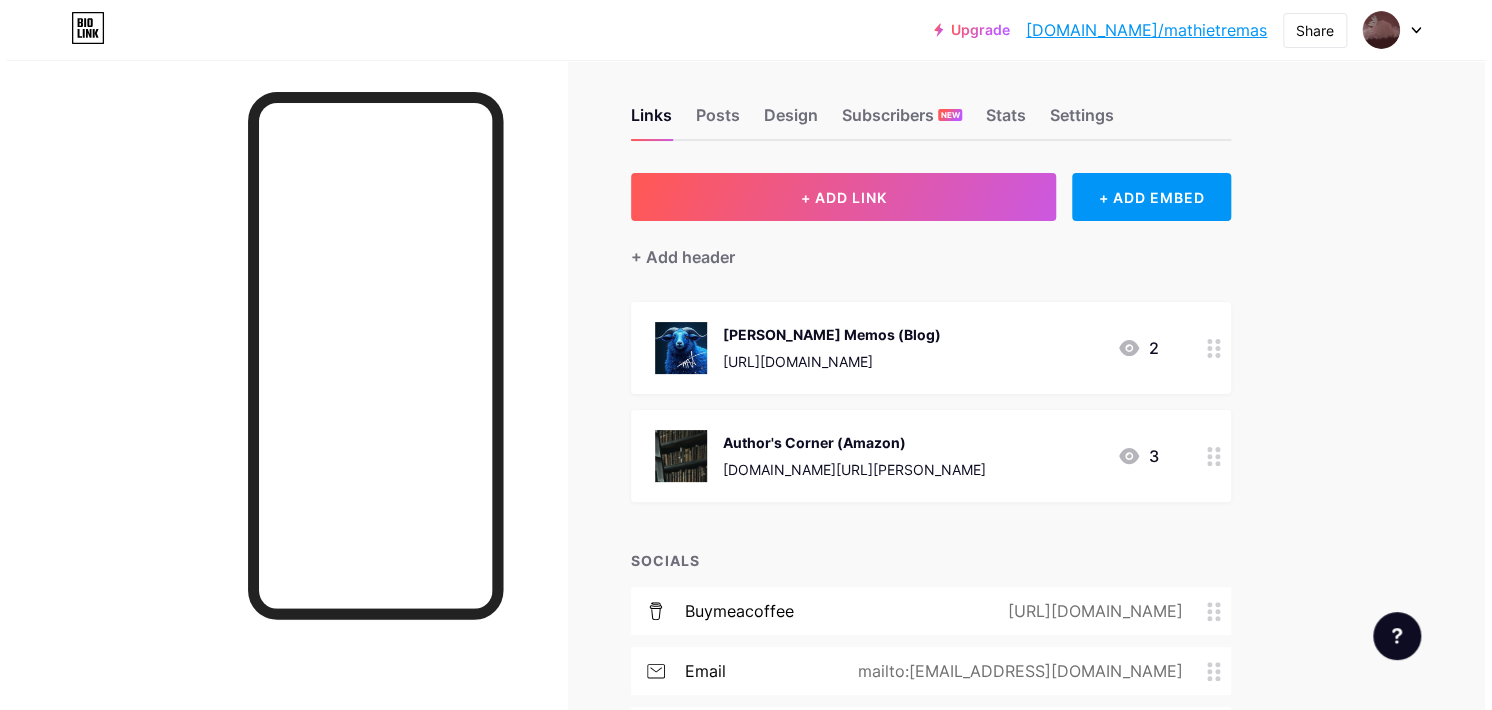 scroll, scrollTop: 0, scrollLeft: 0, axis: both 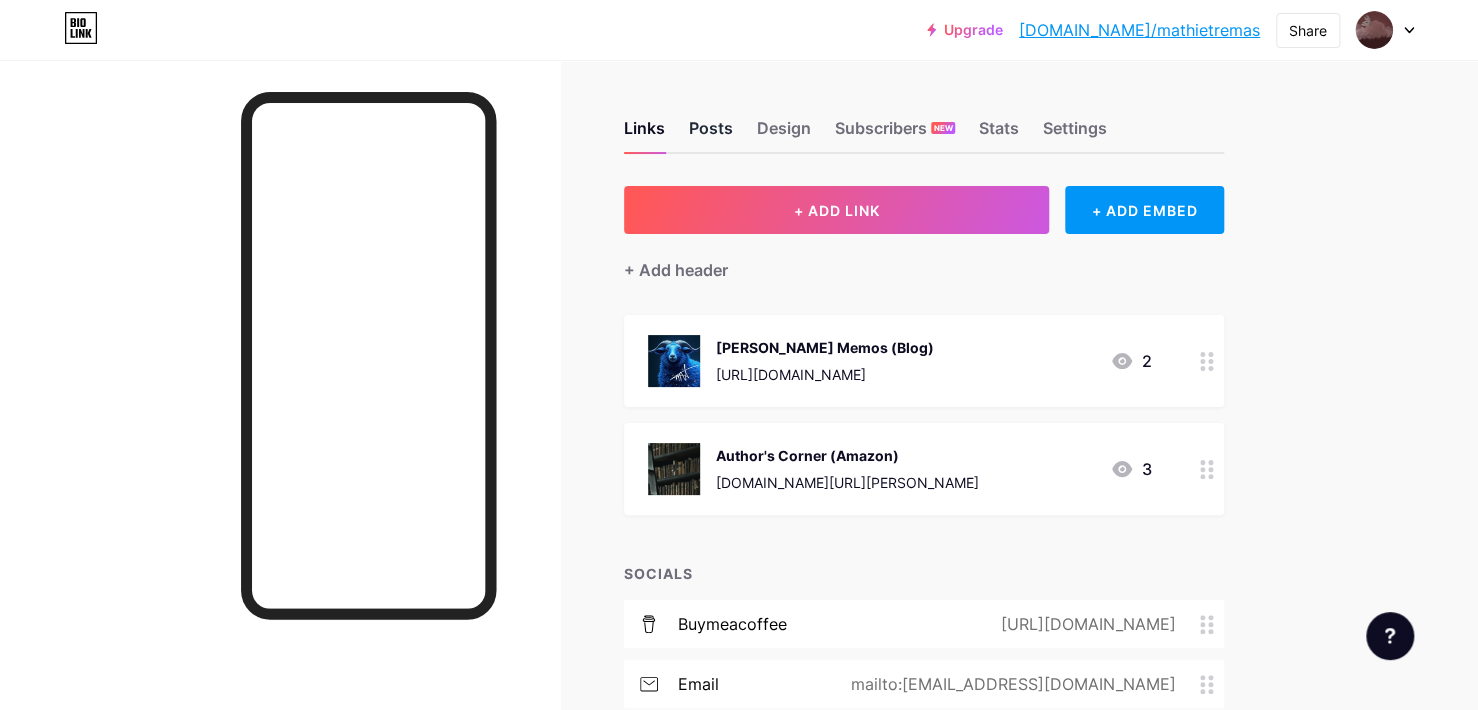 click on "Posts" at bounding box center [711, 134] 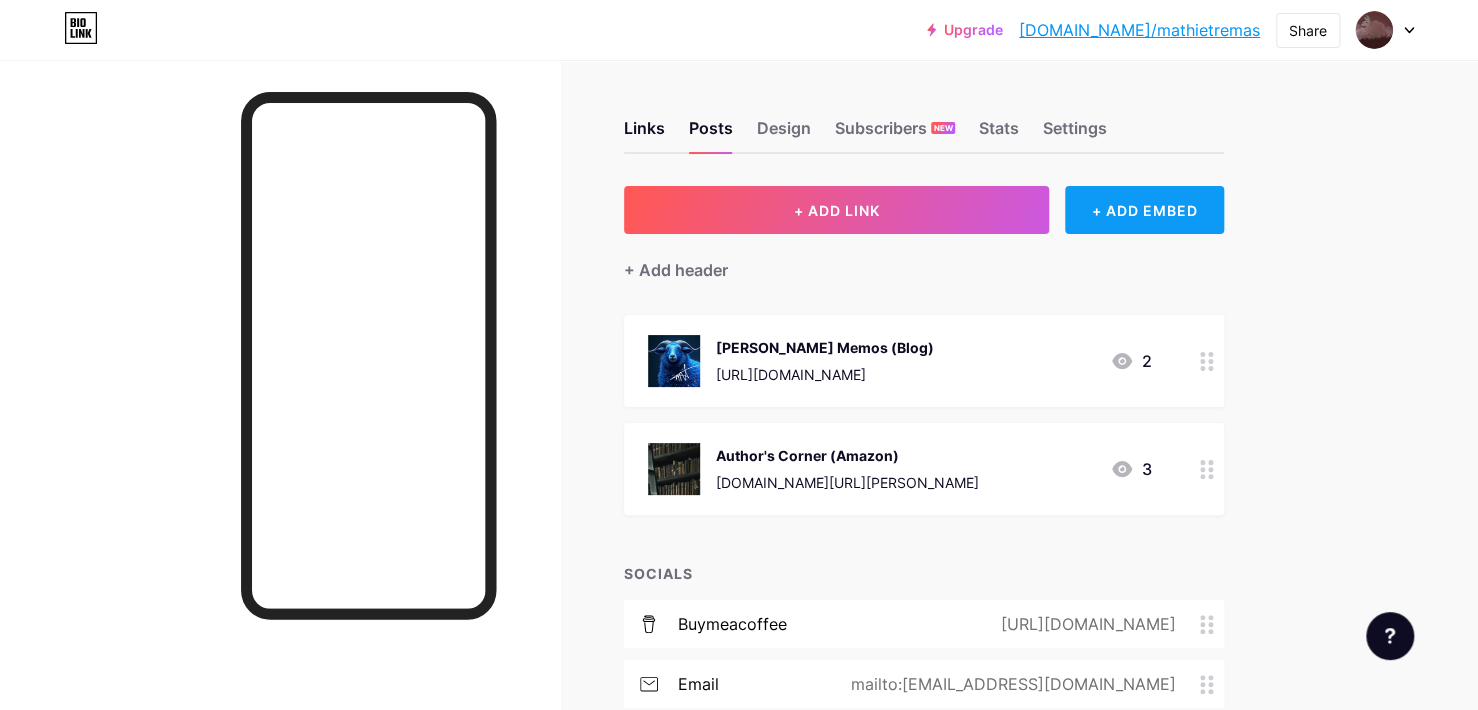 click on "+ ADD EMBED" at bounding box center [1144, 210] 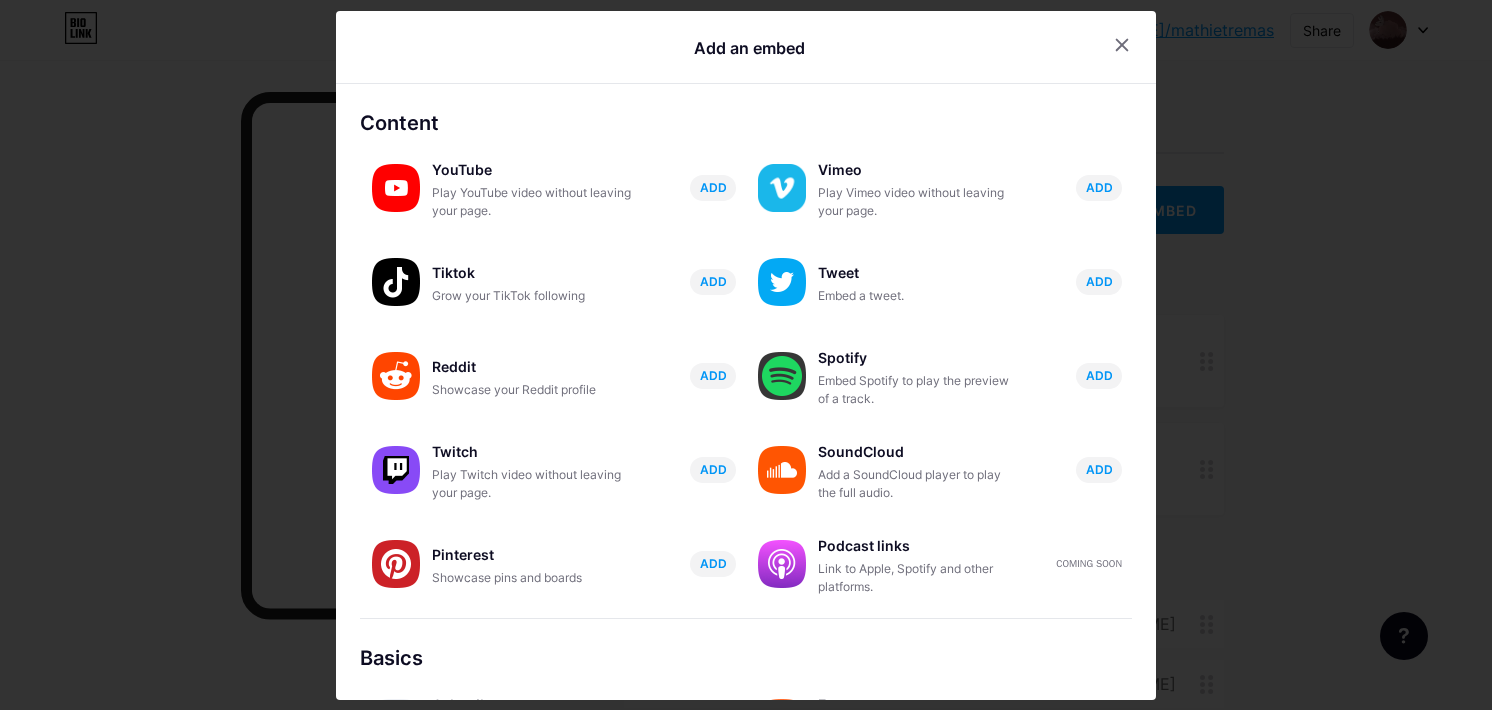 drag, startPoint x: 1140, startPoint y: 217, endPoint x: 1162, endPoint y: 324, distance: 109.23827 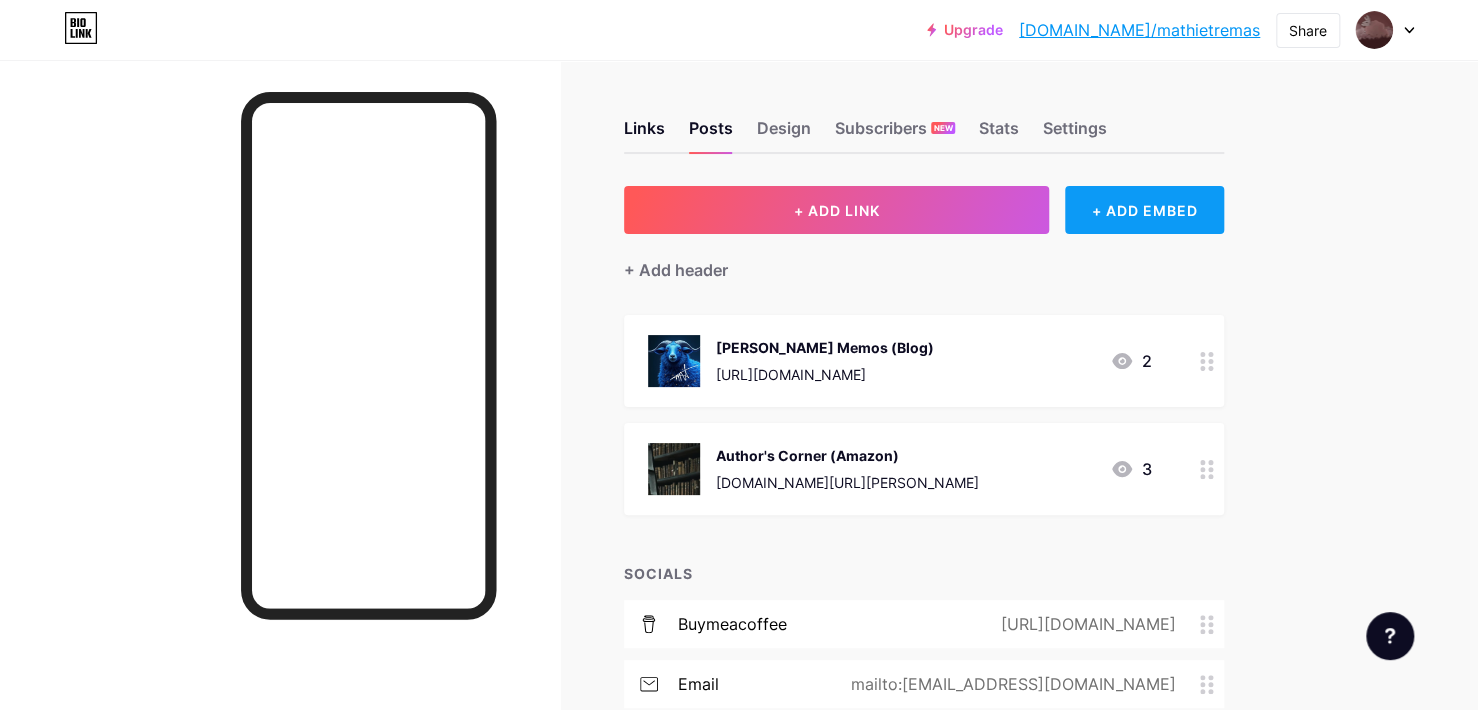 click on "+ ADD EMBED" at bounding box center (1144, 210) 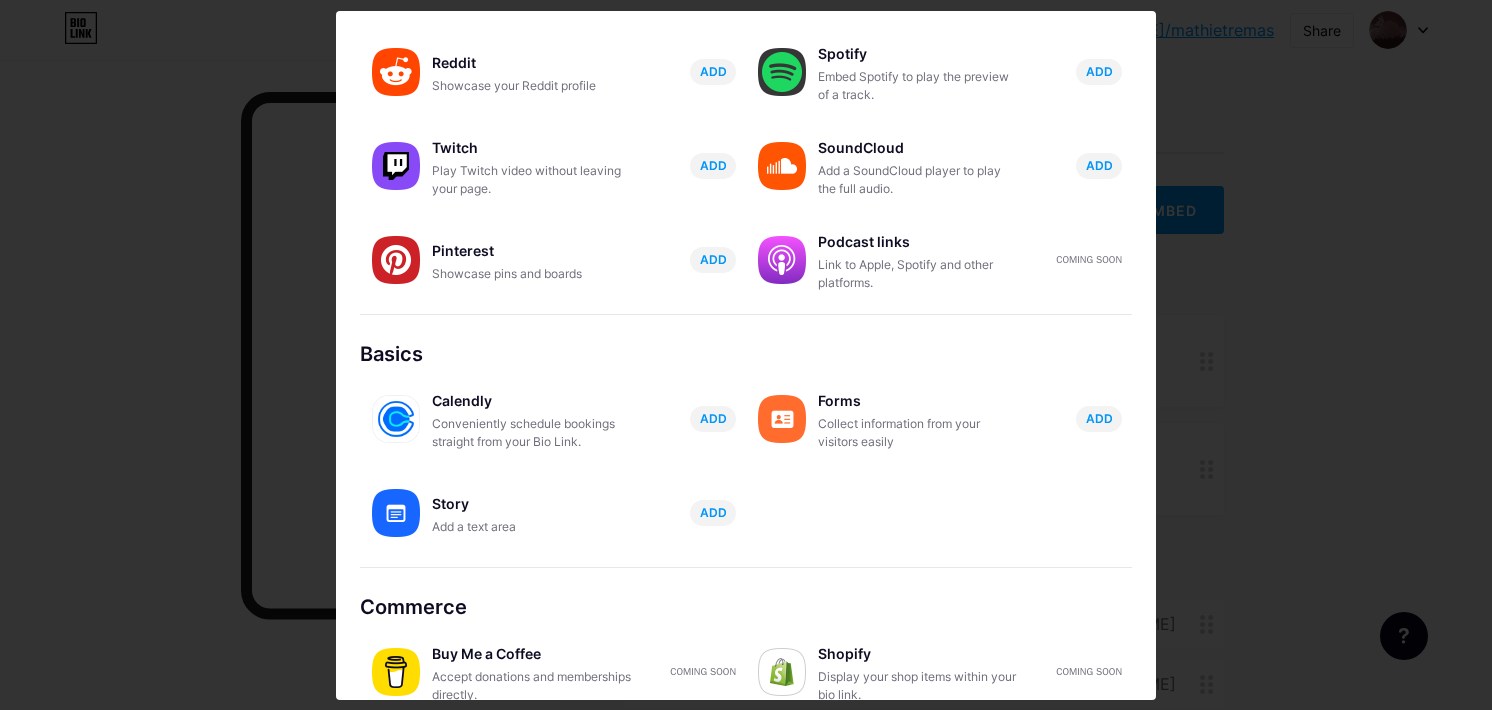 scroll, scrollTop: 328, scrollLeft: 0, axis: vertical 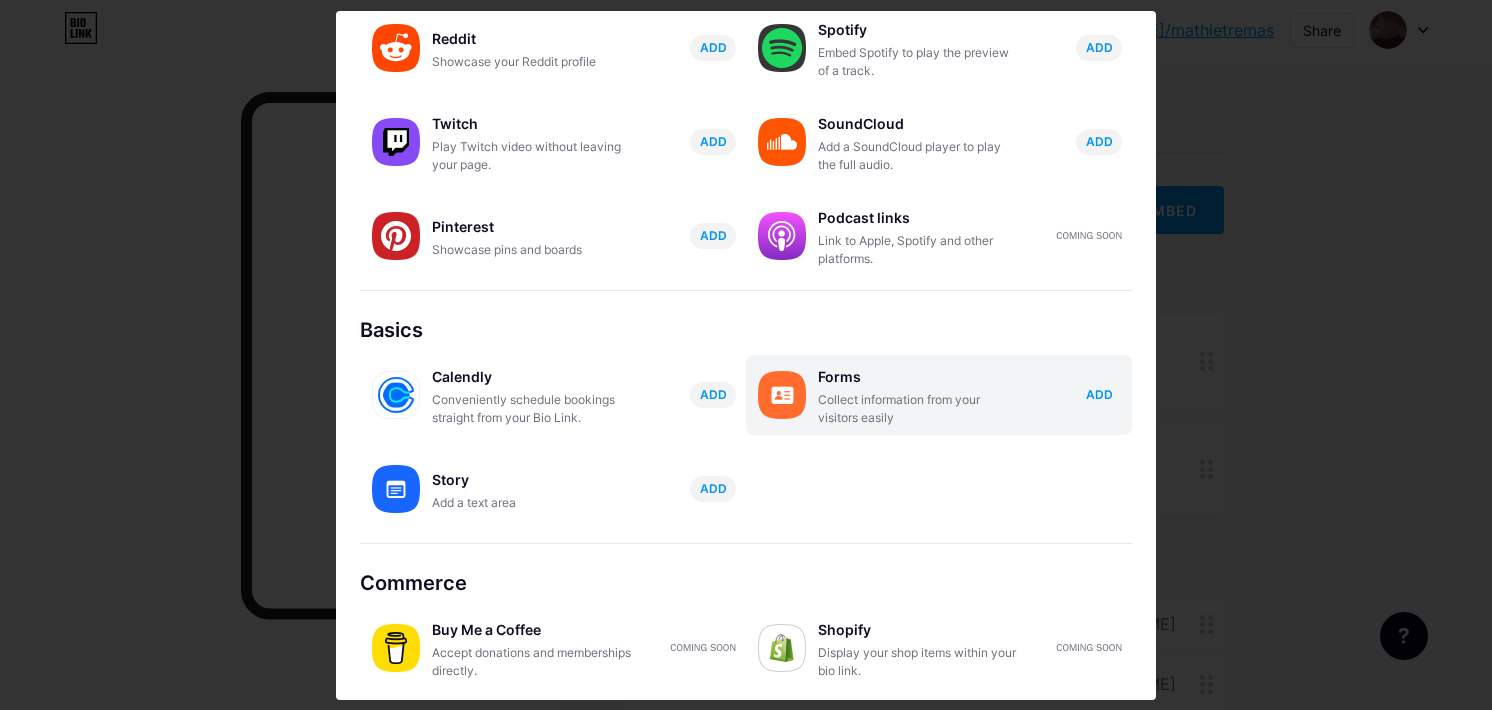 click on "ADD" at bounding box center [1099, 394] 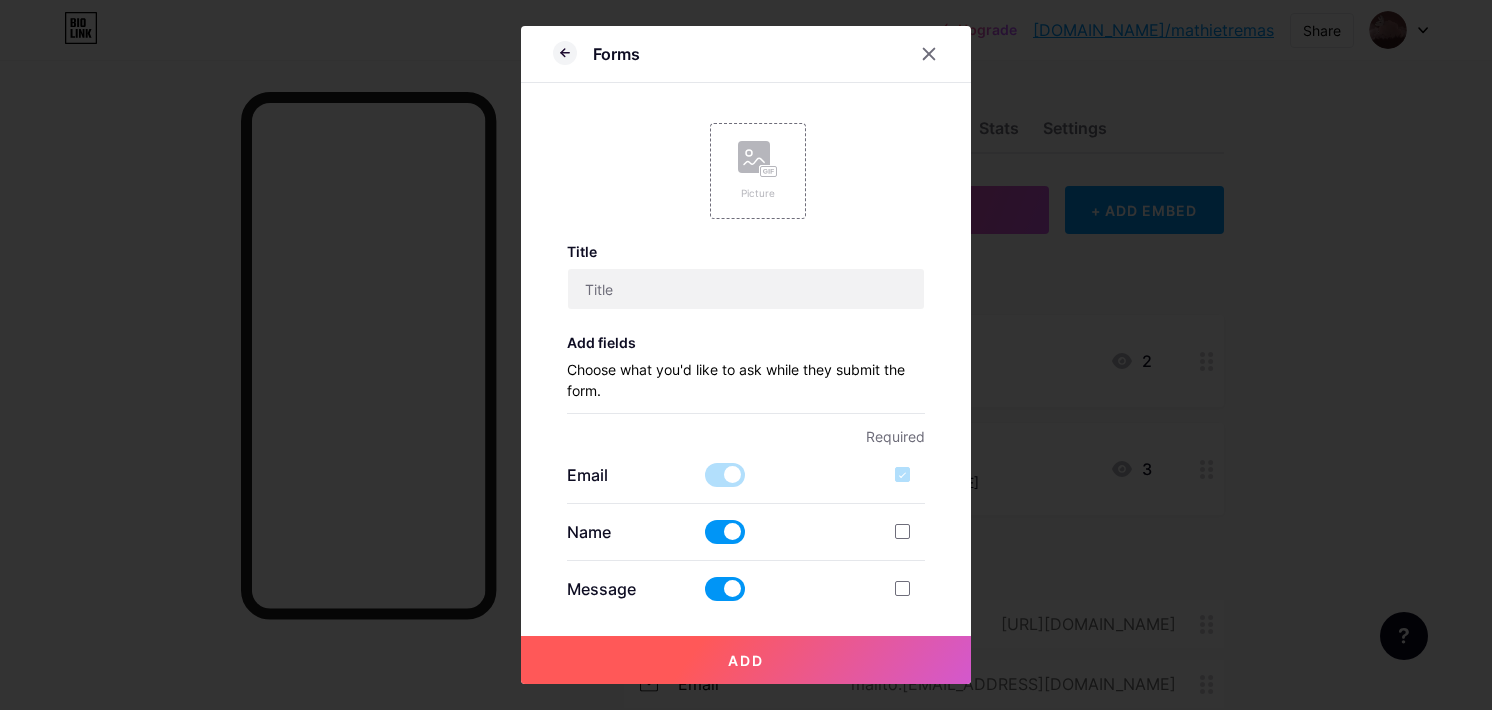 click on "Choose what you'd like to ask while they submit the form." at bounding box center (746, 386) 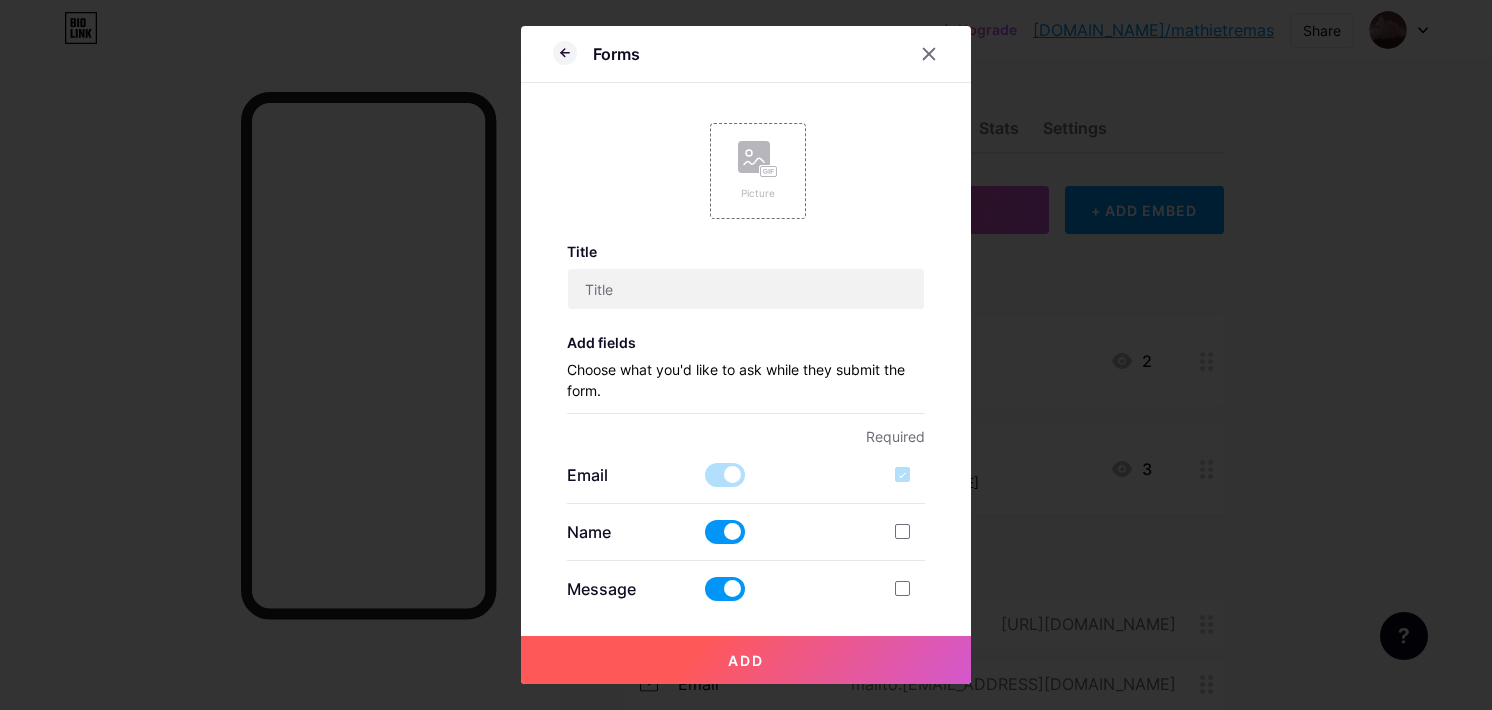 drag, startPoint x: 847, startPoint y: 579, endPoint x: 830, endPoint y: 570, distance: 19.235384 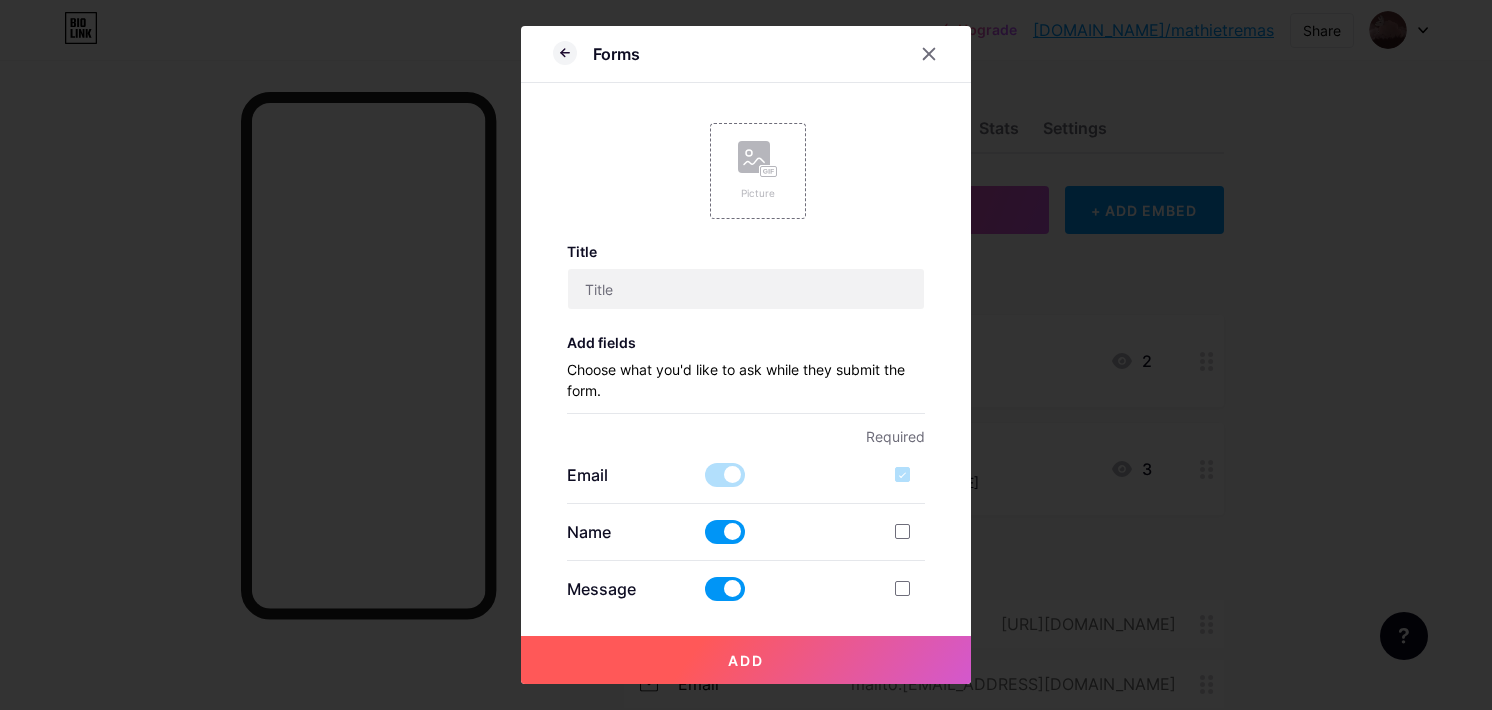 click on "Message" at bounding box center [746, 589] 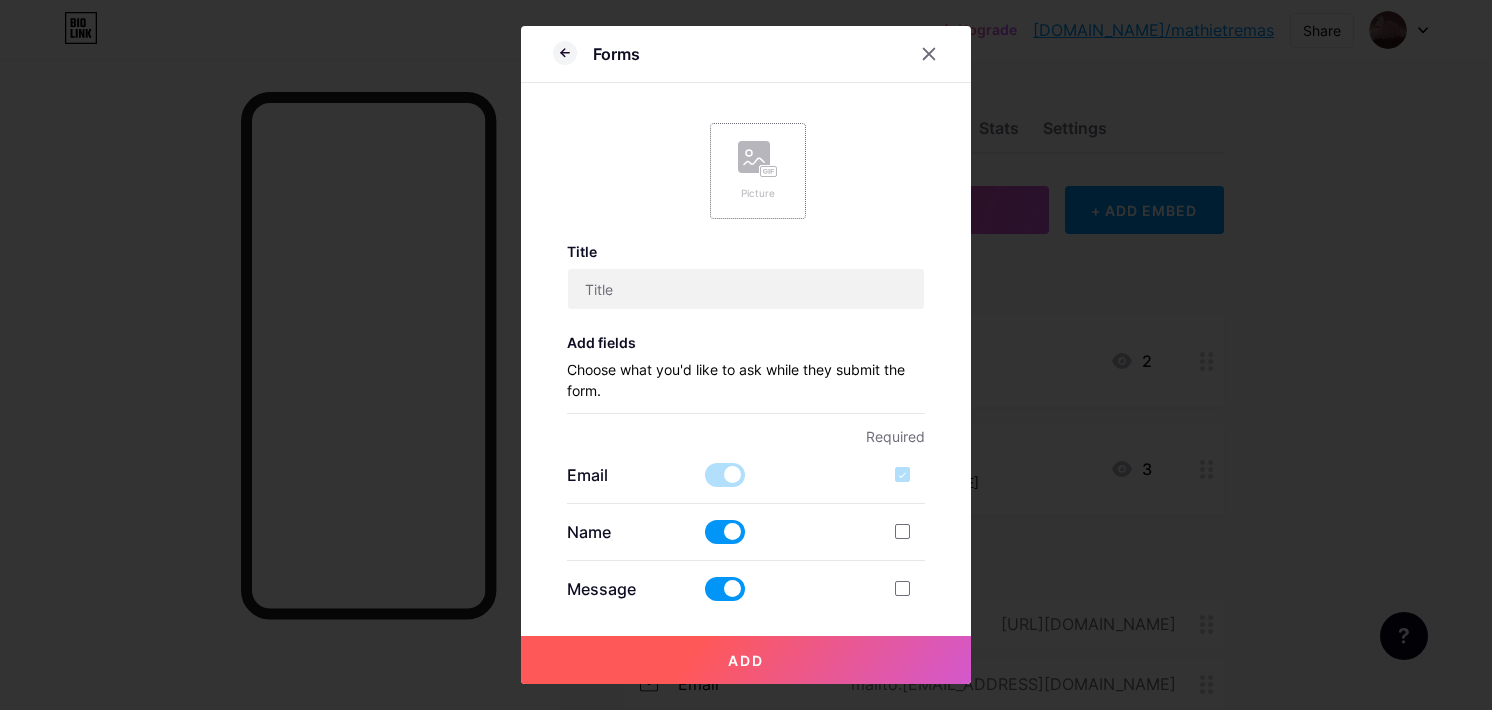 click 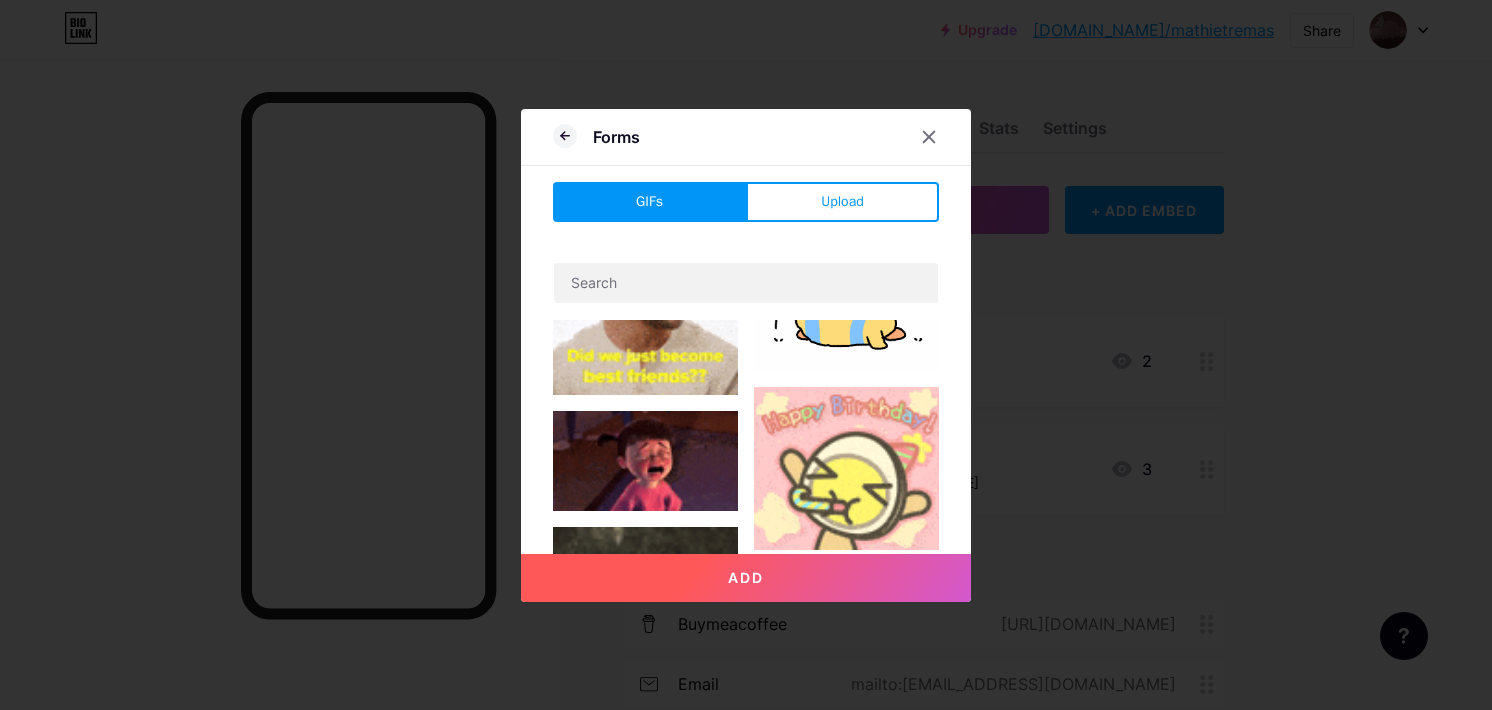 scroll, scrollTop: 0, scrollLeft: 0, axis: both 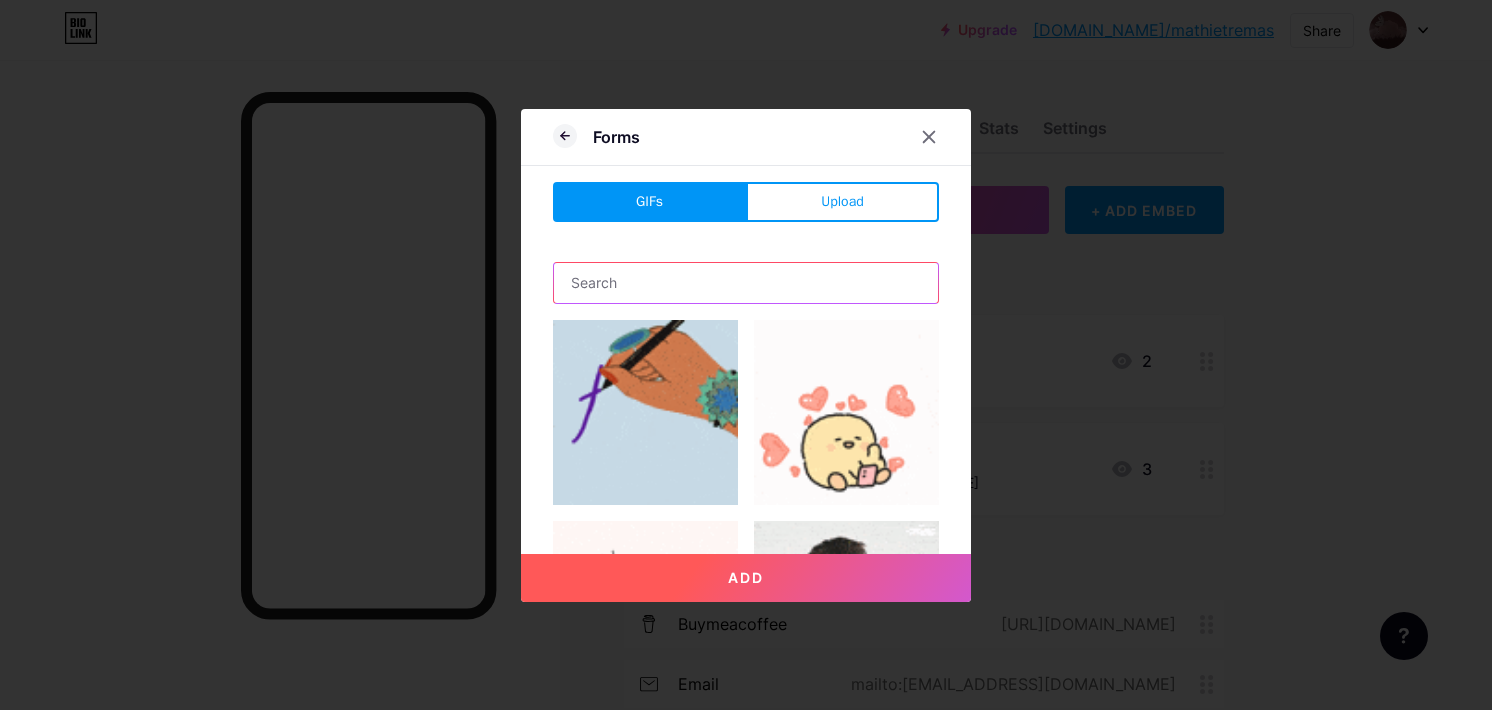 click at bounding box center [746, 283] 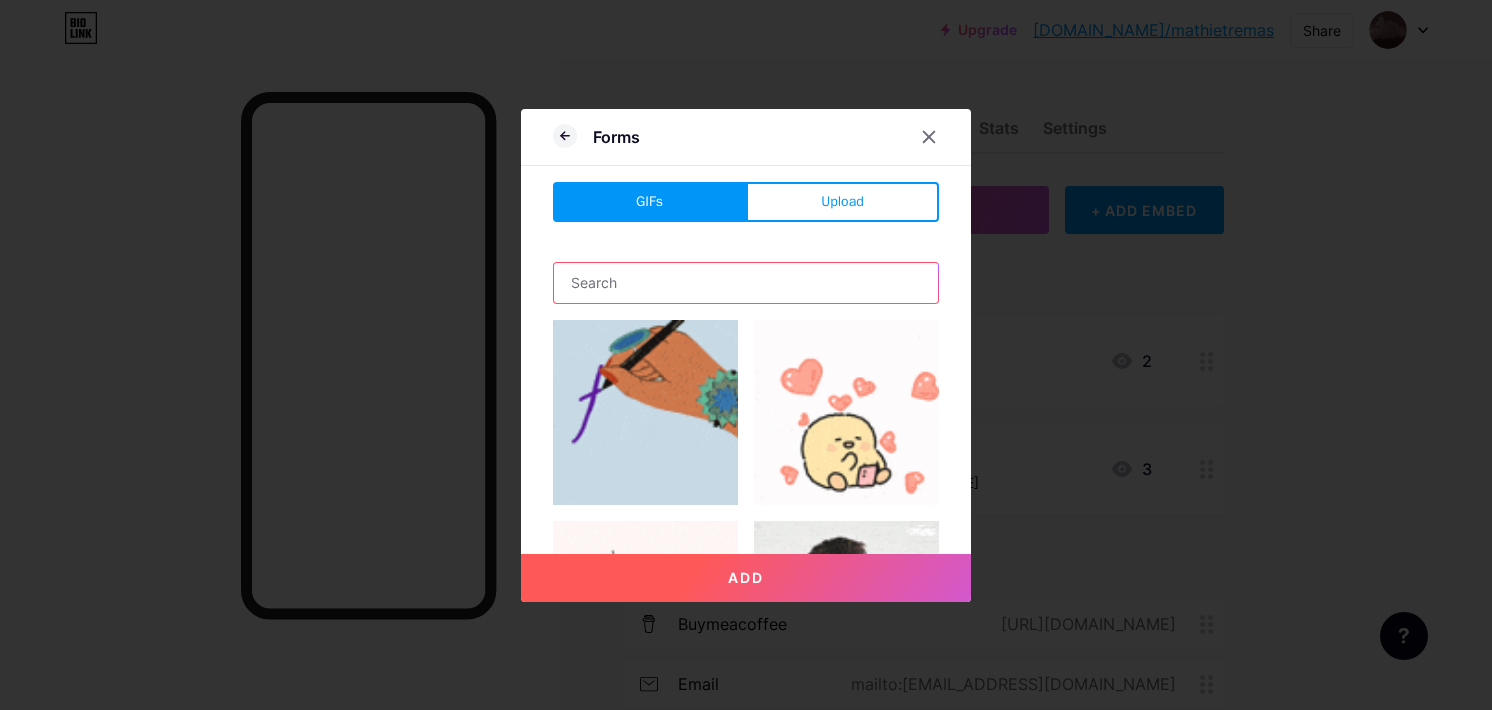 click at bounding box center [746, 283] 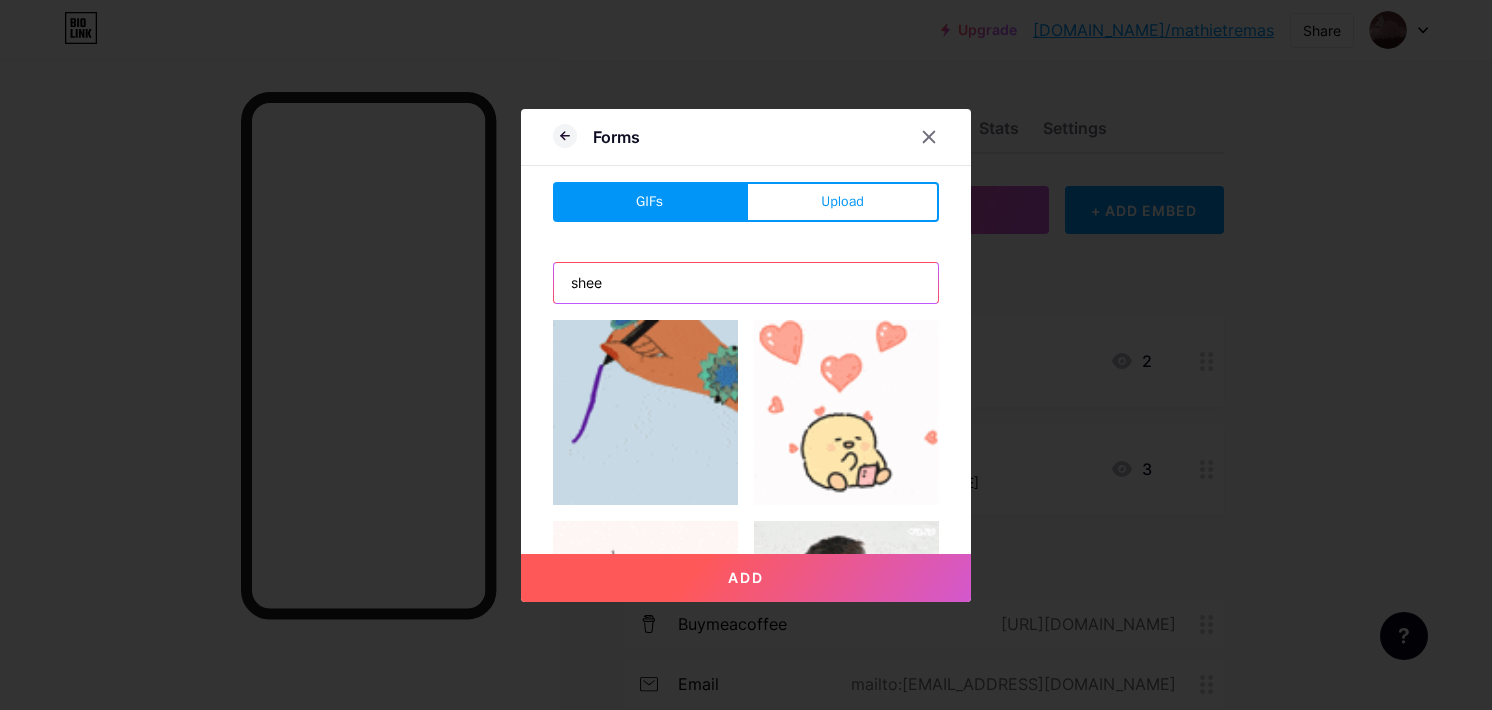 type on "sheep" 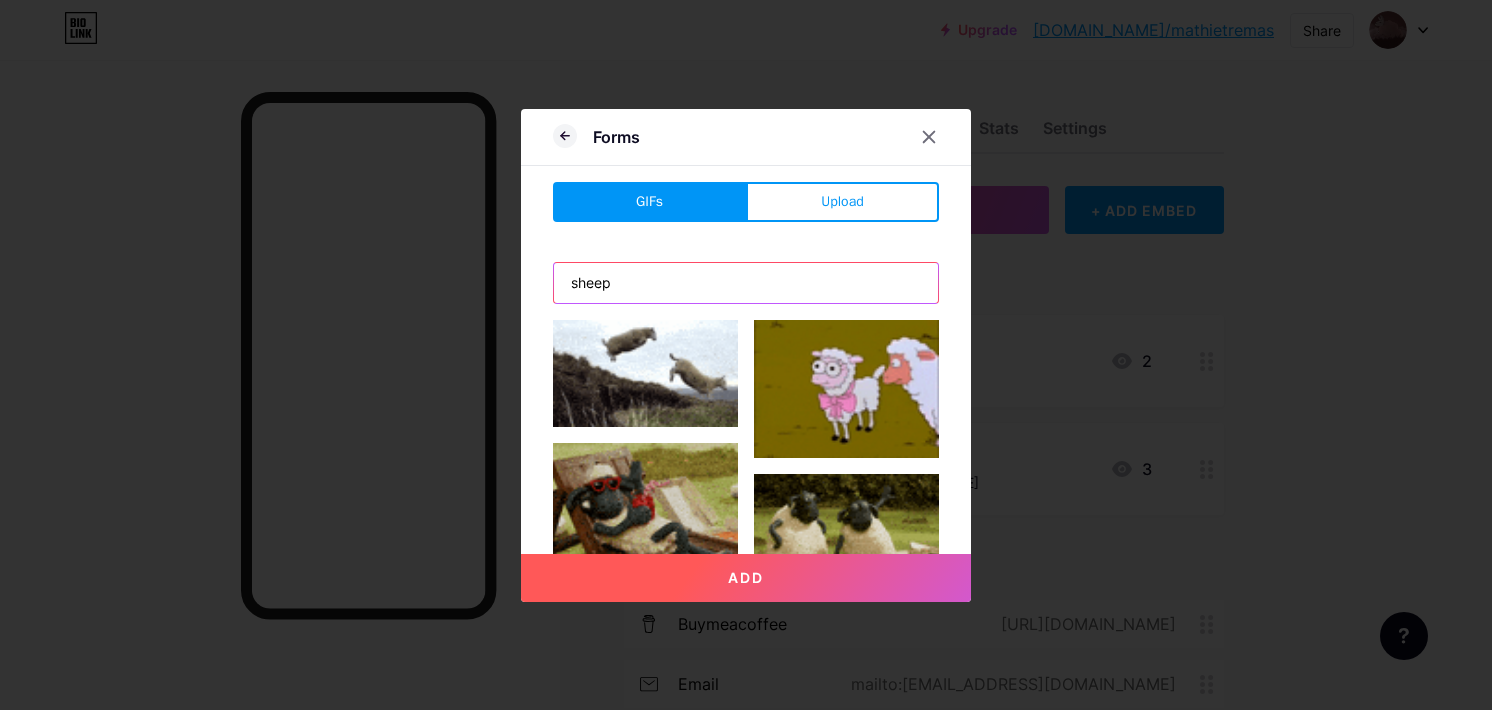 click on "sheep" at bounding box center [746, 283] 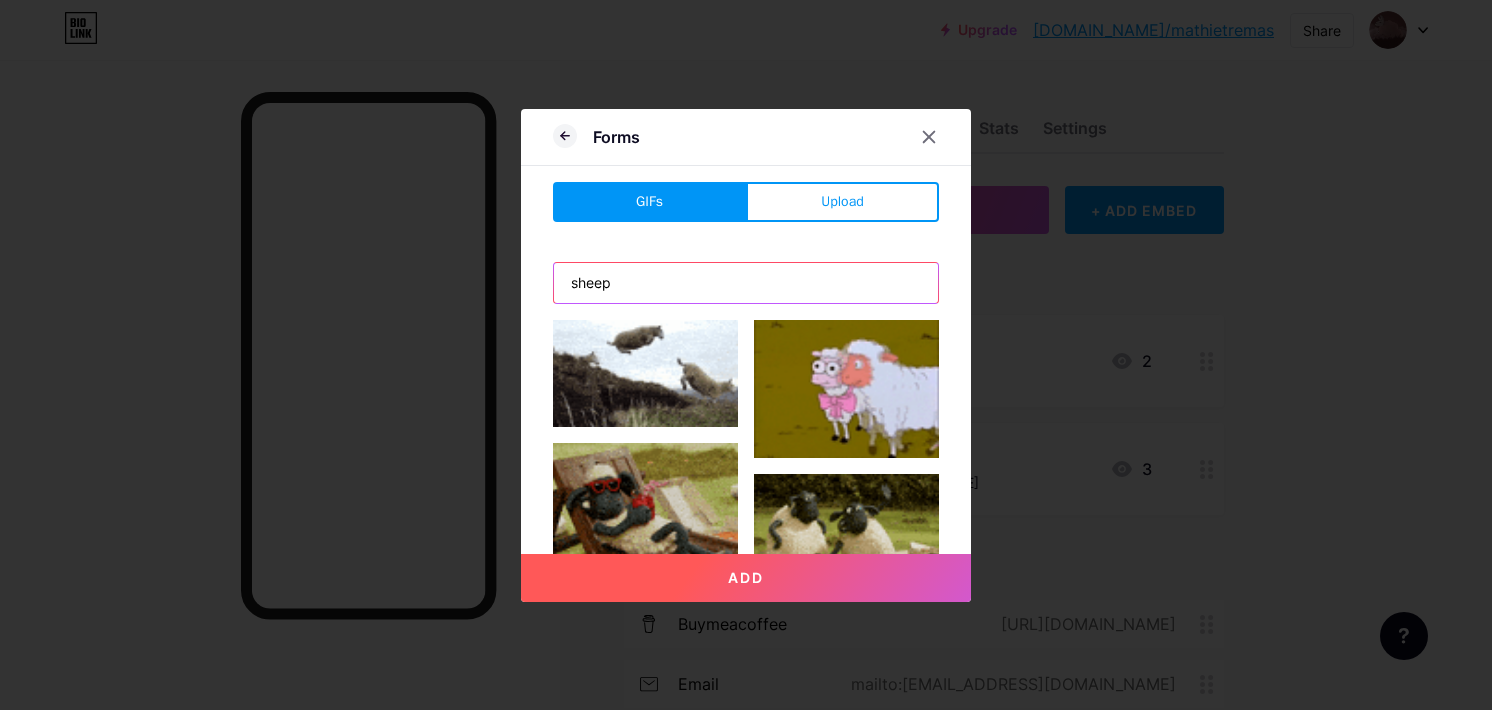click on "sheep" at bounding box center [746, 283] 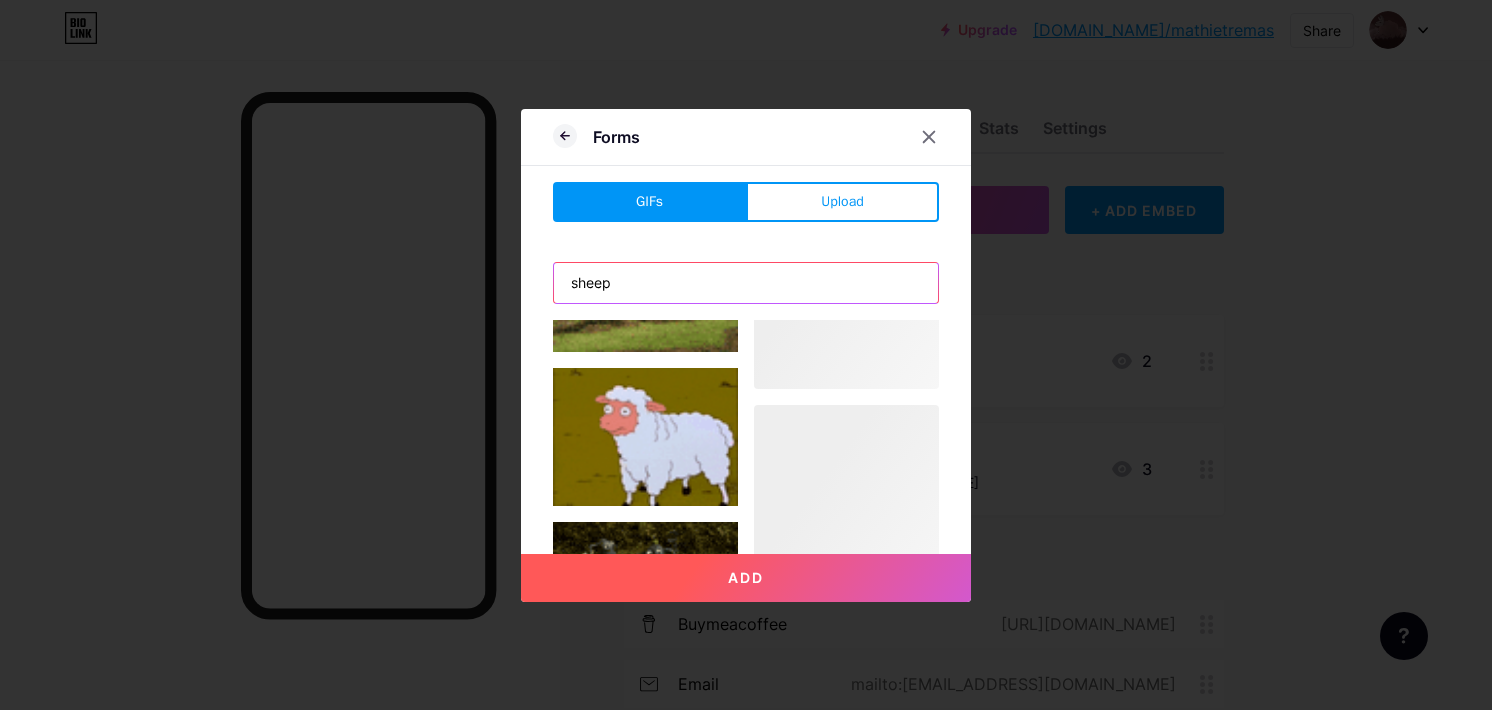 scroll, scrollTop: 1628, scrollLeft: 0, axis: vertical 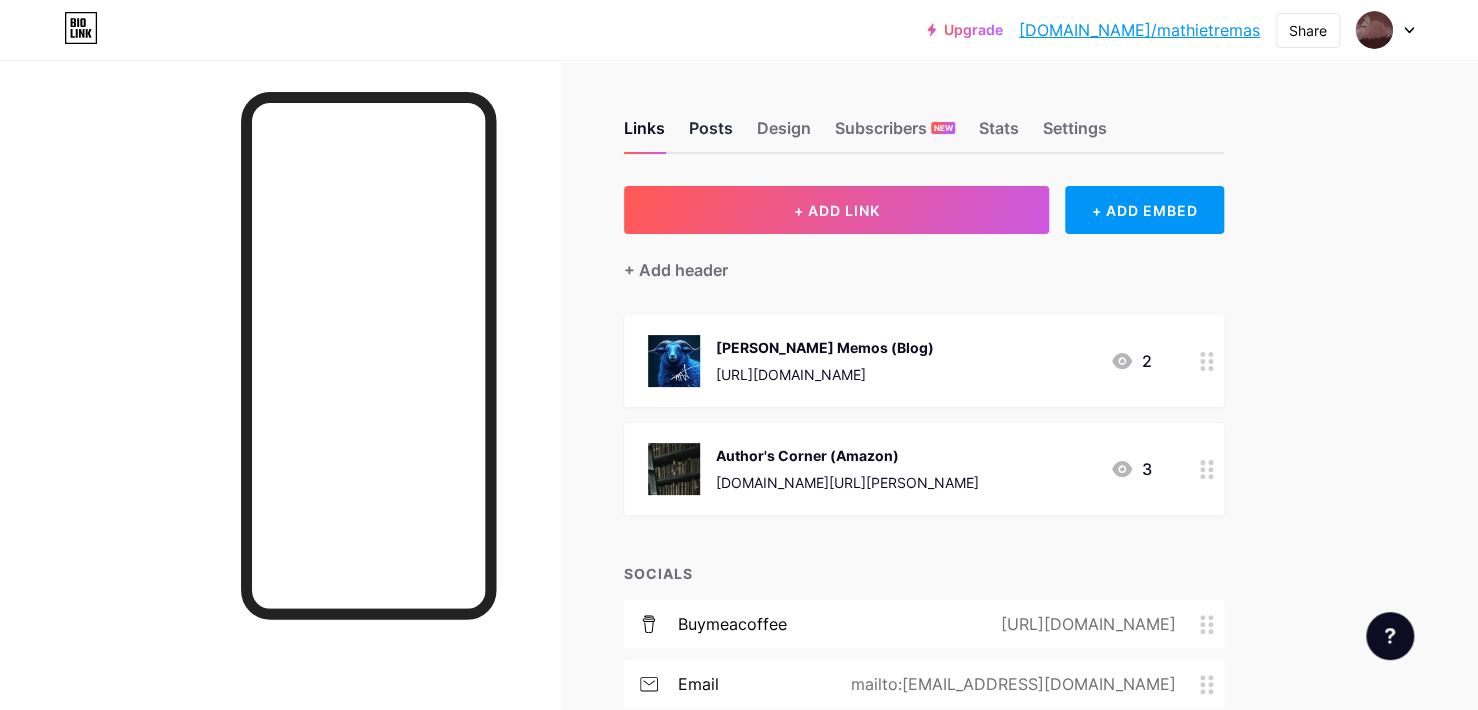 click on "Posts" at bounding box center (711, 134) 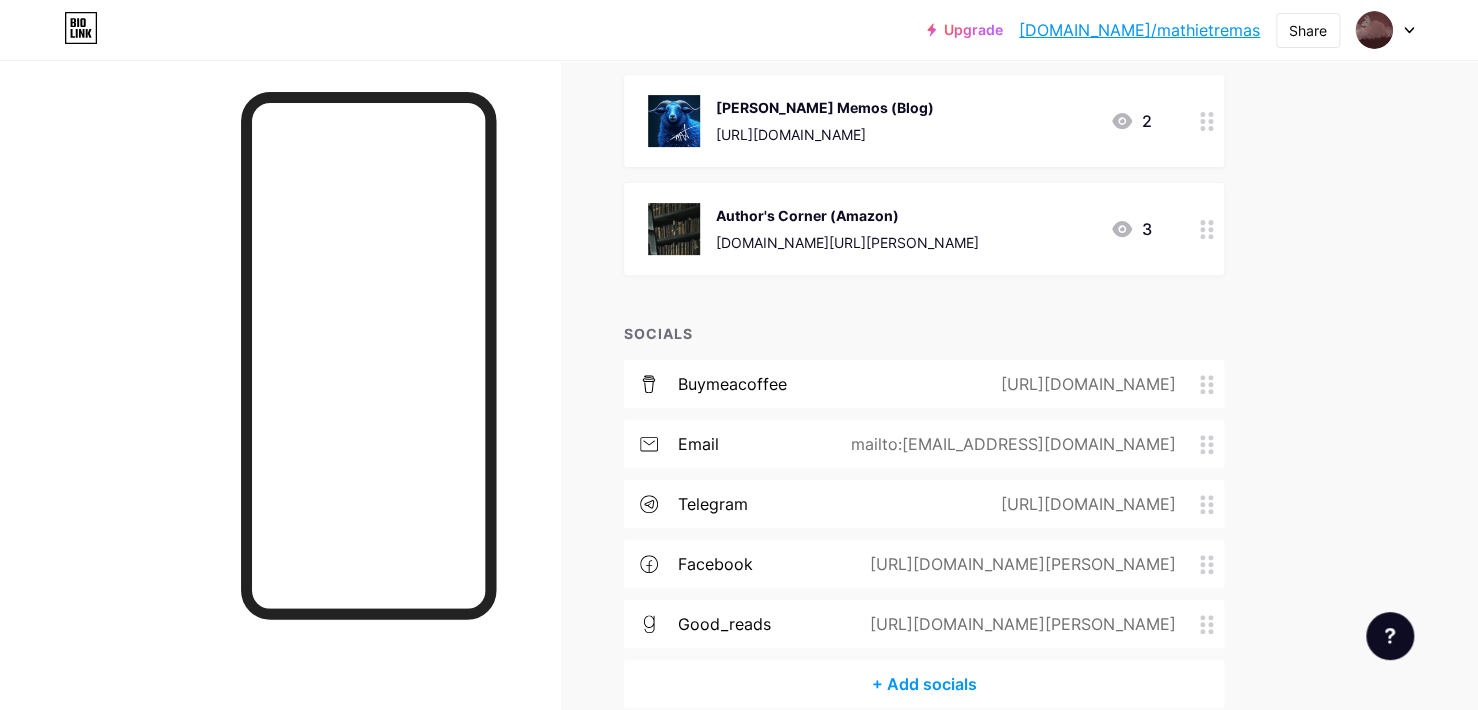 scroll, scrollTop: 293, scrollLeft: 0, axis: vertical 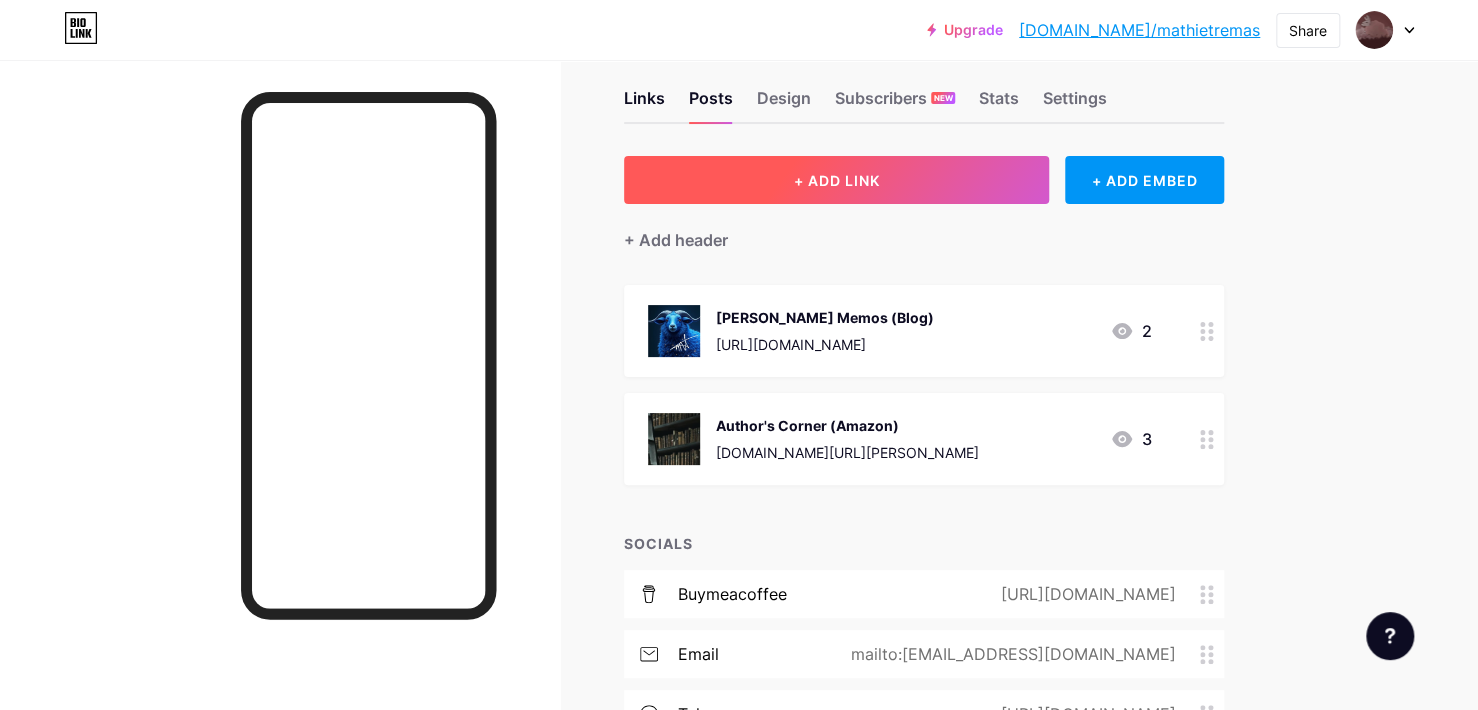 click on "+ ADD LINK" at bounding box center (836, 180) 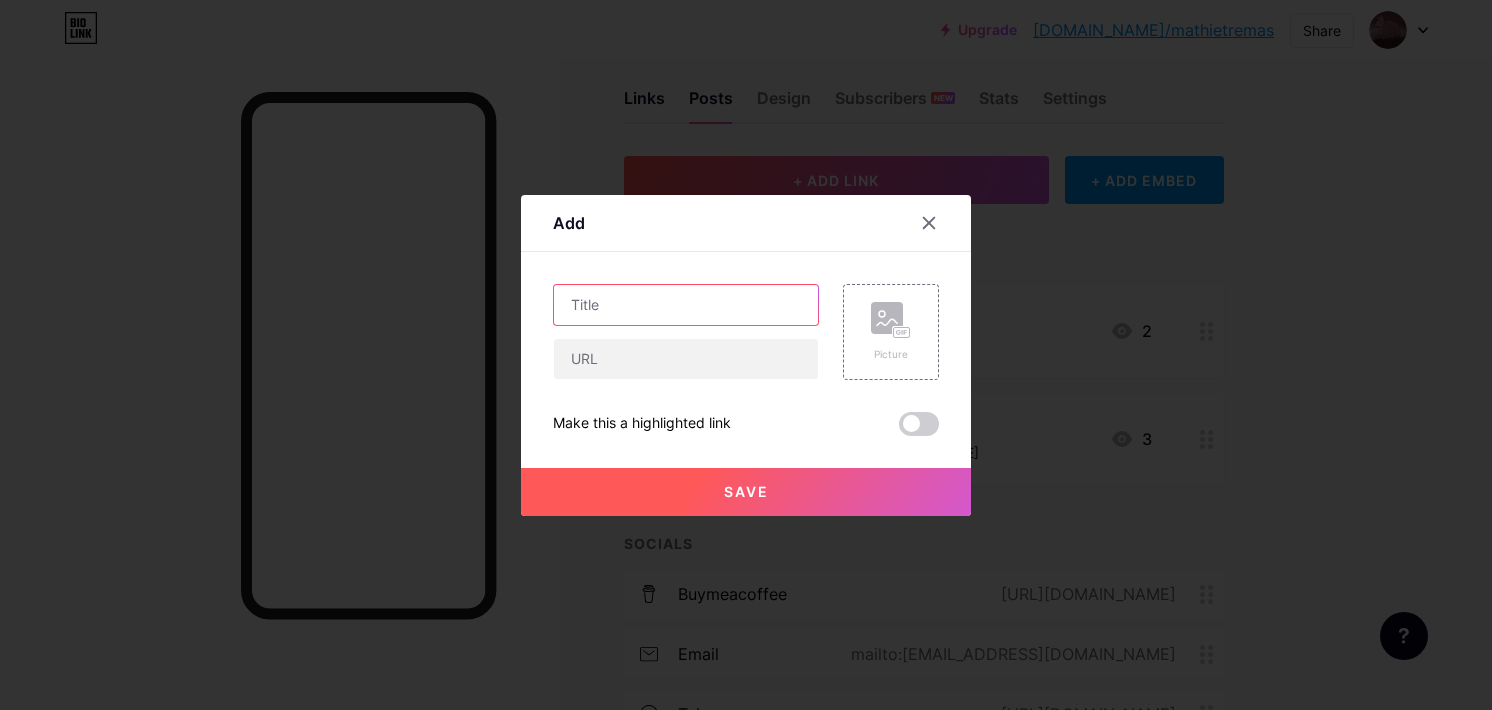 click at bounding box center [686, 305] 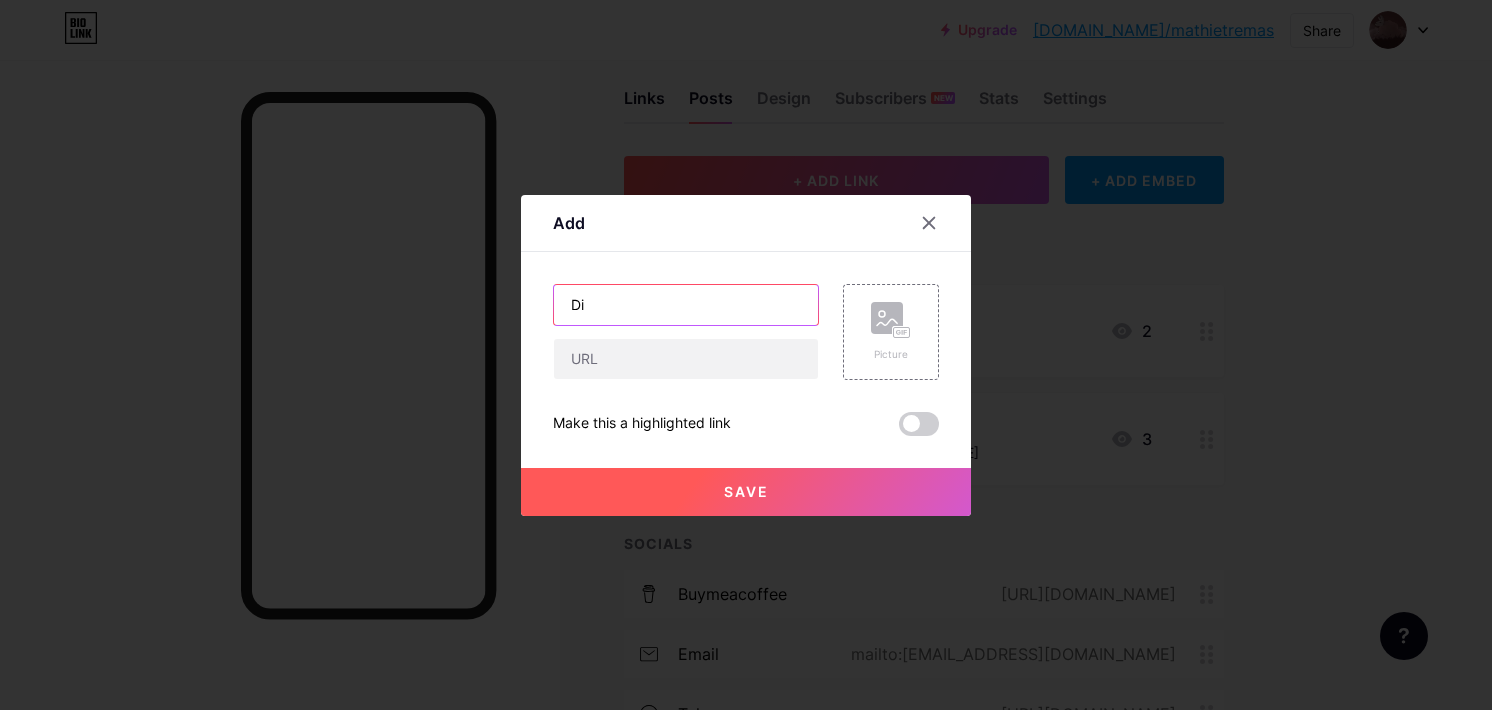 type on "D" 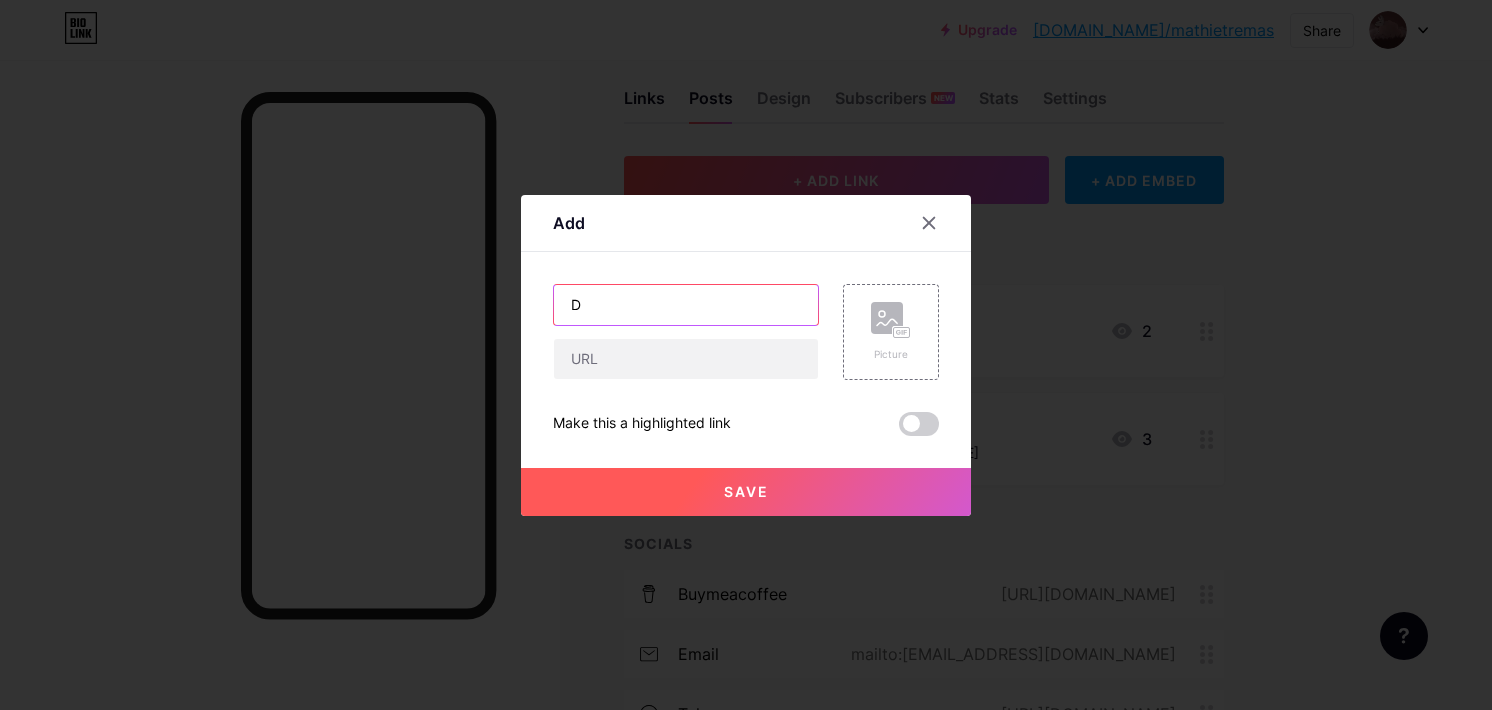 type 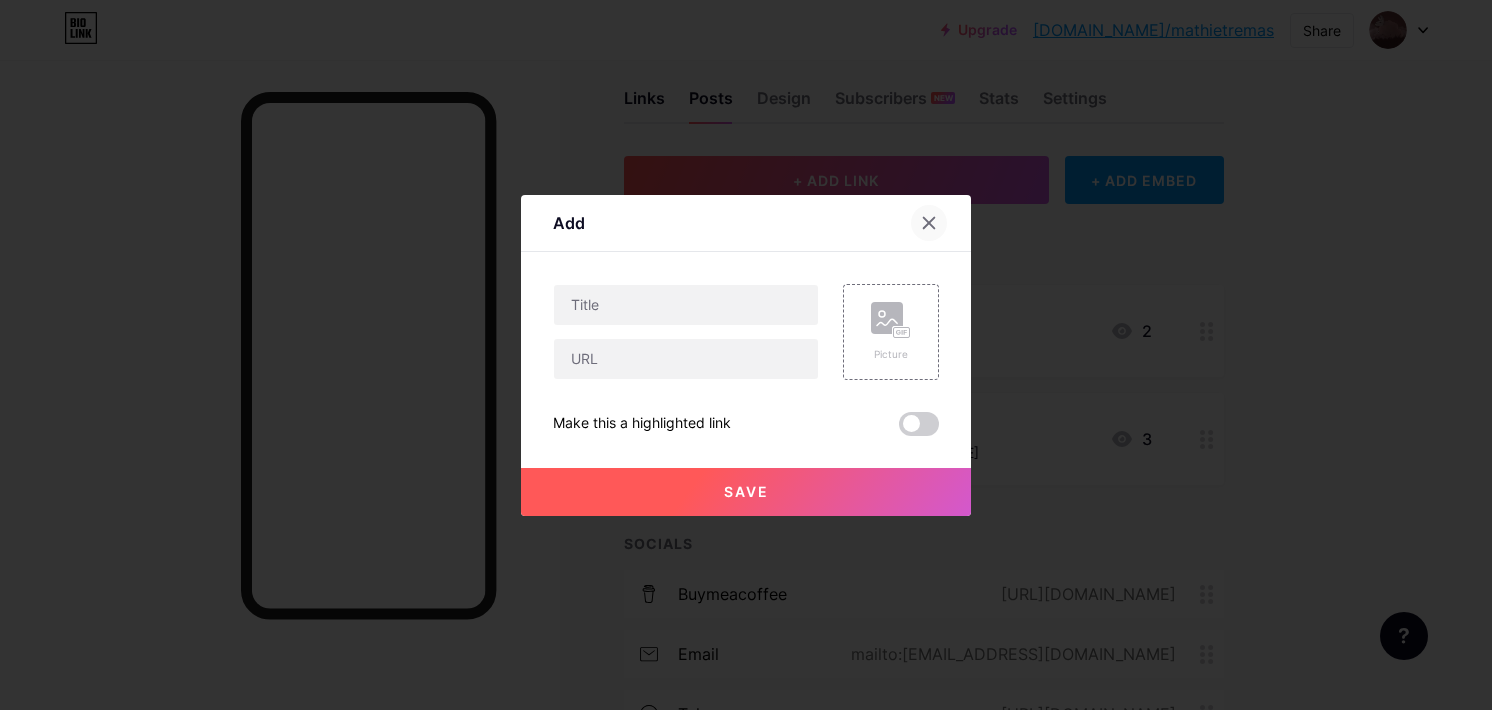 click at bounding box center [929, 223] 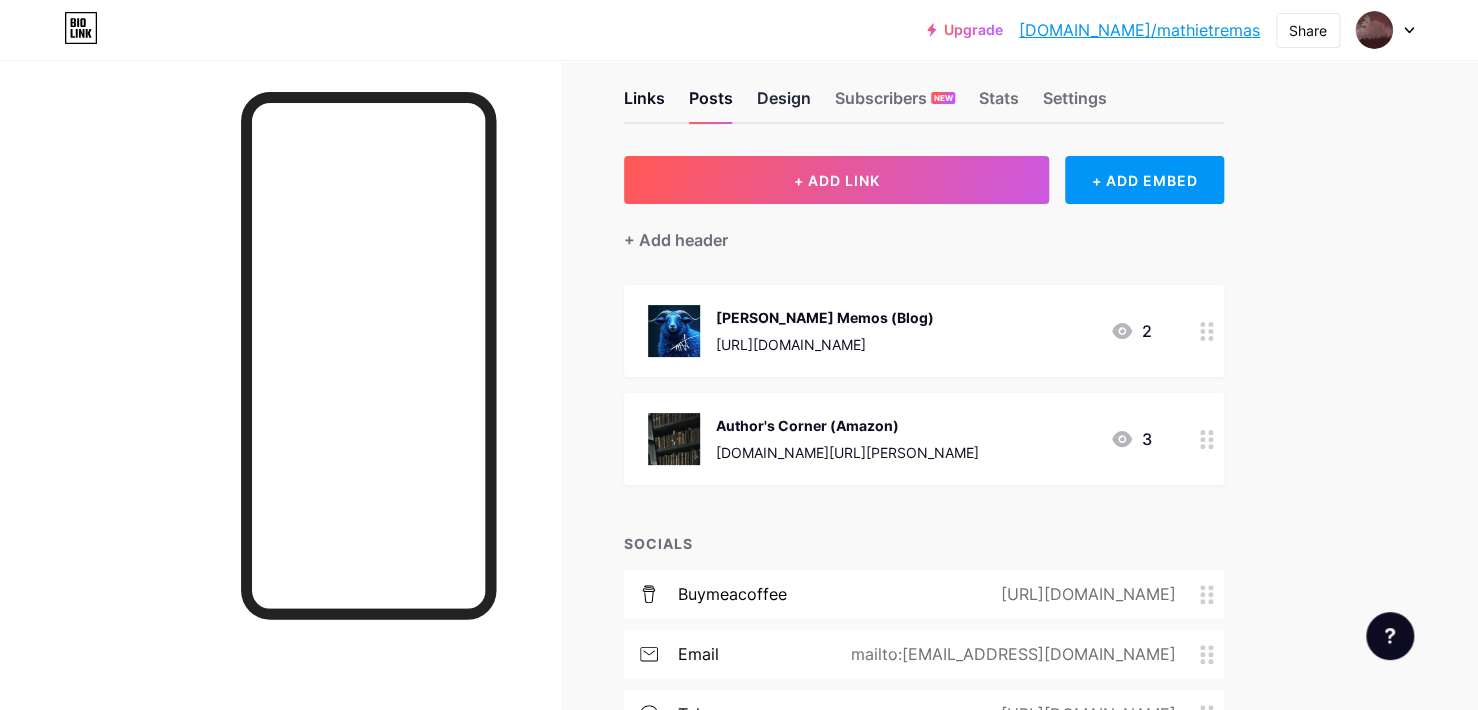click on "Design" at bounding box center (784, 104) 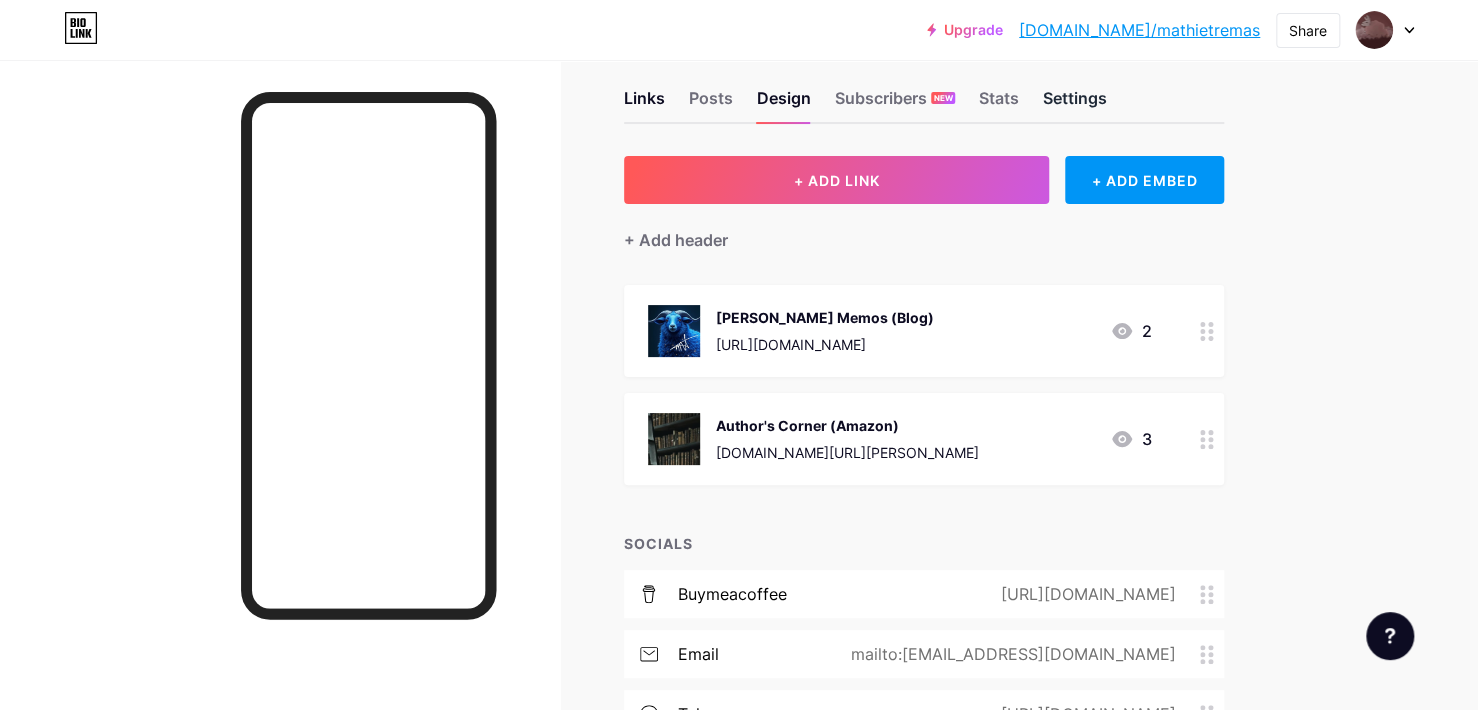 click on "Settings" at bounding box center (1075, 104) 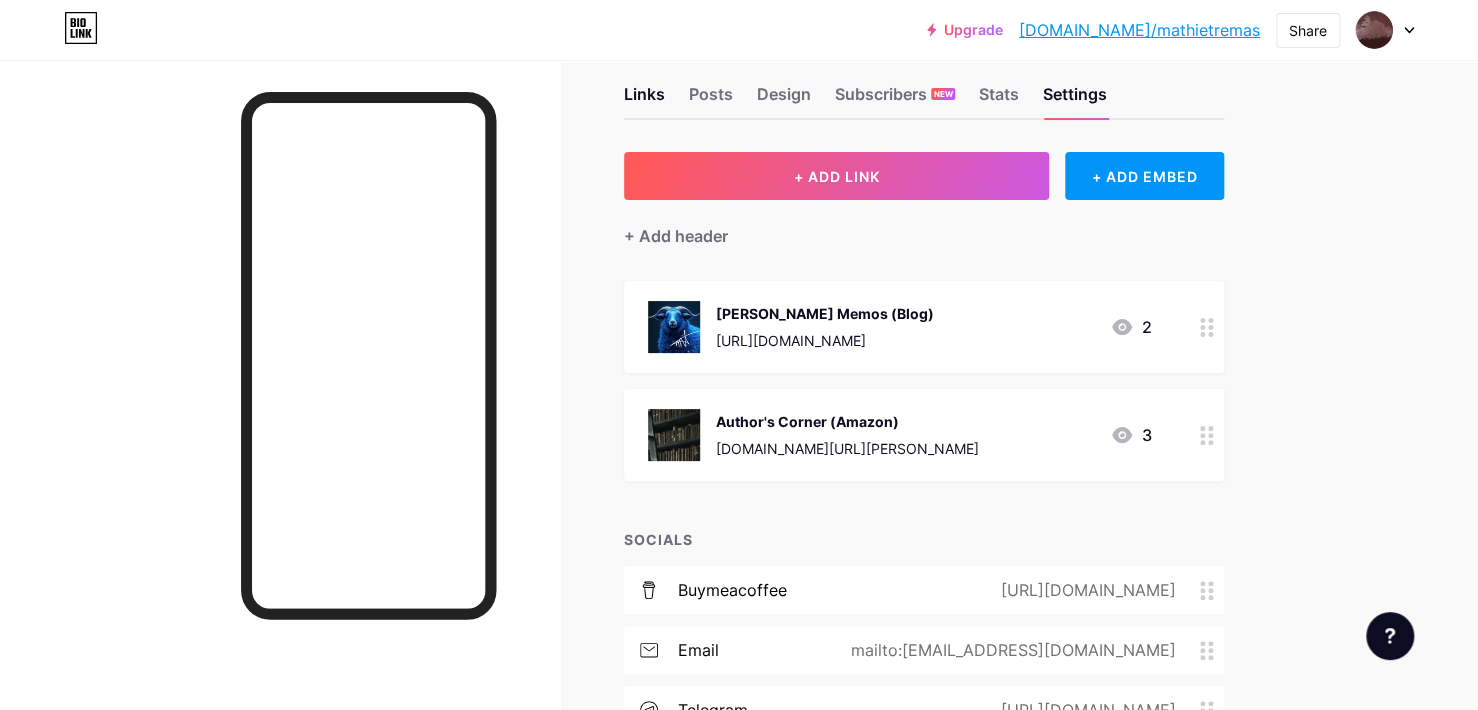 scroll, scrollTop: 0, scrollLeft: 0, axis: both 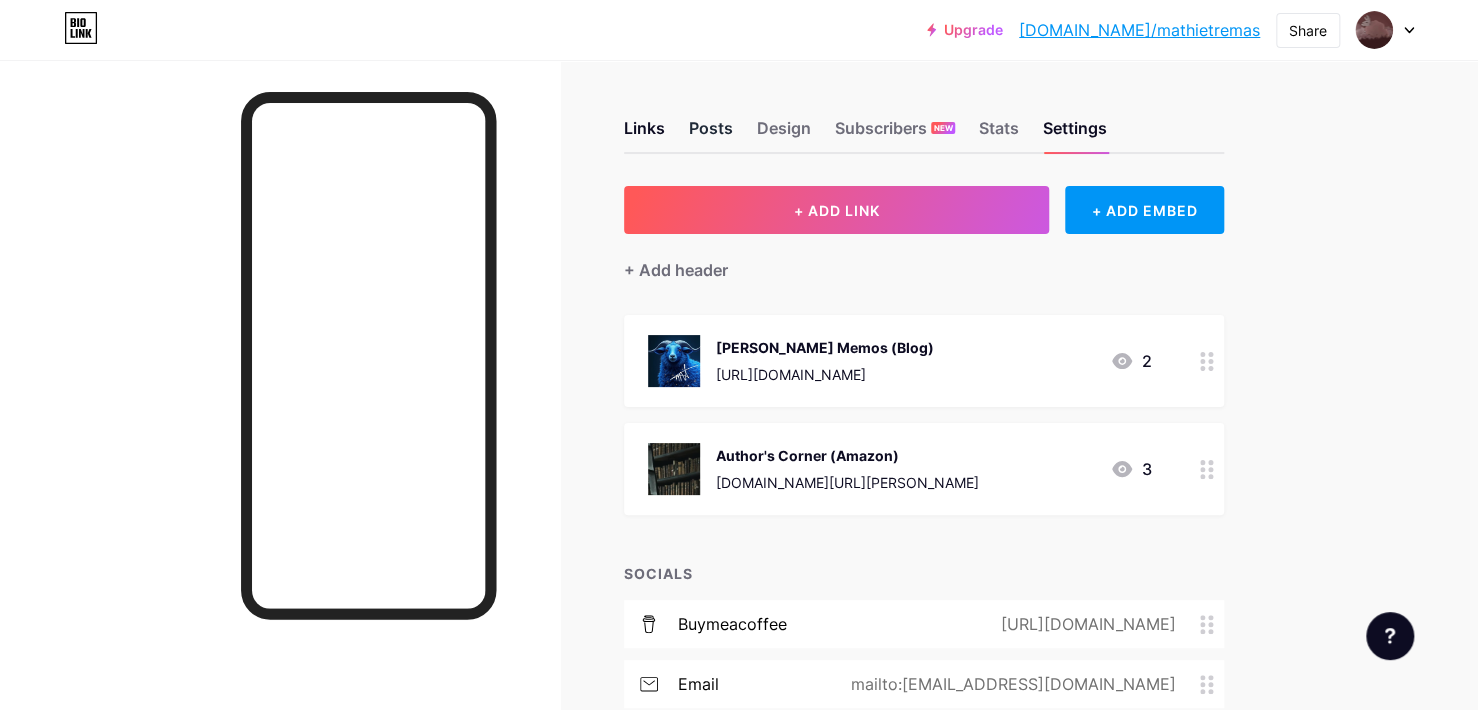 drag, startPoint x: 772, startPoint y: 140, endPoint x: 705, endPoint y: 134, distance: 67.26812 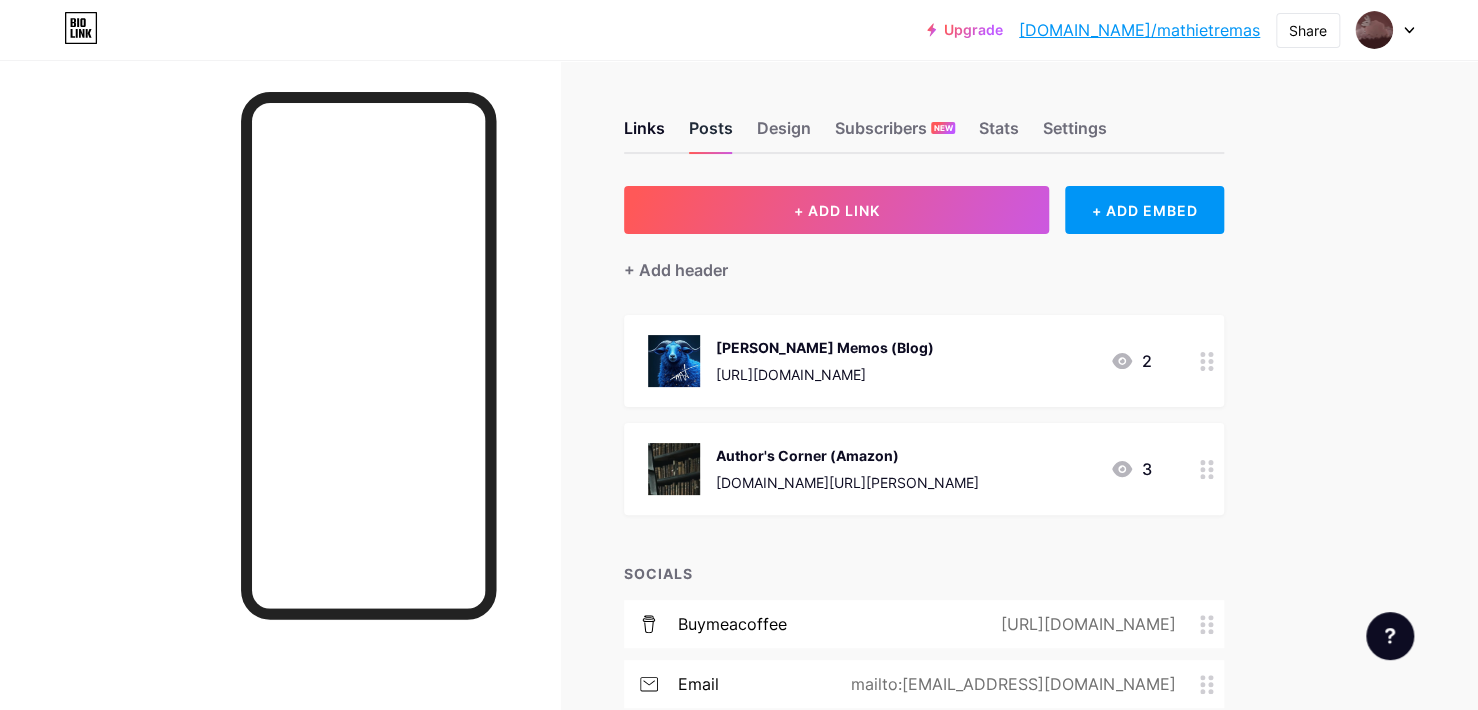click on "Posts" at bounding box center (711, 134) 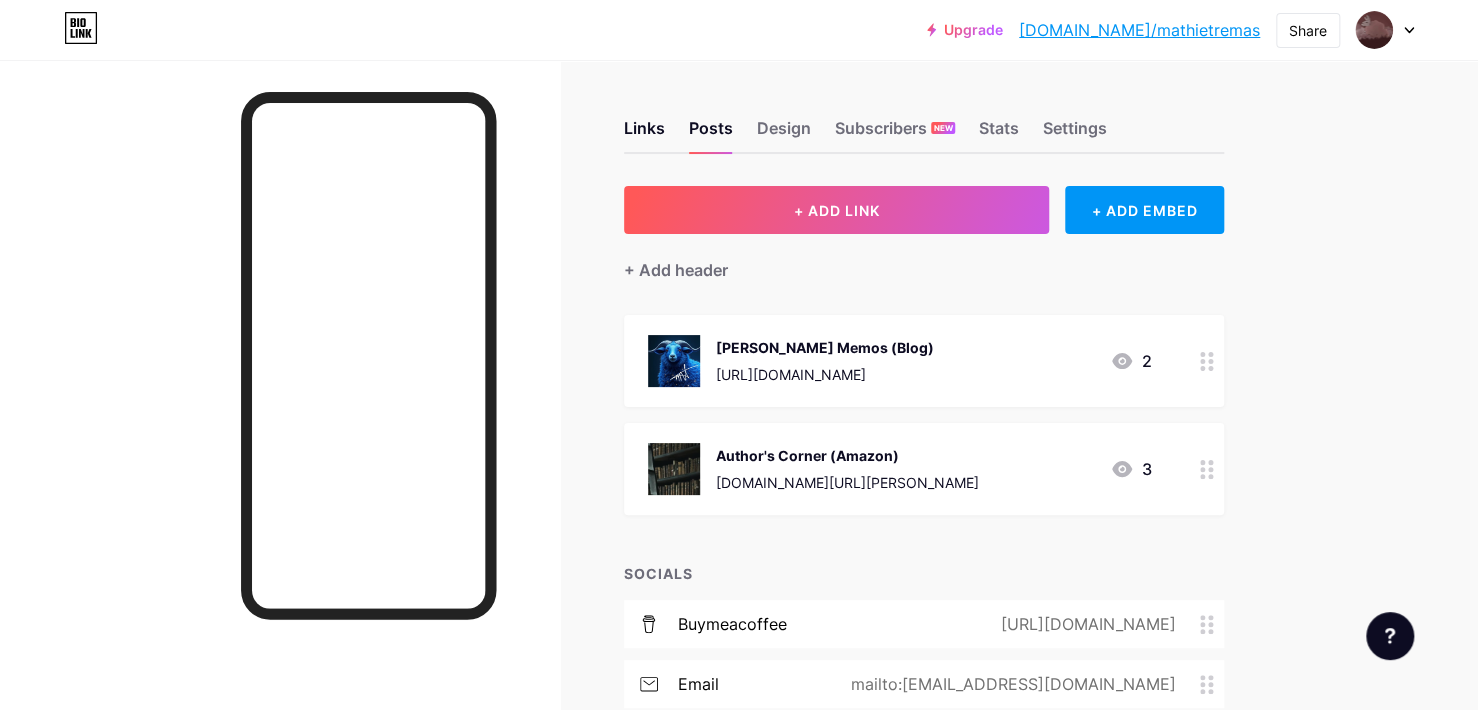 drag, startPoint x: 705, startPoint y: 134, endPoint x: 695, endPoint y: 91, distance: 44.14748 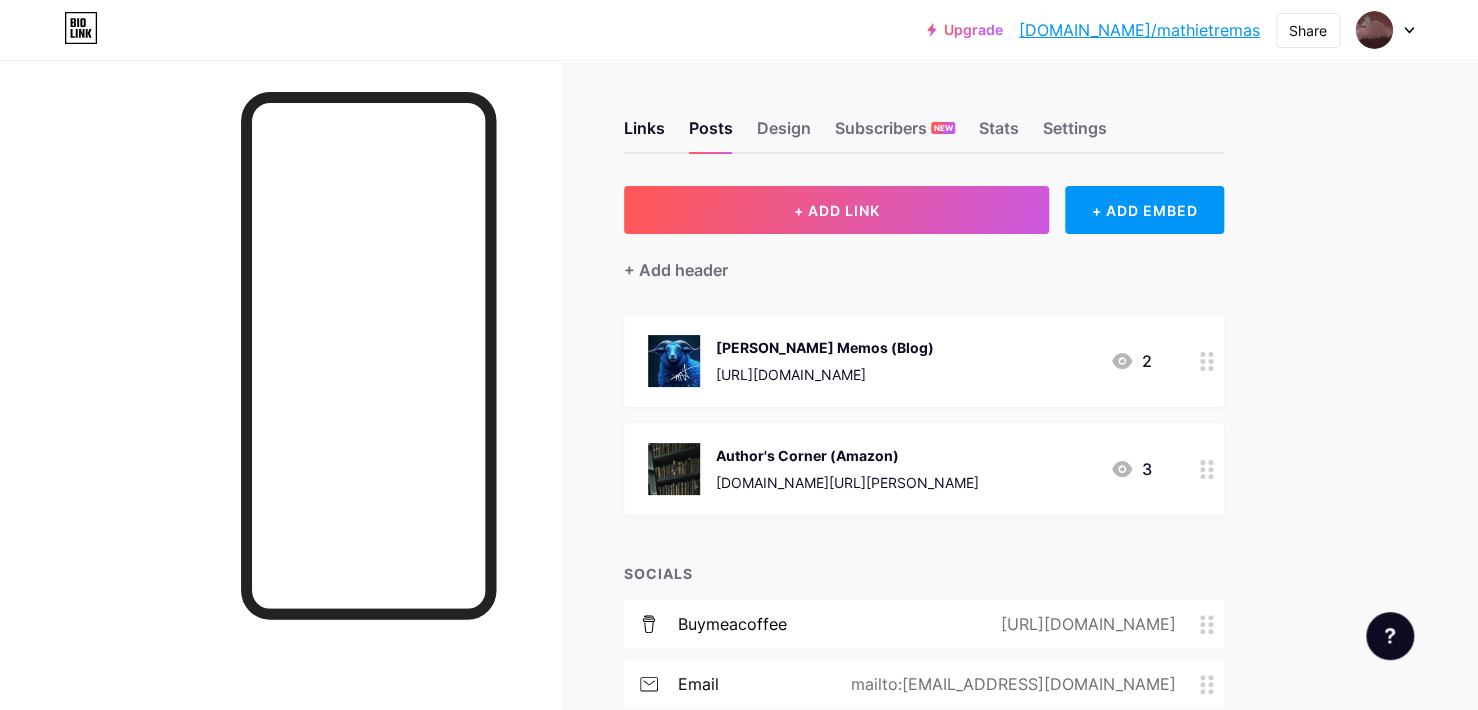 click on "Links
Posts
Design
Subscribers
NEW
Stats
Settings" at bounding box center [924, 119] 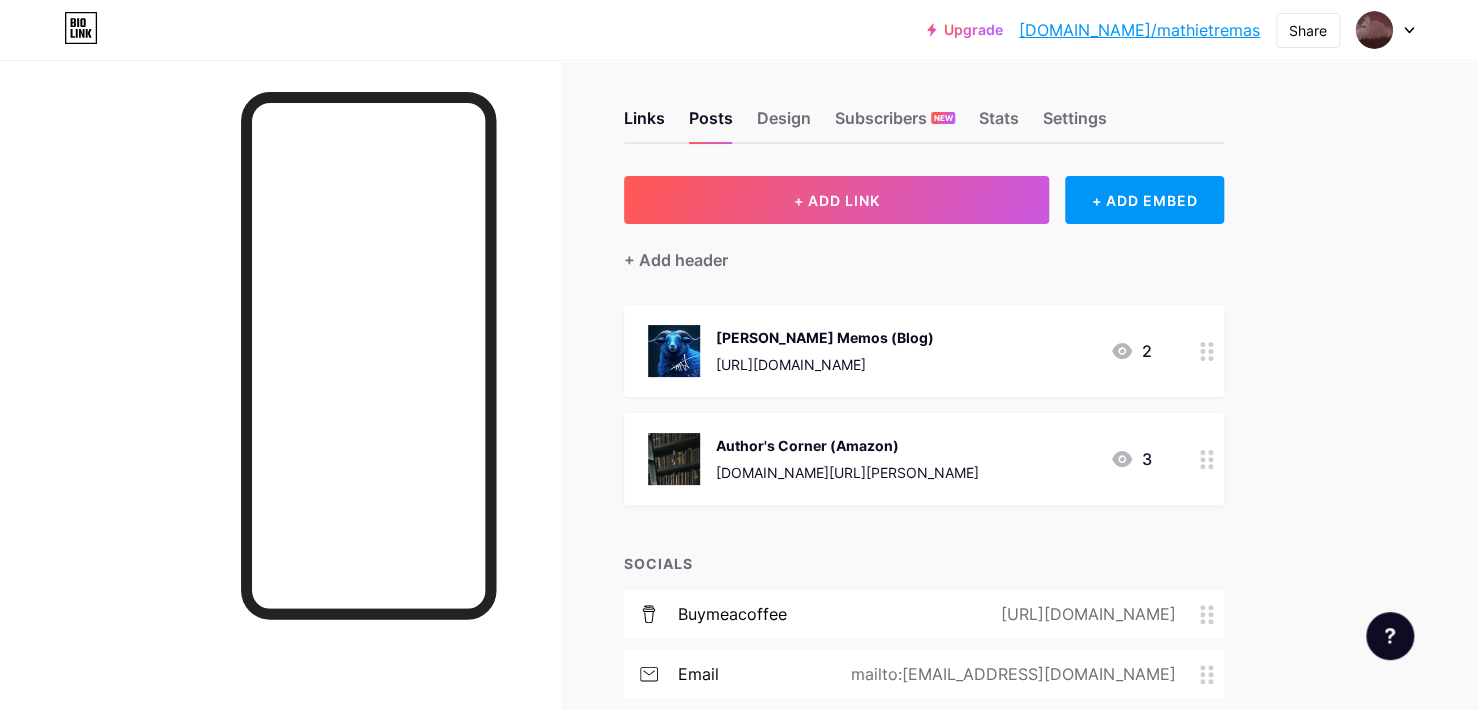 scroll, scrollTop: 0, scrollLeft: 0, axis: both 